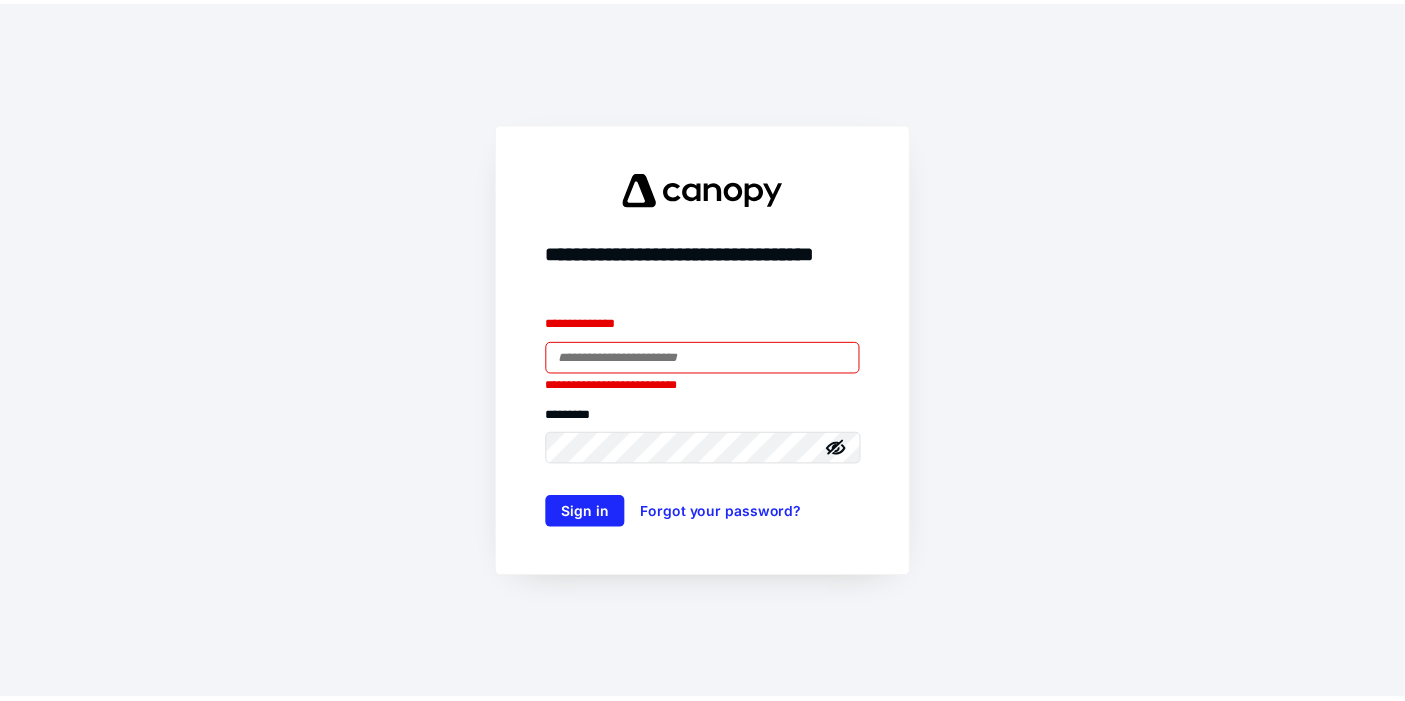 scroll, scrollTop: 0, scrollLeft: 0, axis: both 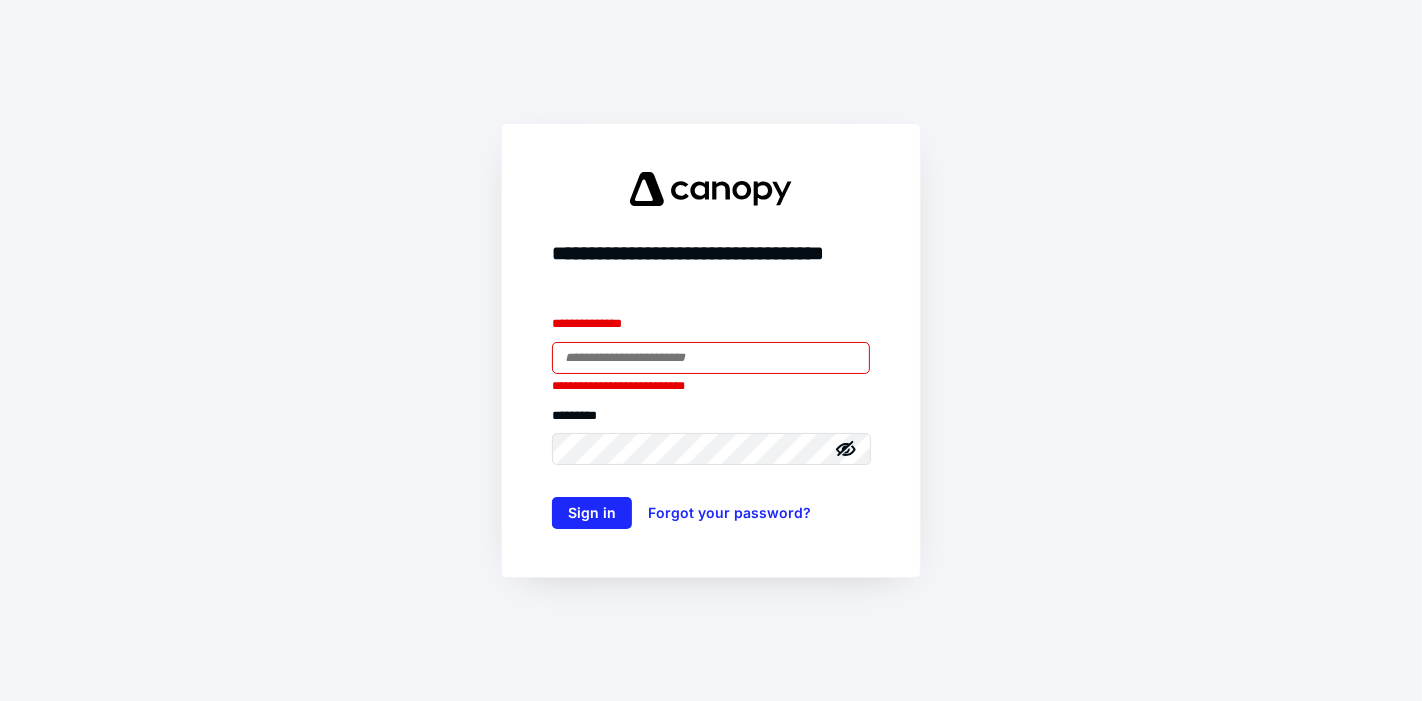 click on "**********" at bounding box center (711, 350) 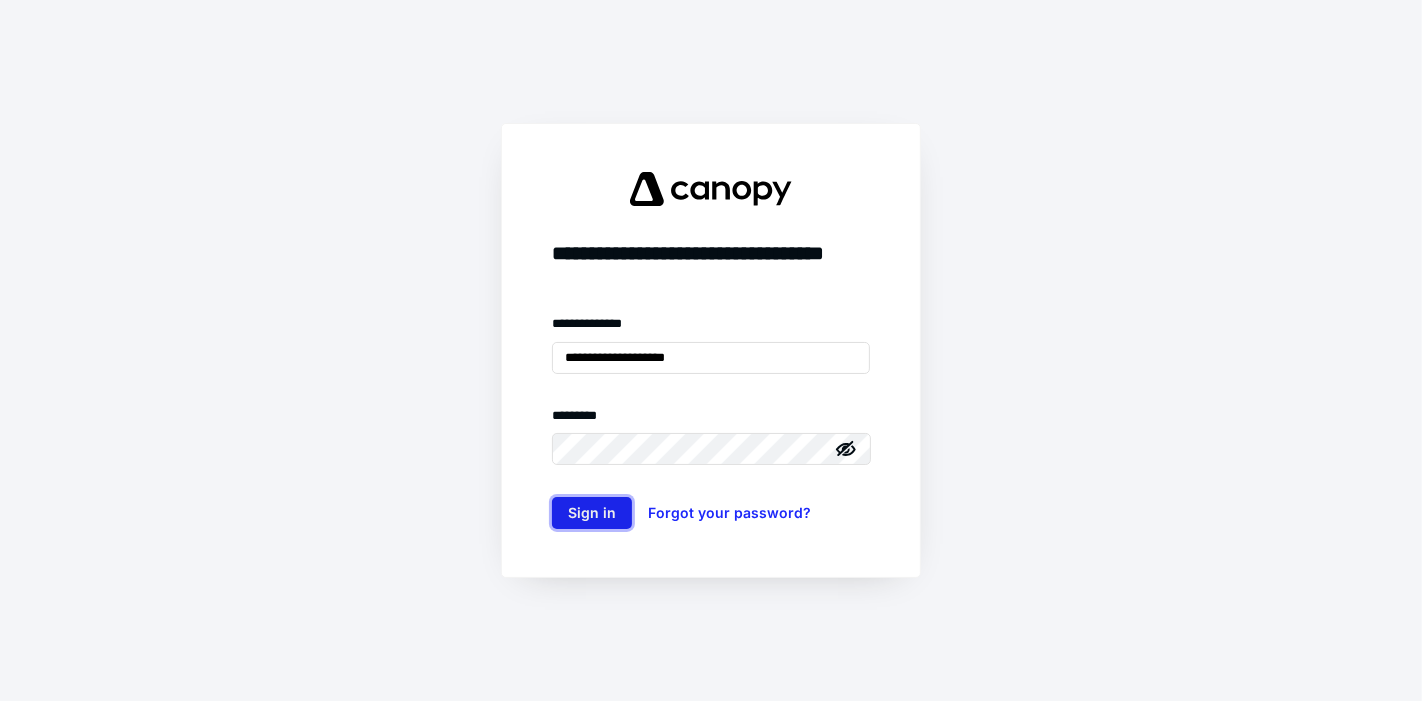 click on "Sign in" at bounding box center (592, 513) 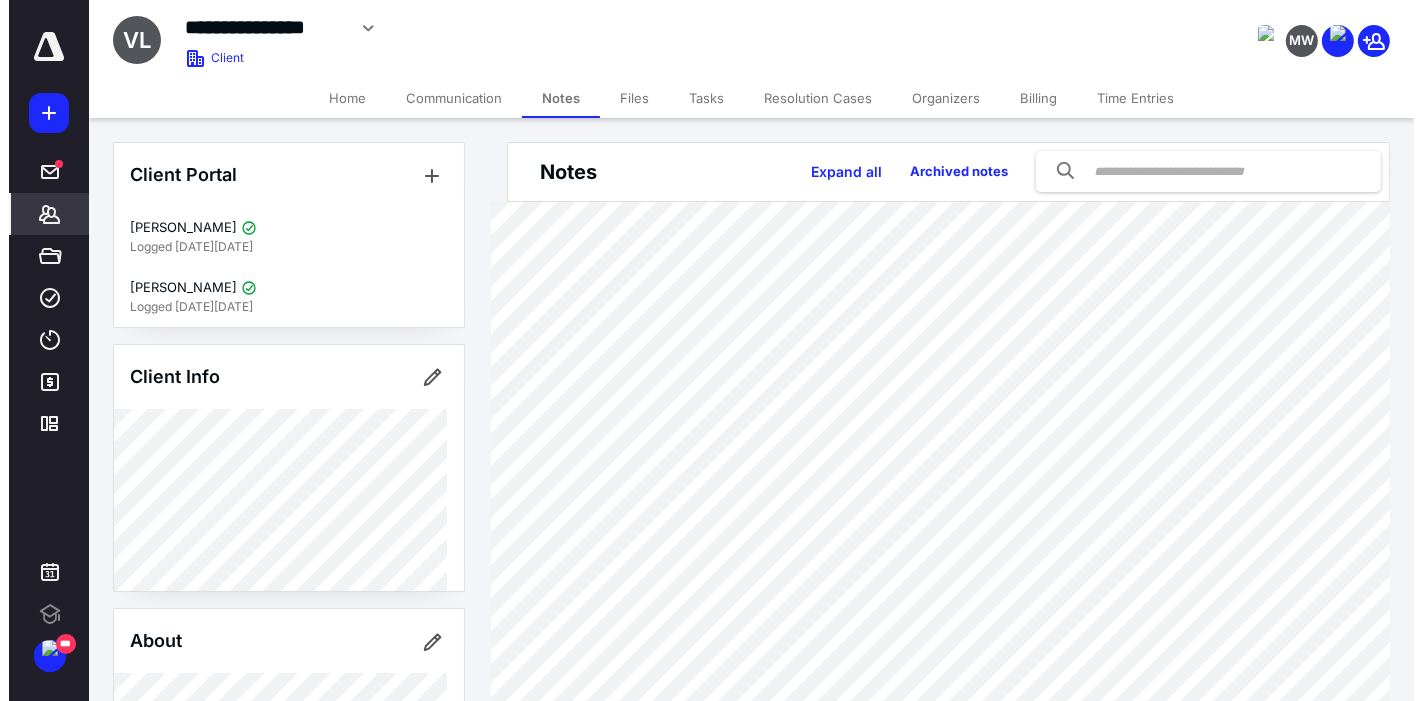 scroll, scrollTop: 0, scrollLeft: 0, axis: both 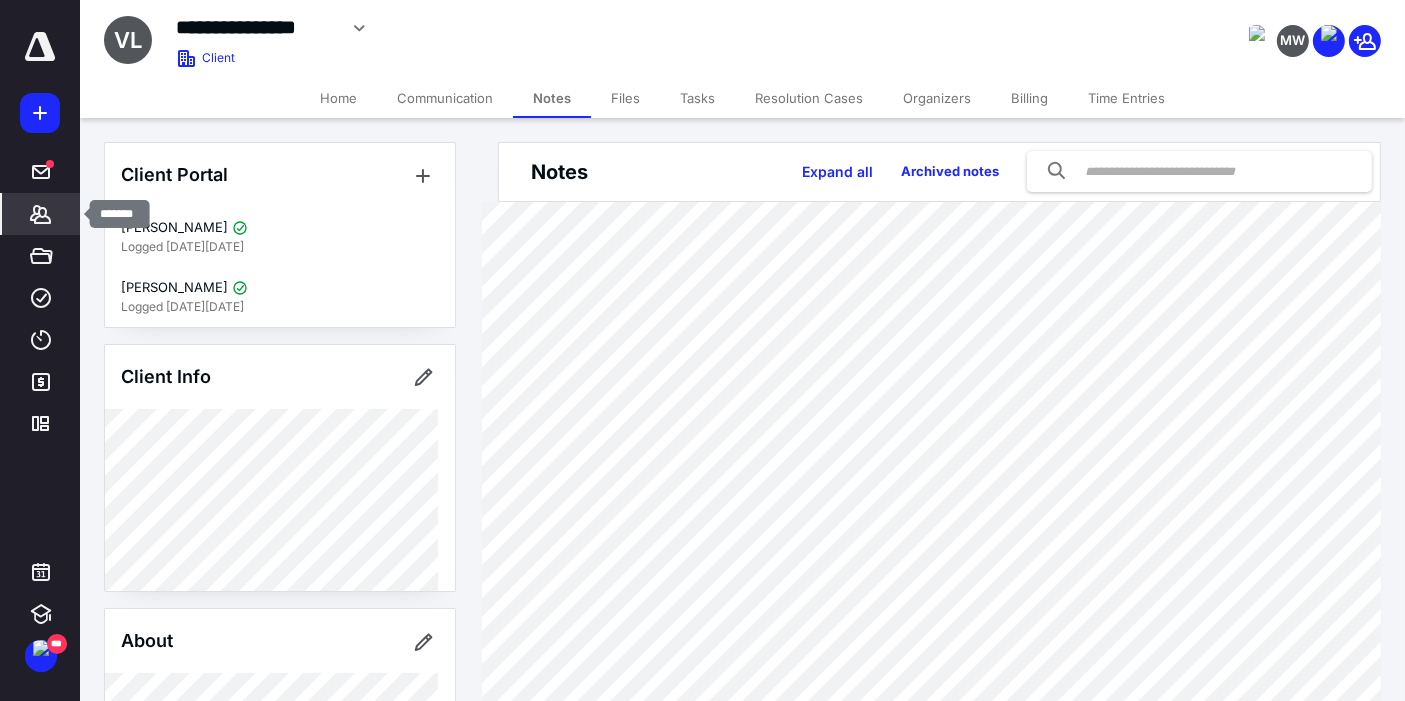 click 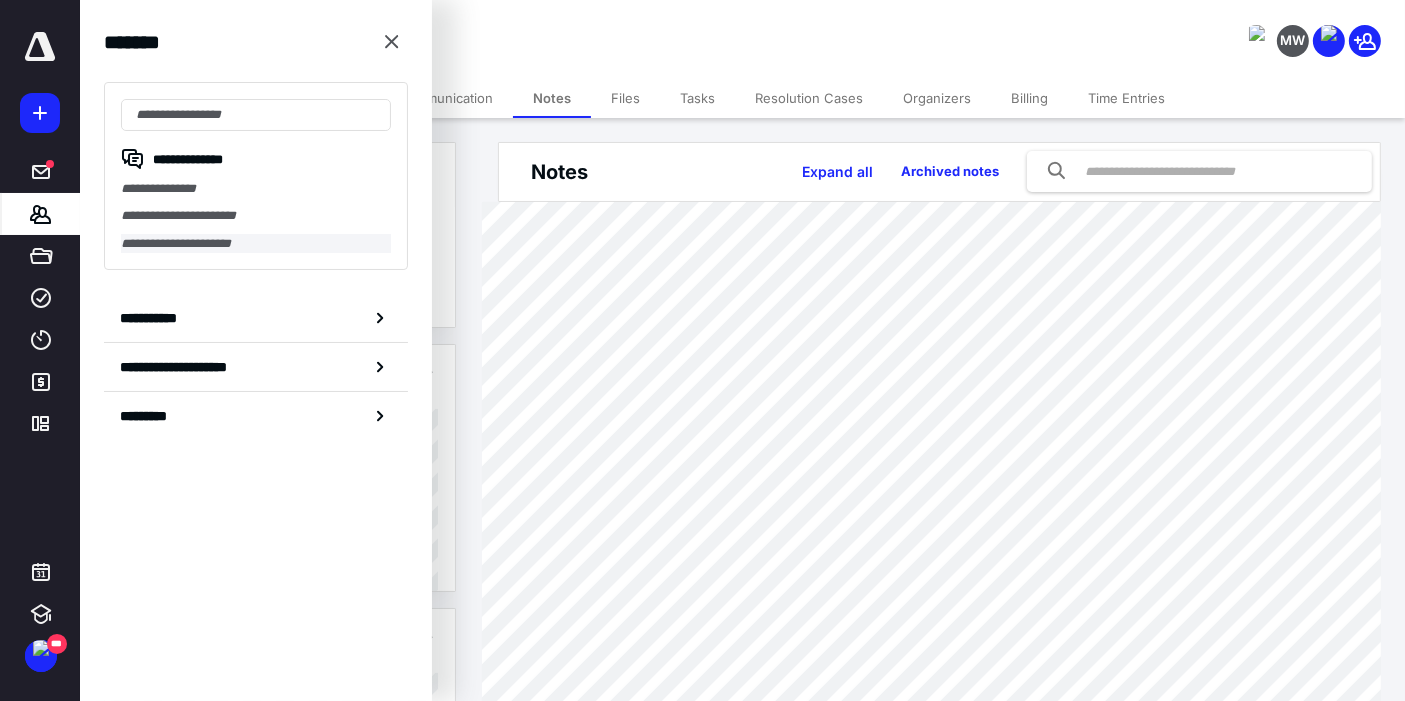 click on "**********" at bounding box center [256, 243] 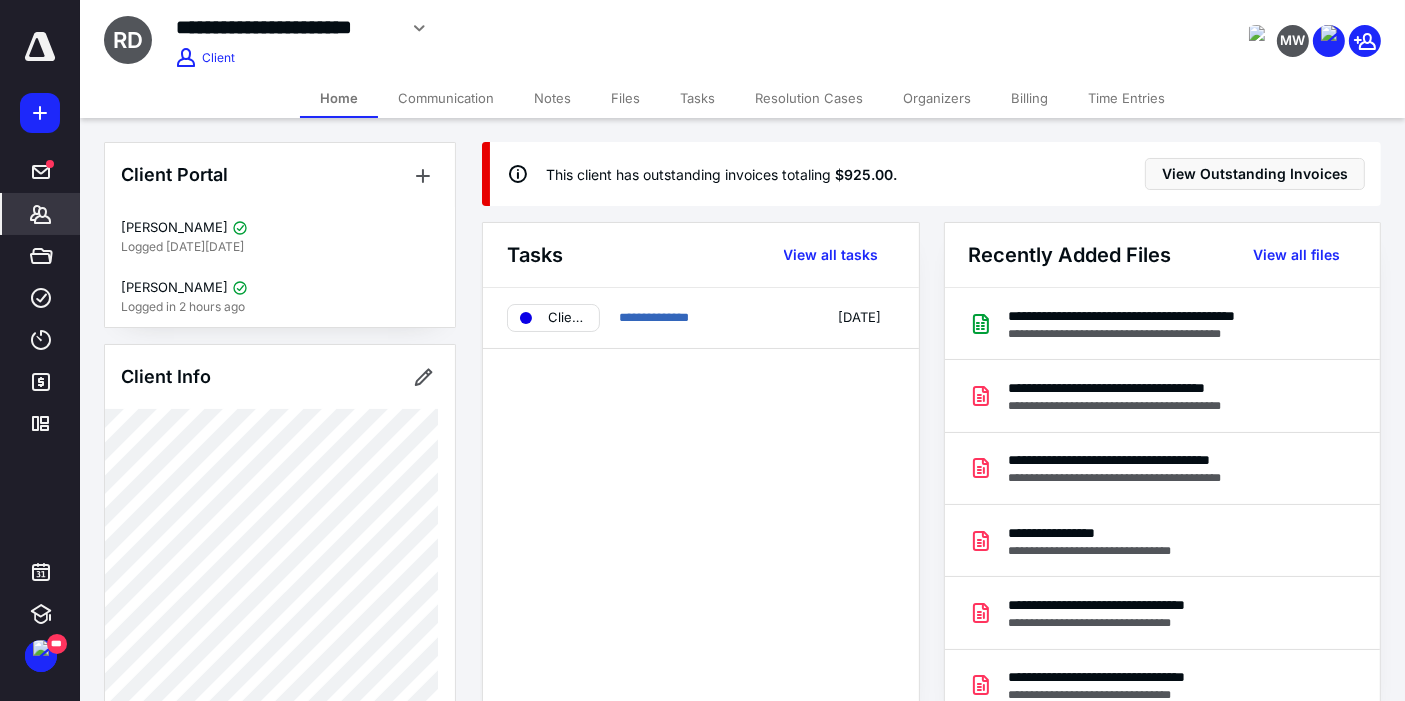 click on "Files" at bounding box center (625, 98) 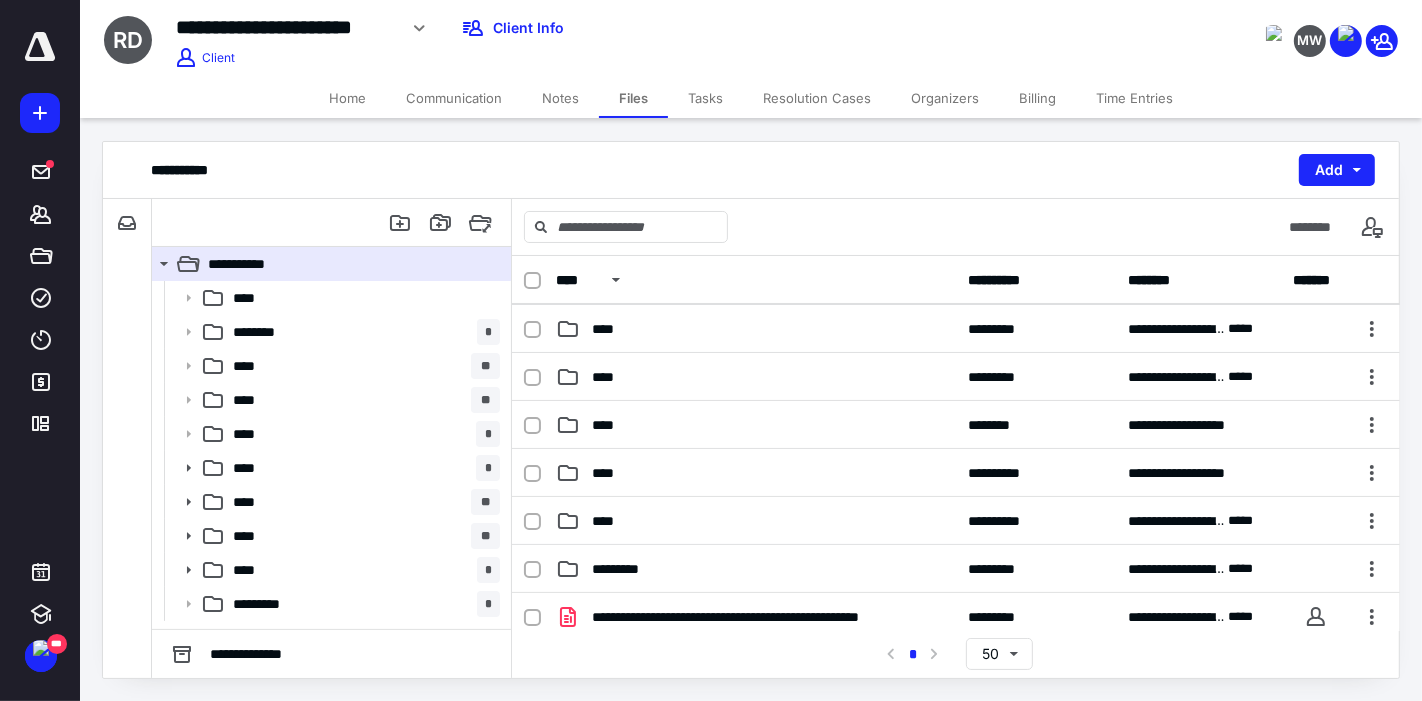 scroll, scrollTop: 197, scrollLeft: 0, axis: vertical 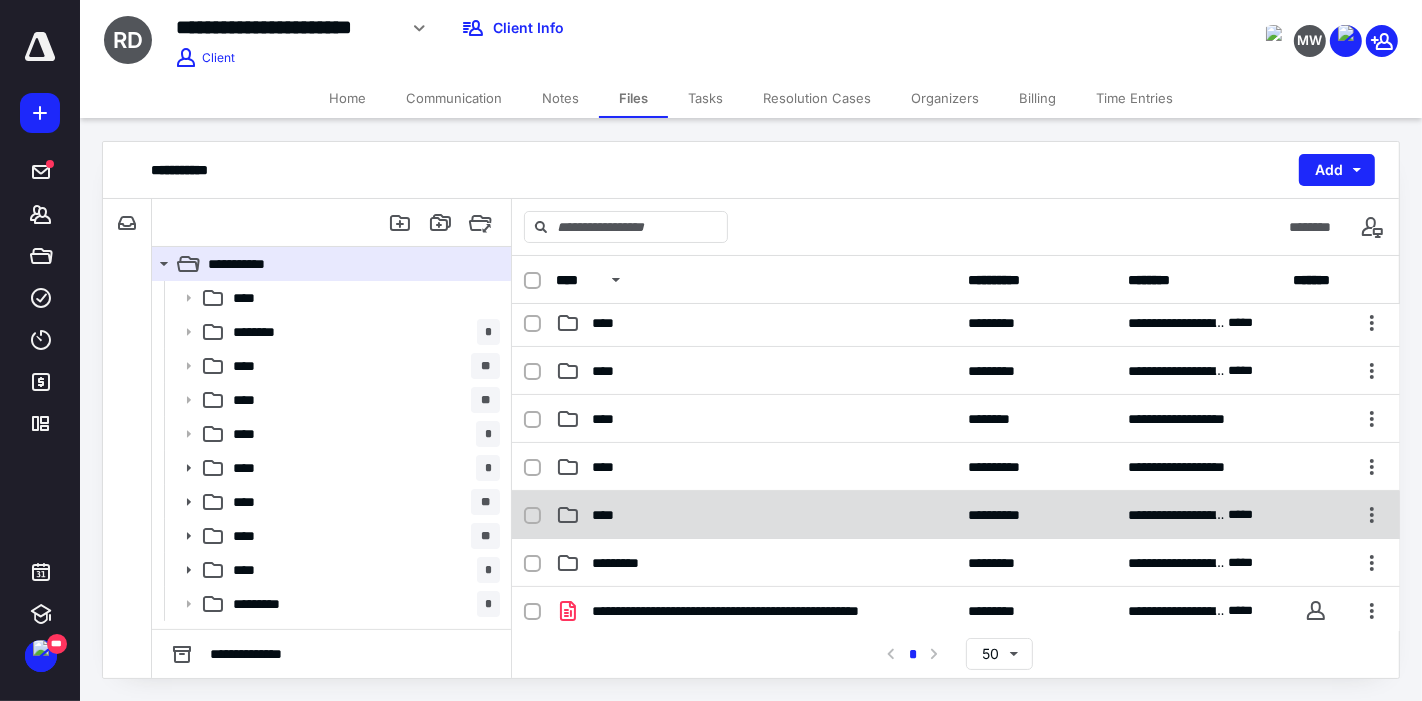 click on "****" at bounding box center (756, 515) 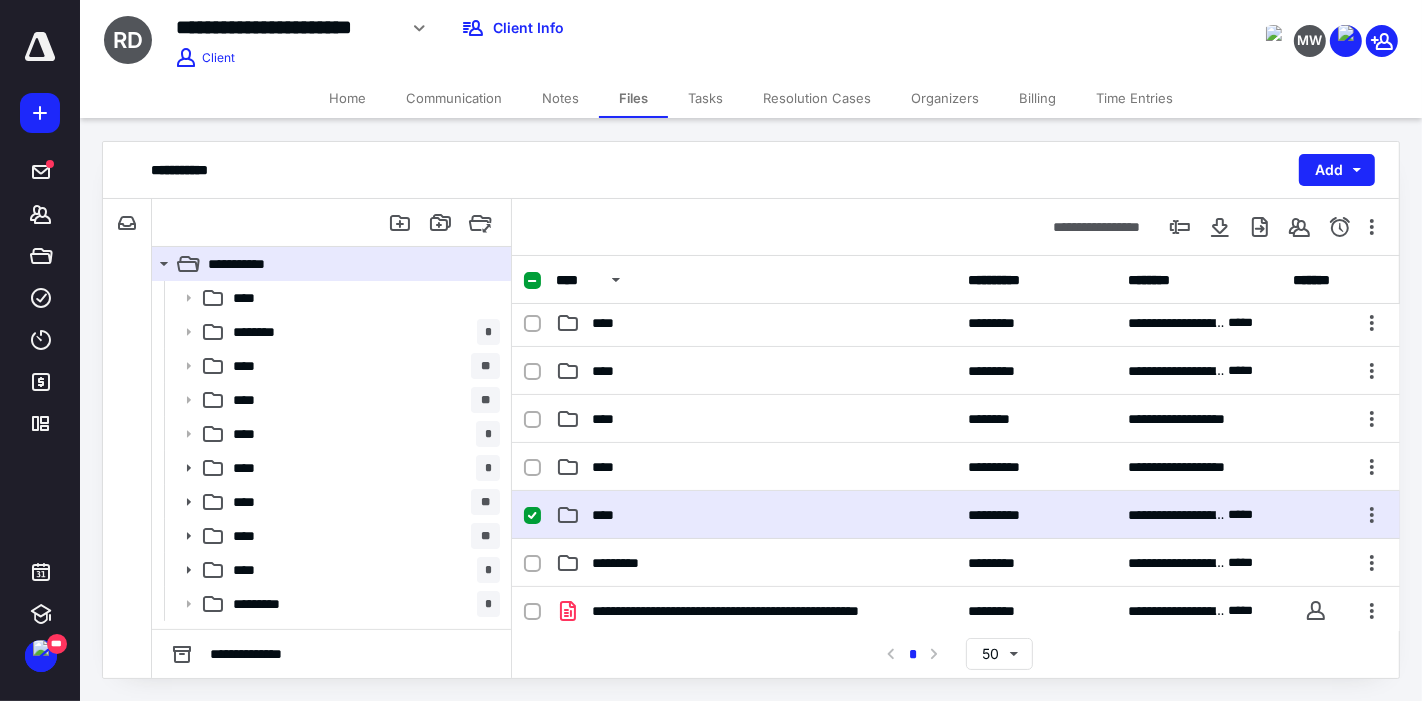 click on "****" at bounding box center [756, 515] 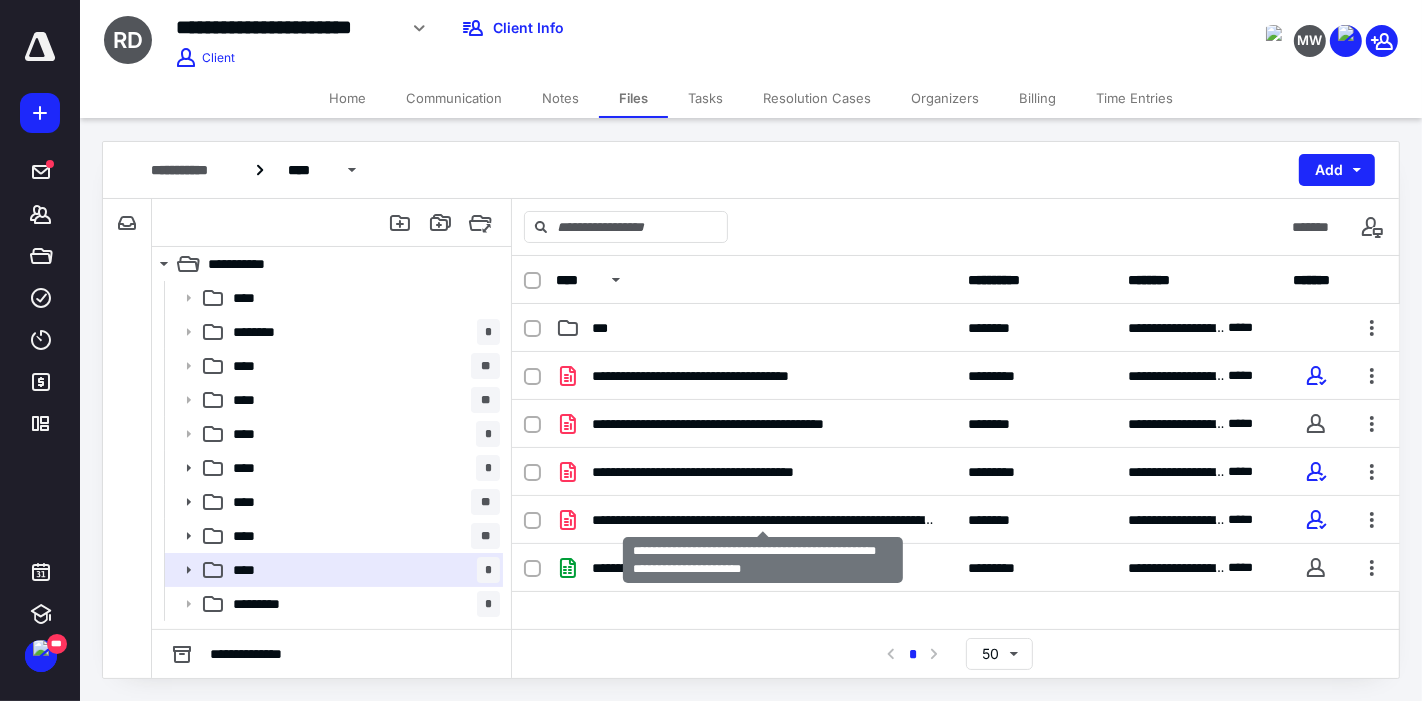 scroll, scrollTop: 20, scrollLeft: 0, axis: vertical 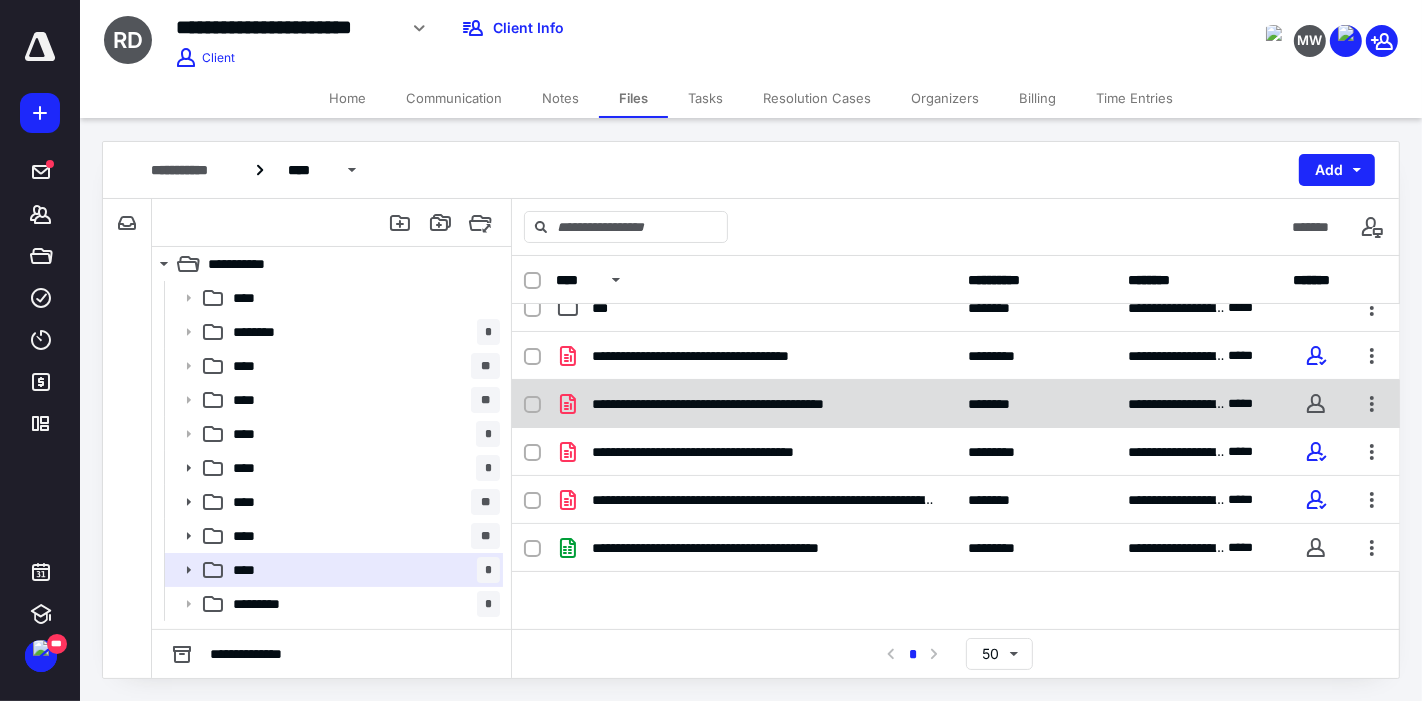 click on "**********" at bounding box center (759, 404) 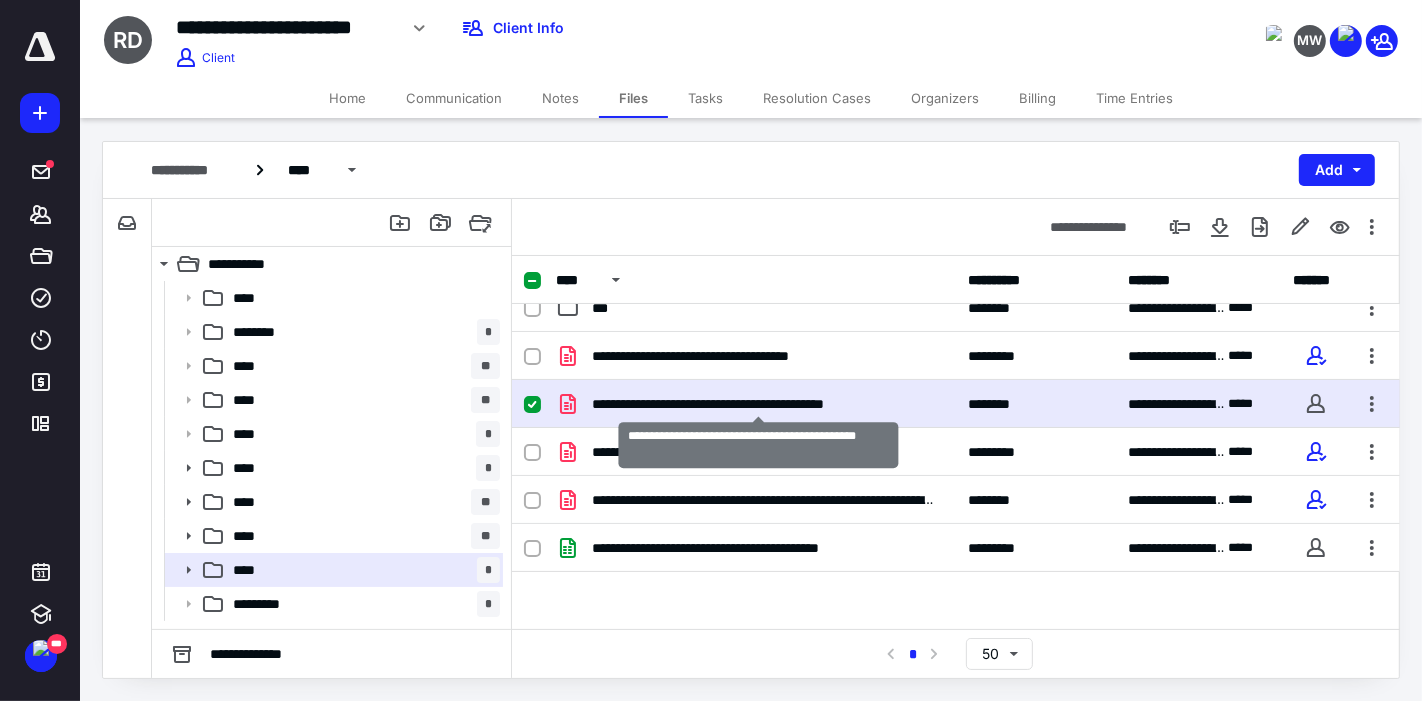 click on "**********" at bounding box center [759, 404] 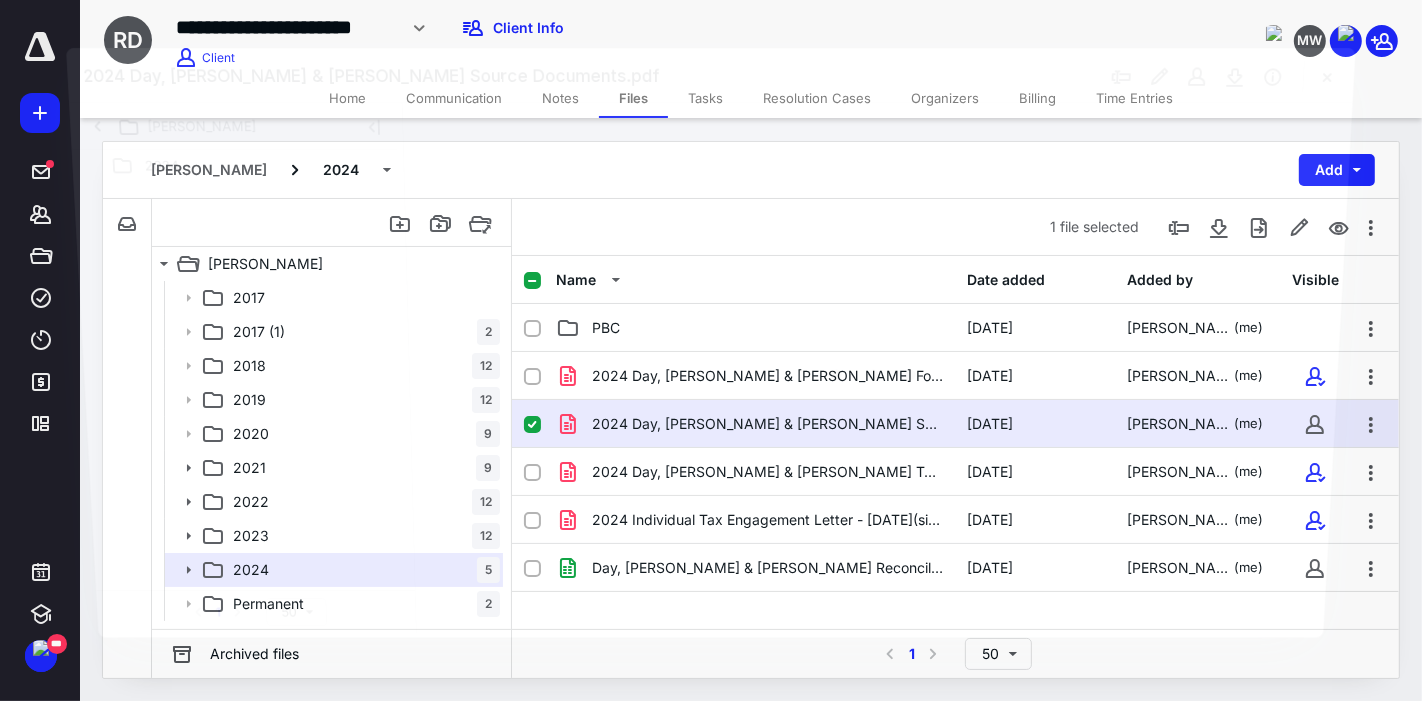 scroll, scrollTop: 20, scrollLeft: 0, axis: vertical 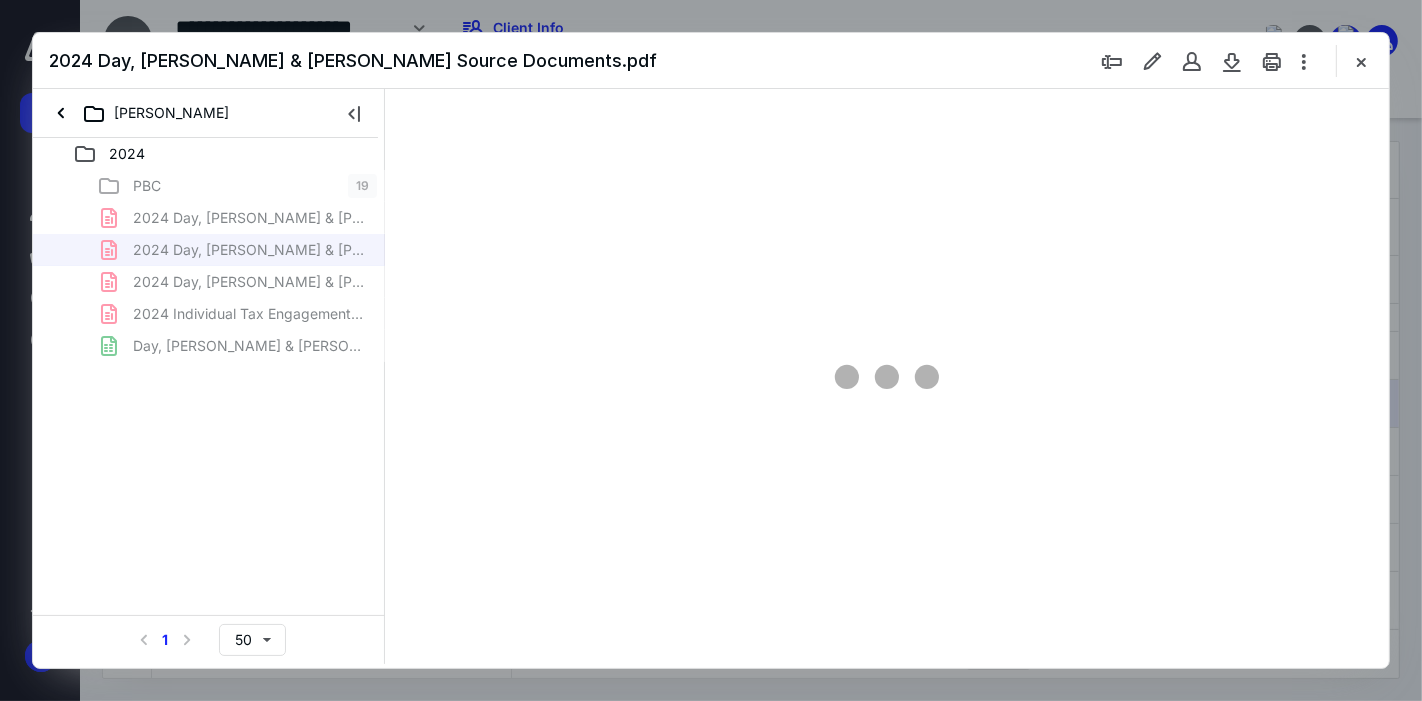 type on "63" 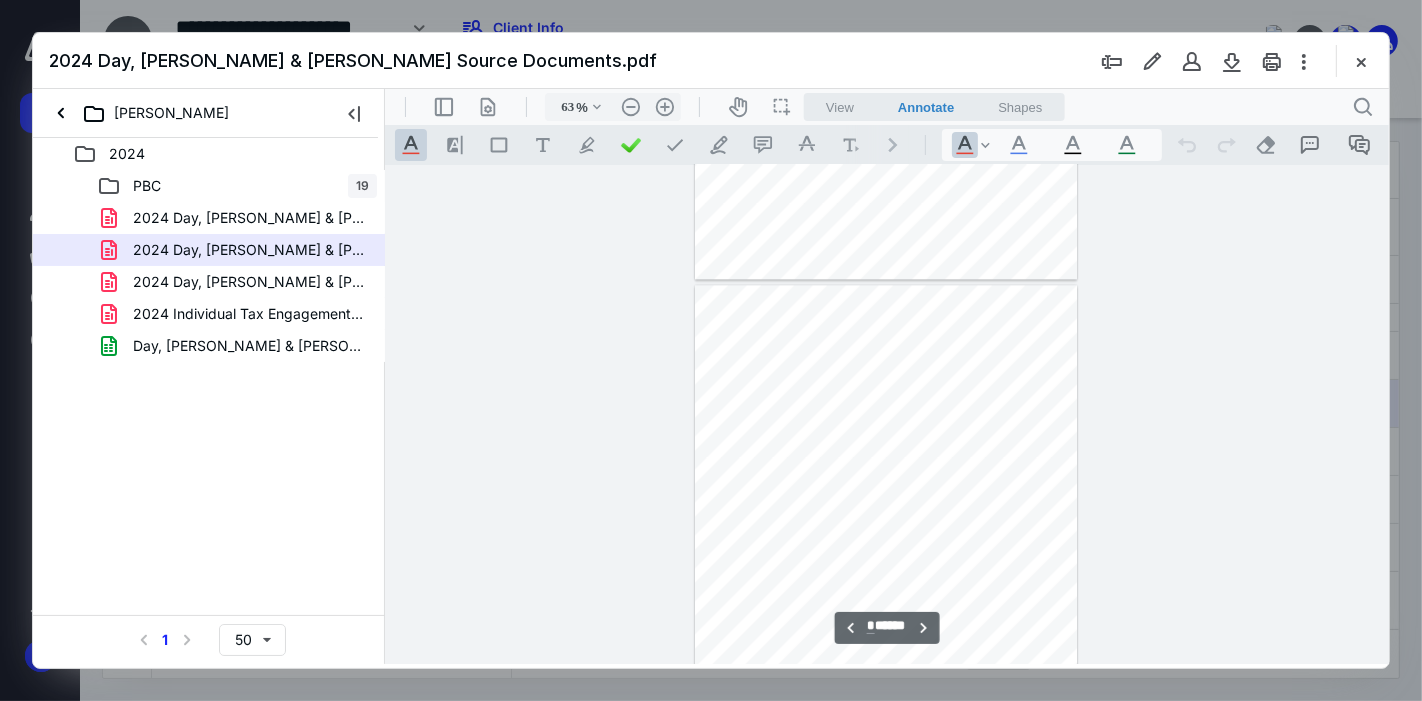 scroll, scrollTop: 4281, scrollLeft: 0, axis: vertical 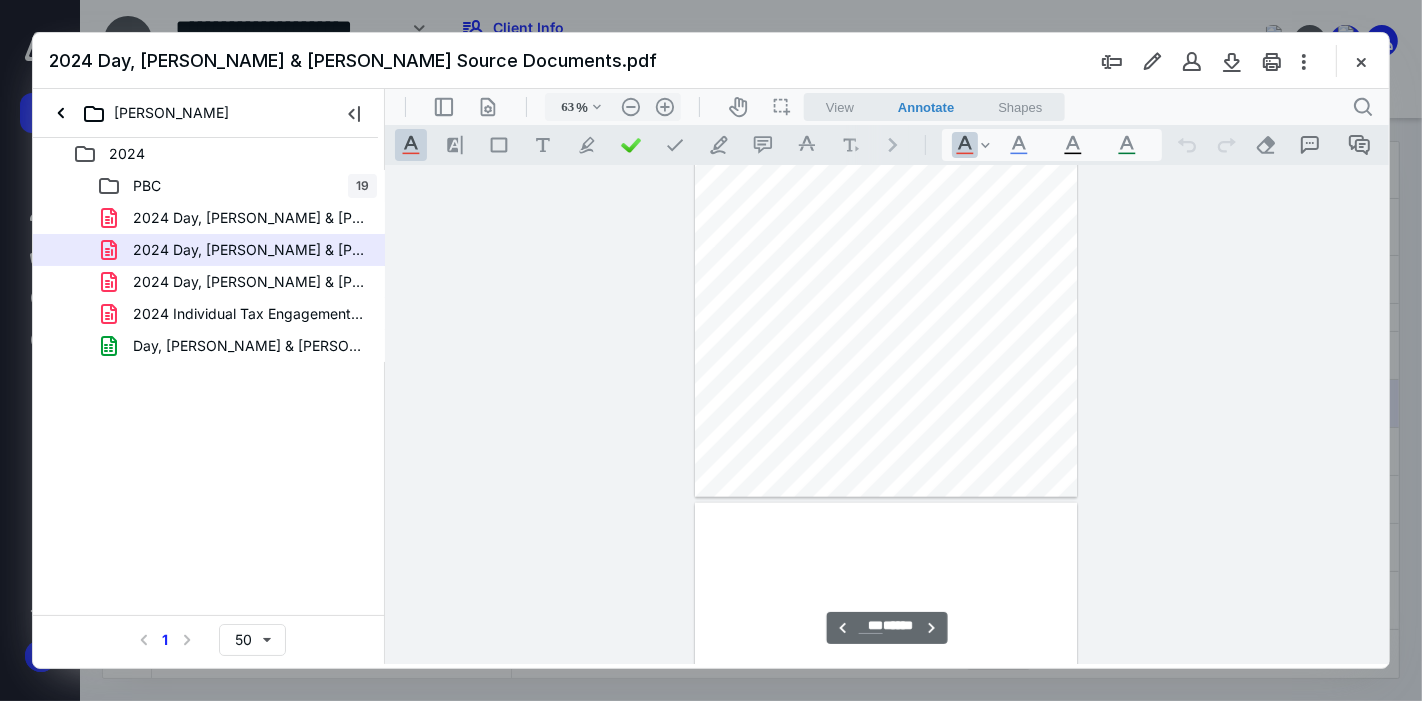 type on "***" 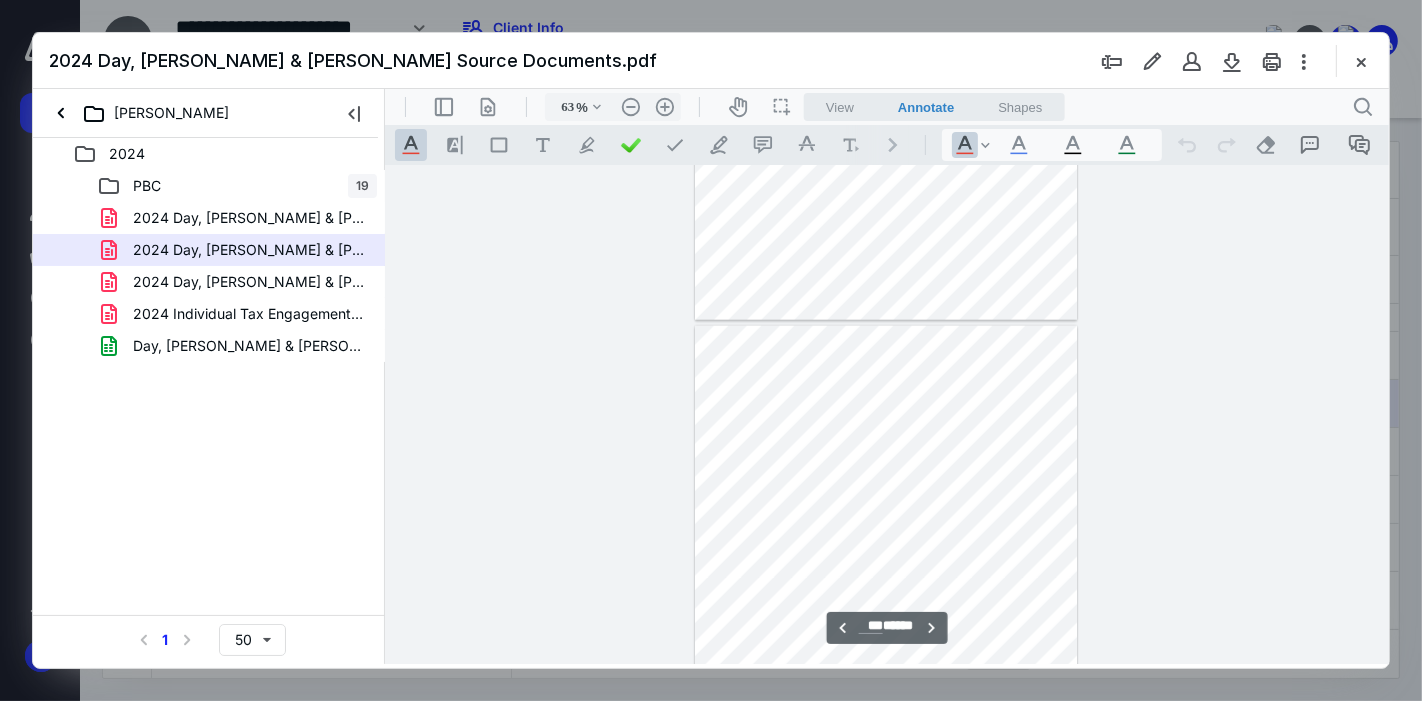 scroll, scrollTop: 78865, scrollLeft: 0, axis: vertical 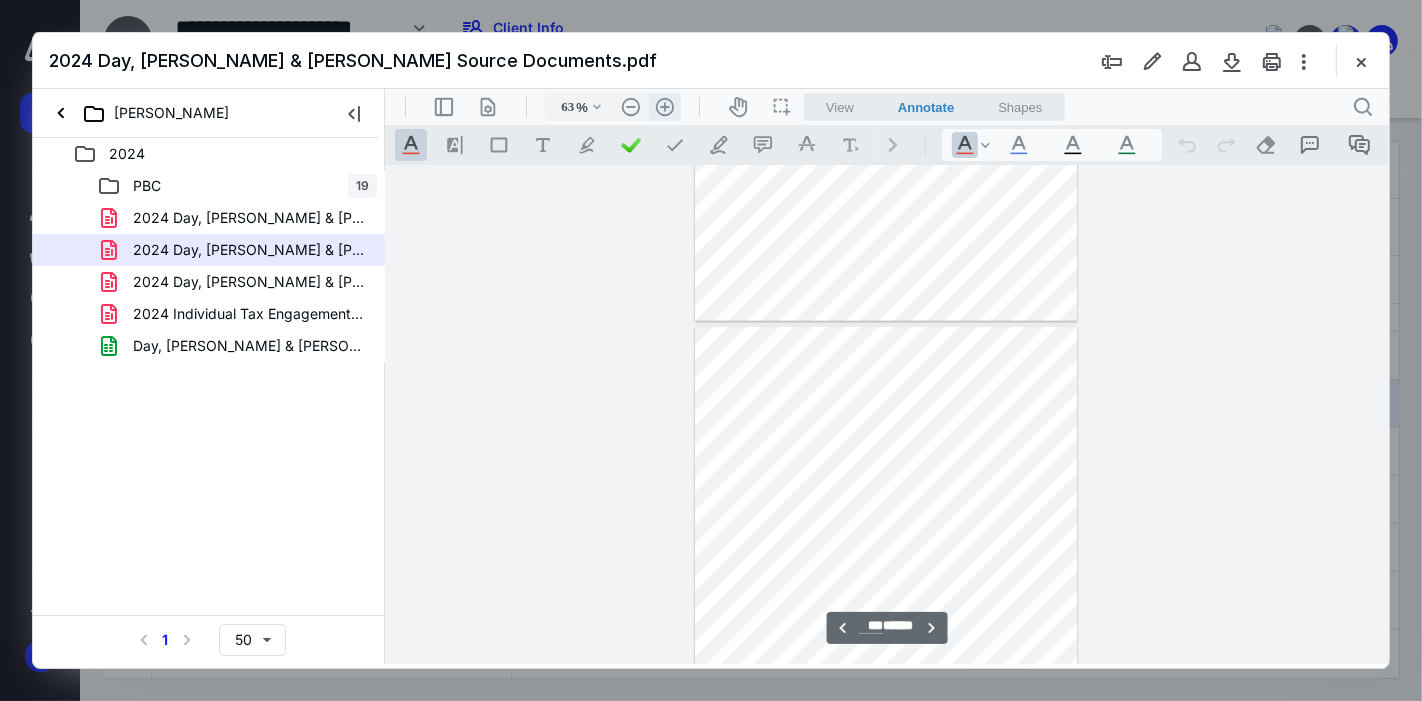 click on ".cls-1{fill:#abb0c4;} icon - header - zoom - in - line" at bounding box center [664, 106] 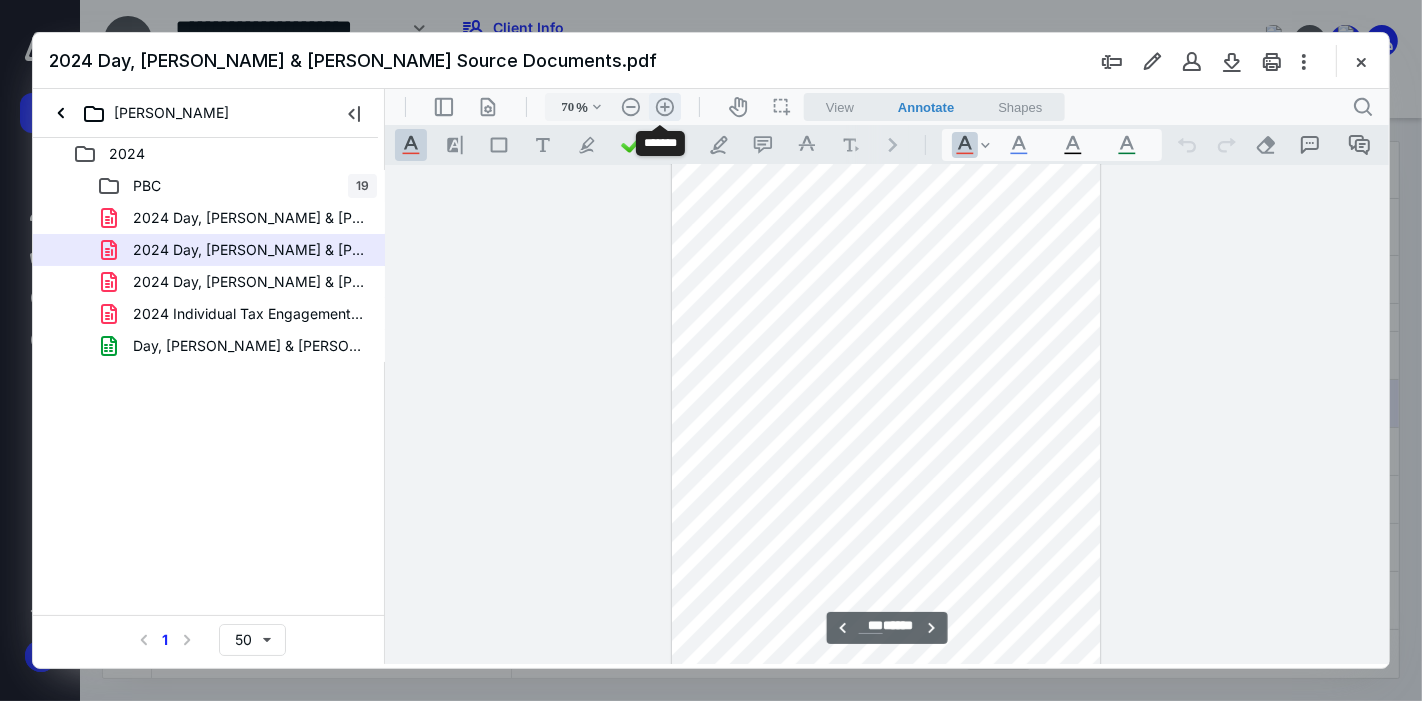 click on ".cls-1{fill:#abb0c4;} icon - header - zoom - in - line" at bounding box center [664, 106] 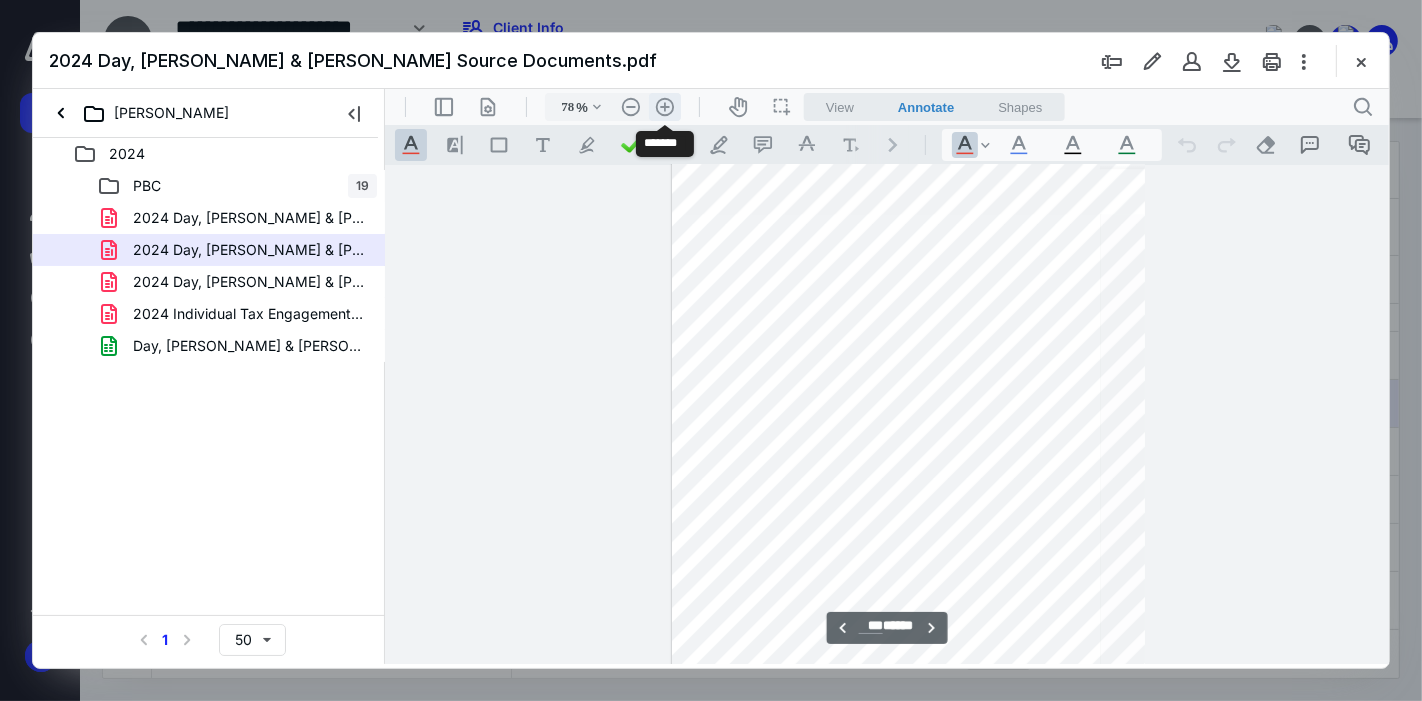 click on ".cls-1{fill:#abb0c4;} icon - header - zoom - in - line" at bounding box center [664, 106] 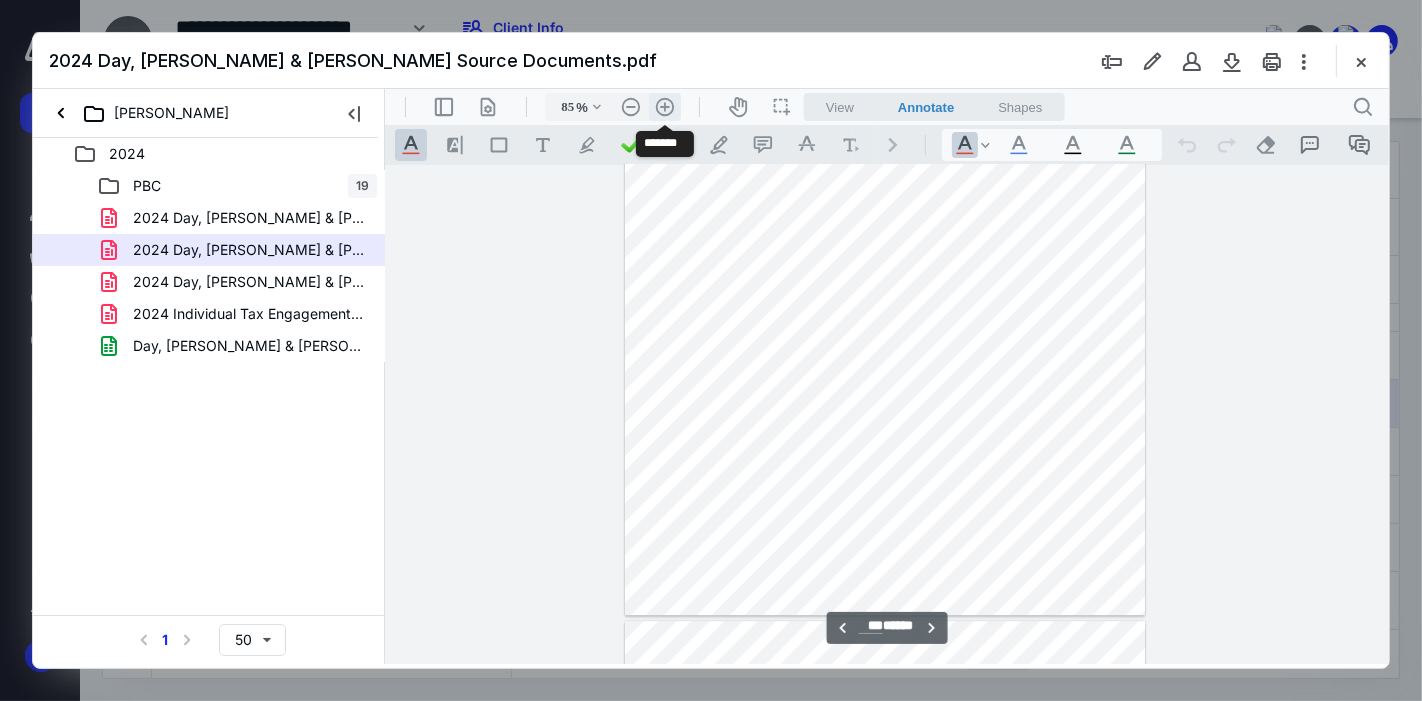 click on ".cls-1{fill:#abb0c4;} icon - header - zoom - in - line" at bounding box center [664, 106] 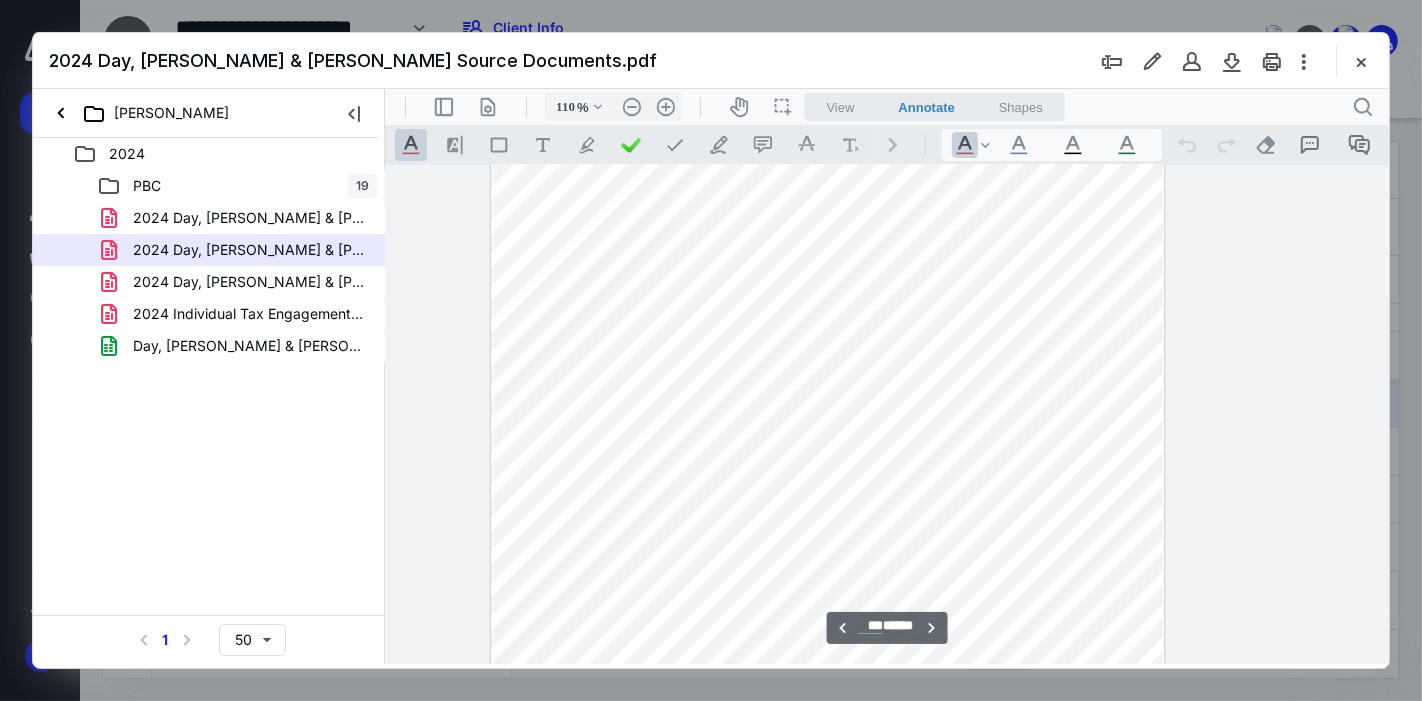 scroll, scrollTop: 139671, scrollLeft: 122, axis: both 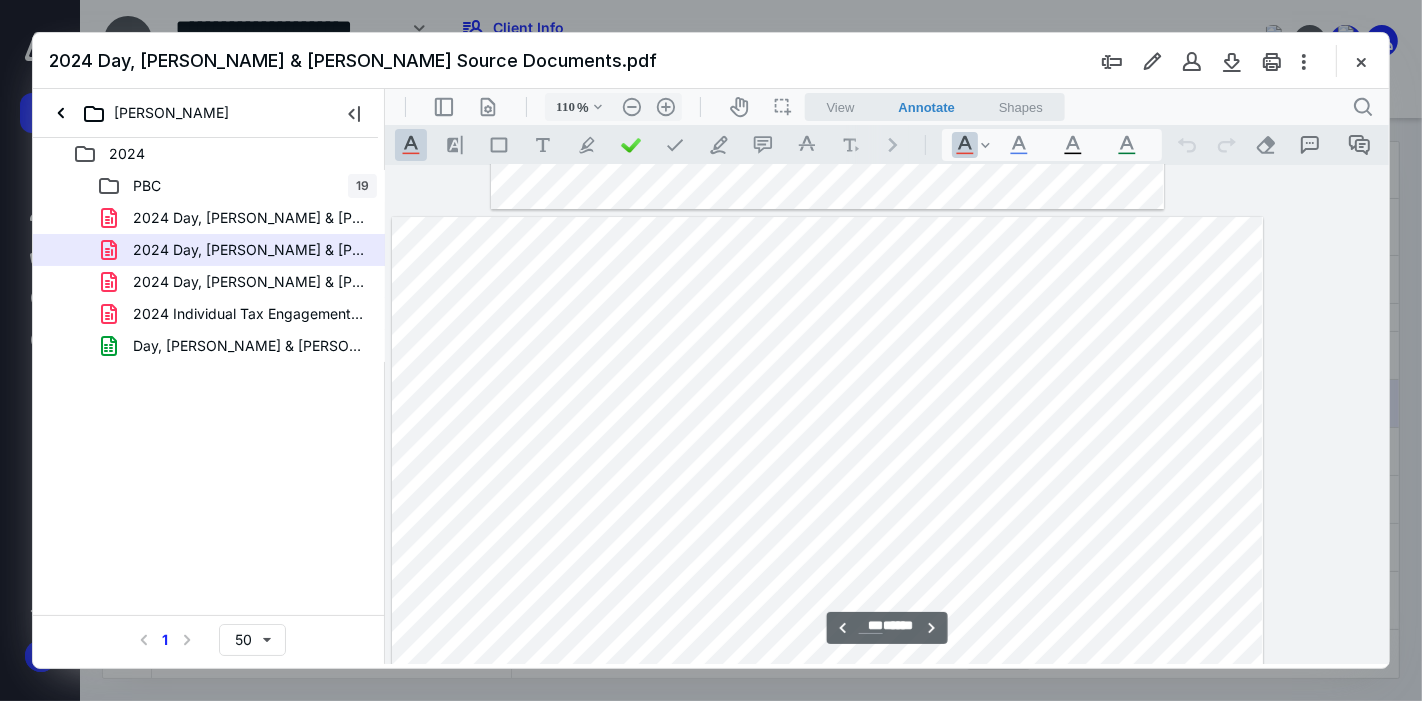 type on "***" 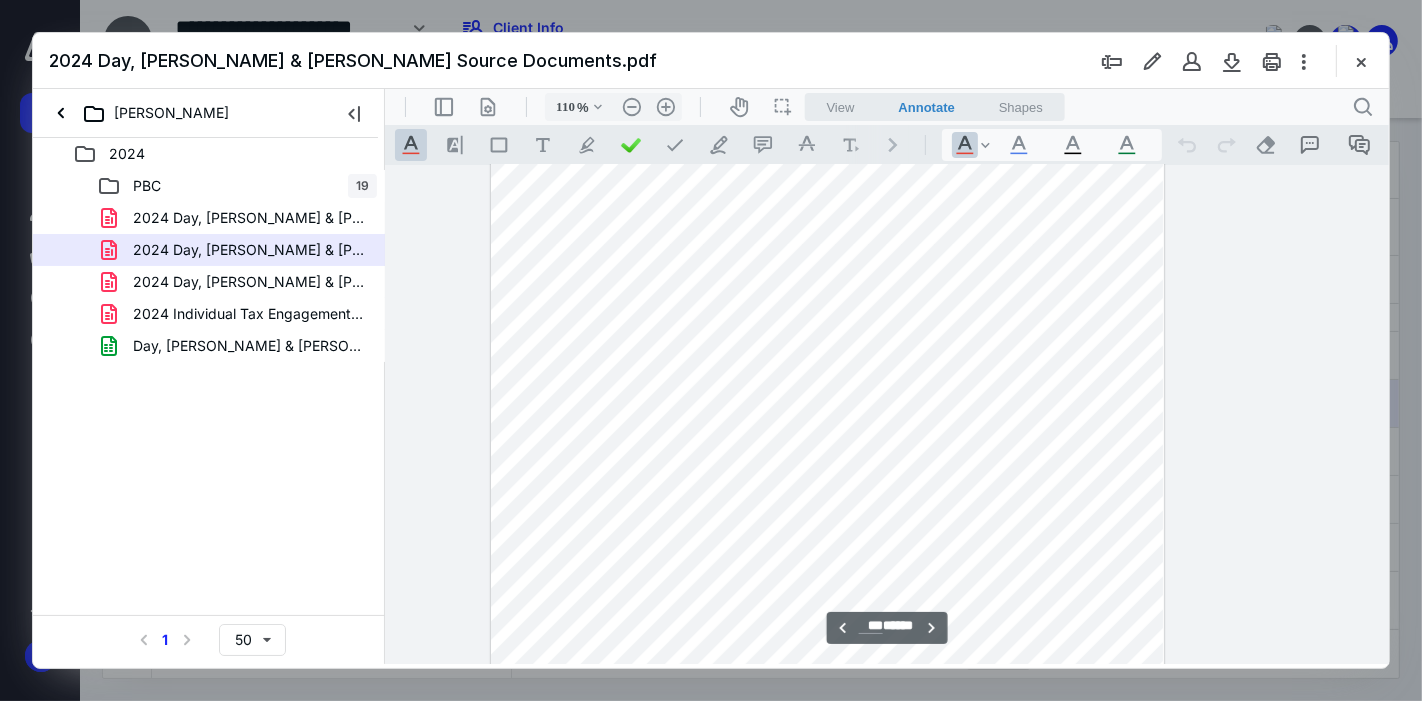 scroll, scrollTop: 139815, scrollLeft: 122, axis: both 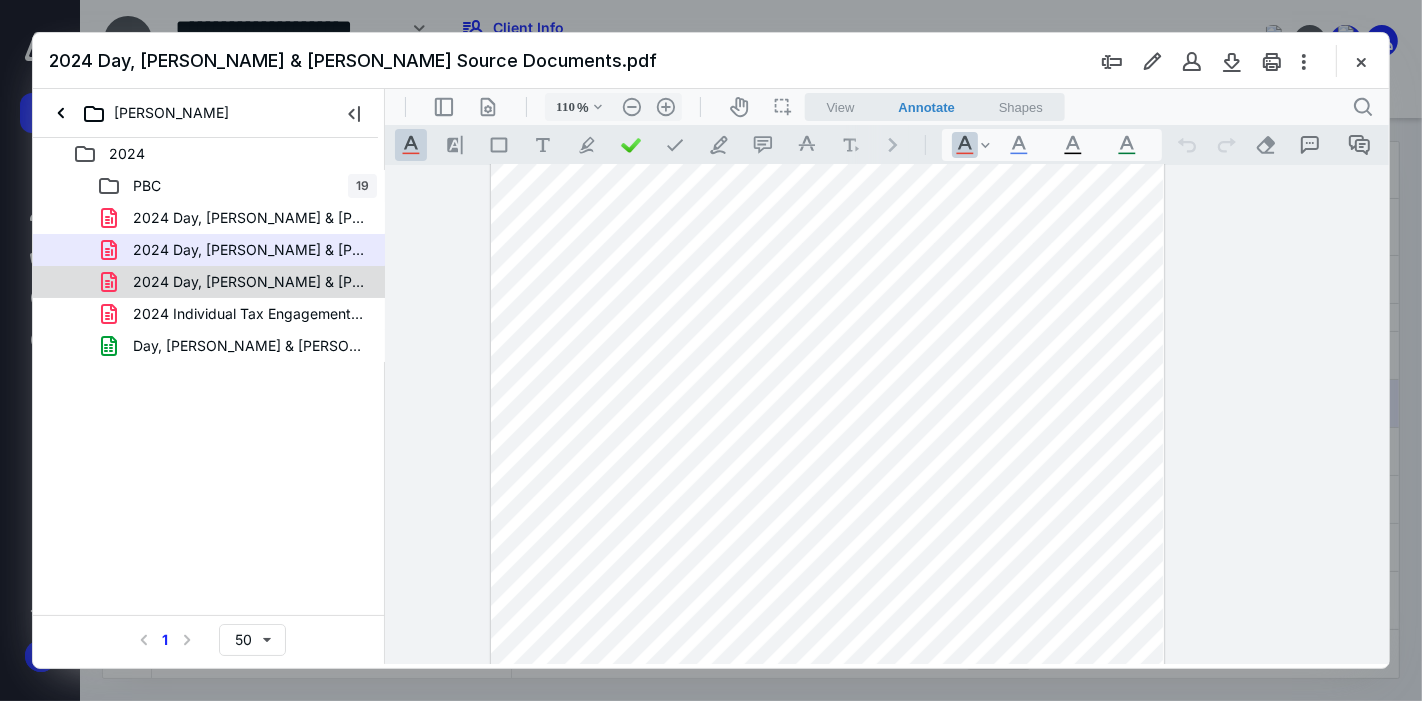 click on "2024 Day, [PERSON_NAME] & [PERSON_NAME] Tax Return.pdf" at bounding box center [237, 282] 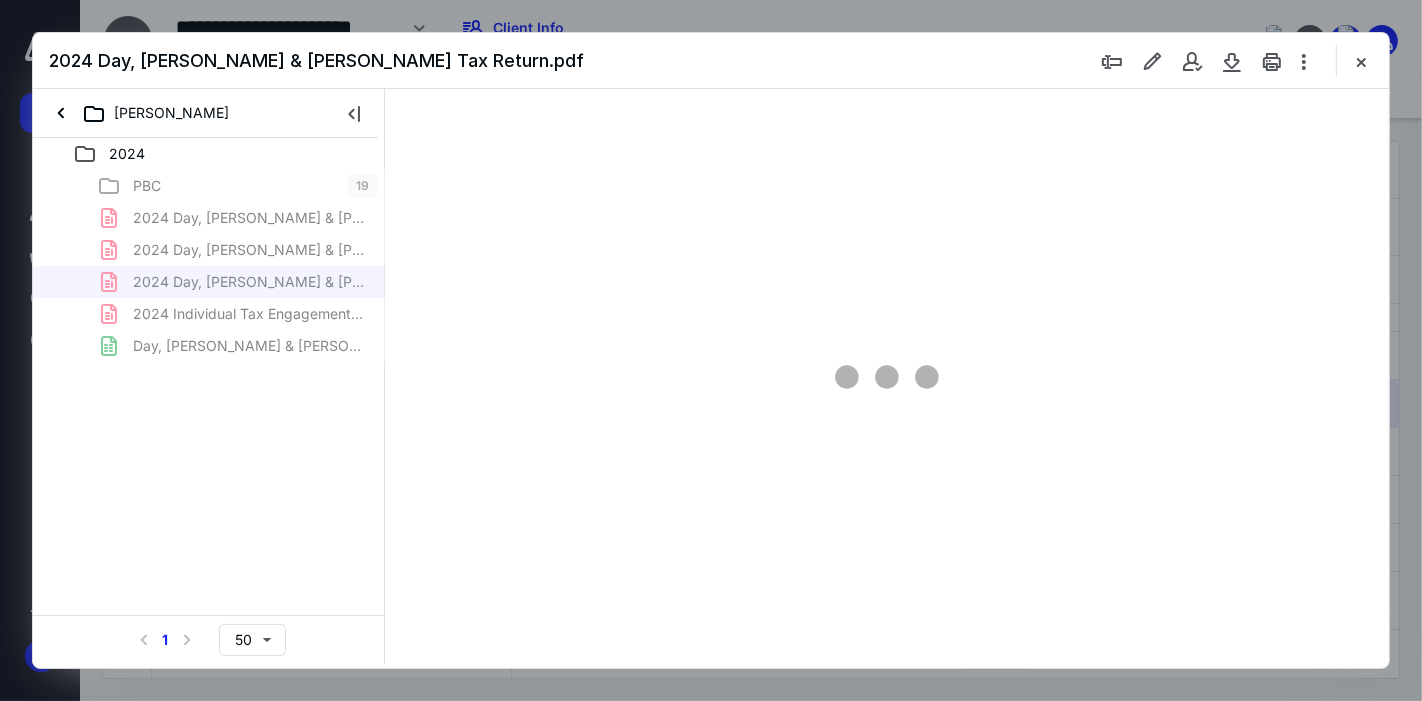 type on "63" 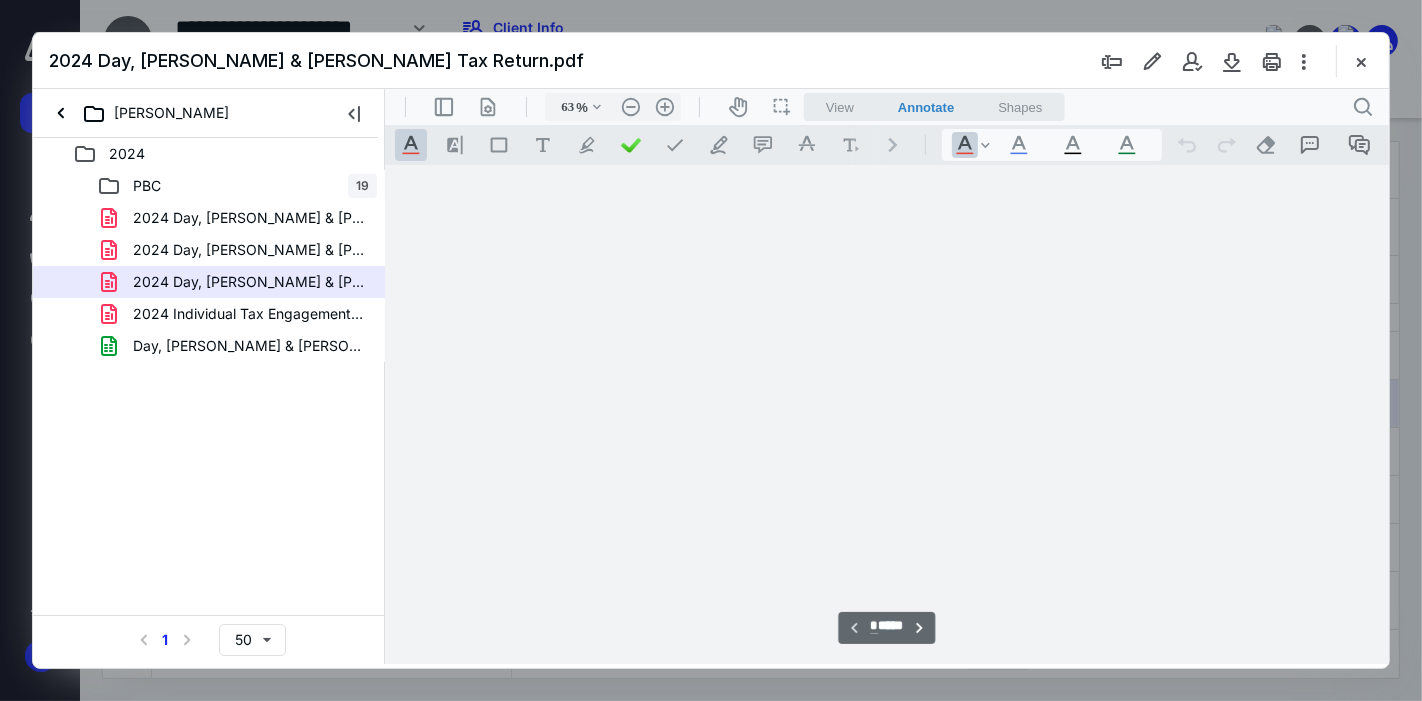 scroll, scrollTop: 79, scrollLeft: 0, axis: vertical 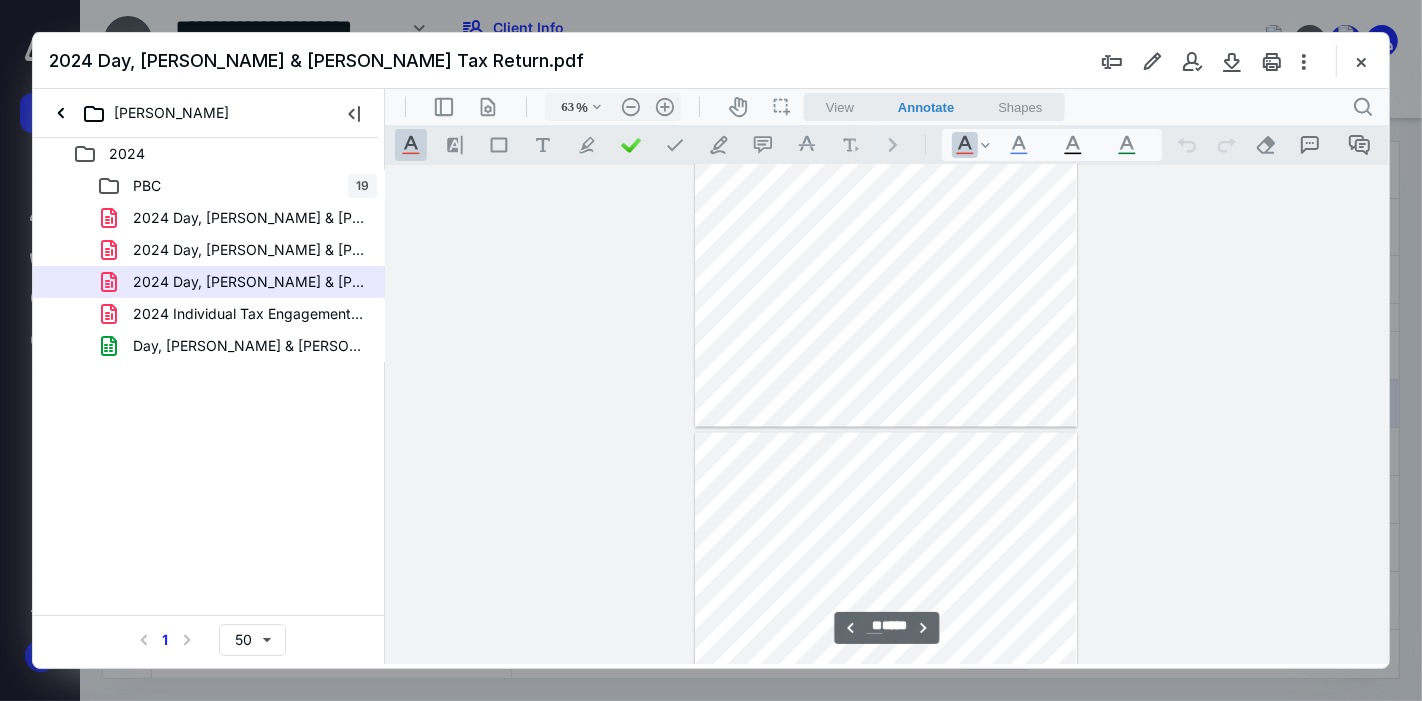 type on "**" 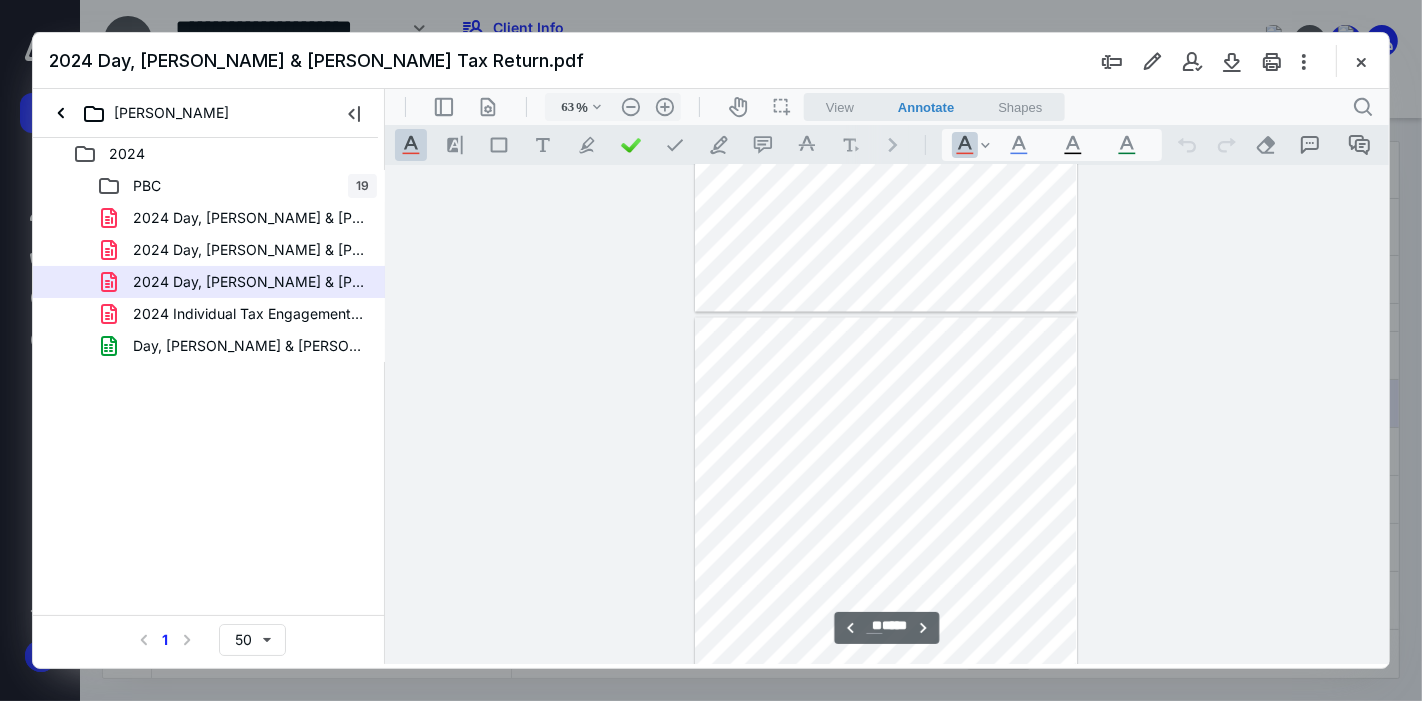 scroll, scrollTop: 22543, scrollLeft: 0, axis: vertical 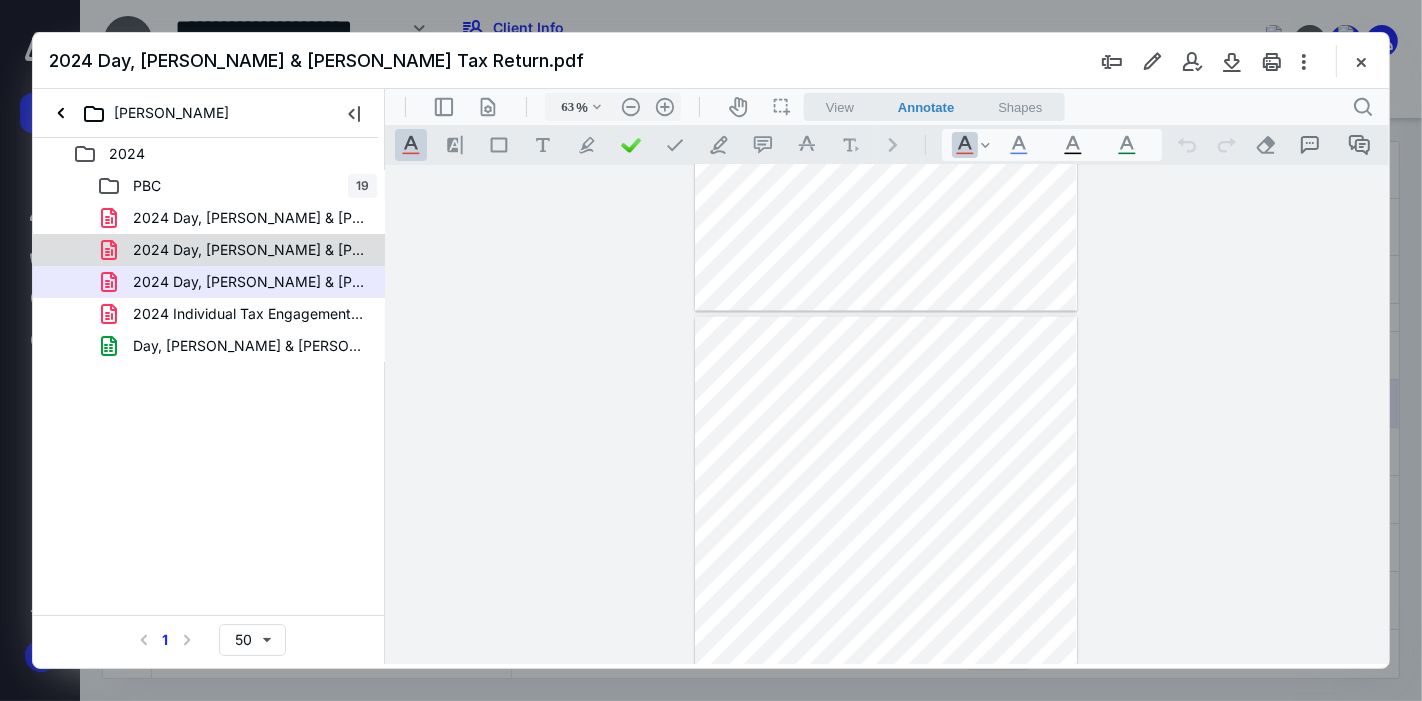 click on "2024 Day, [PERSON_NAME] & [PERSON_NAME] Source Documents.pdf" at bounding box center (237, 250) 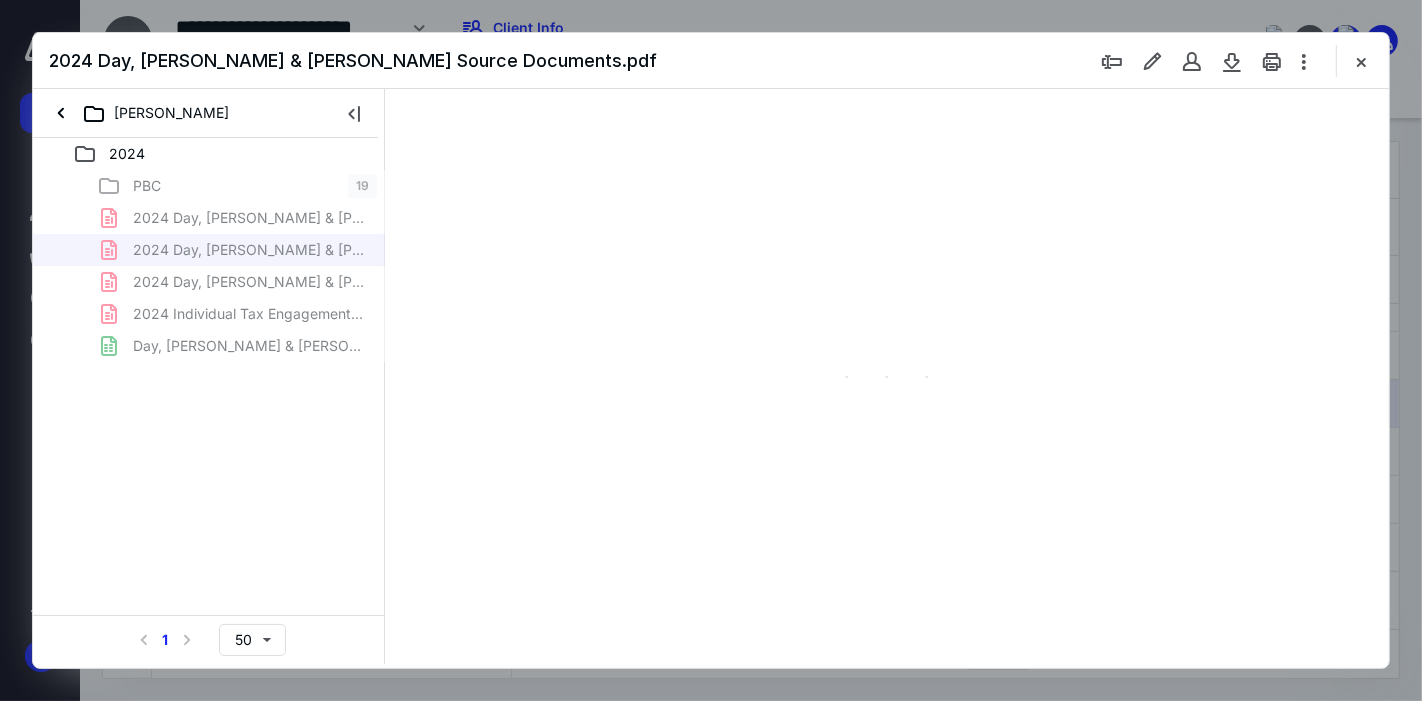 type on "63" 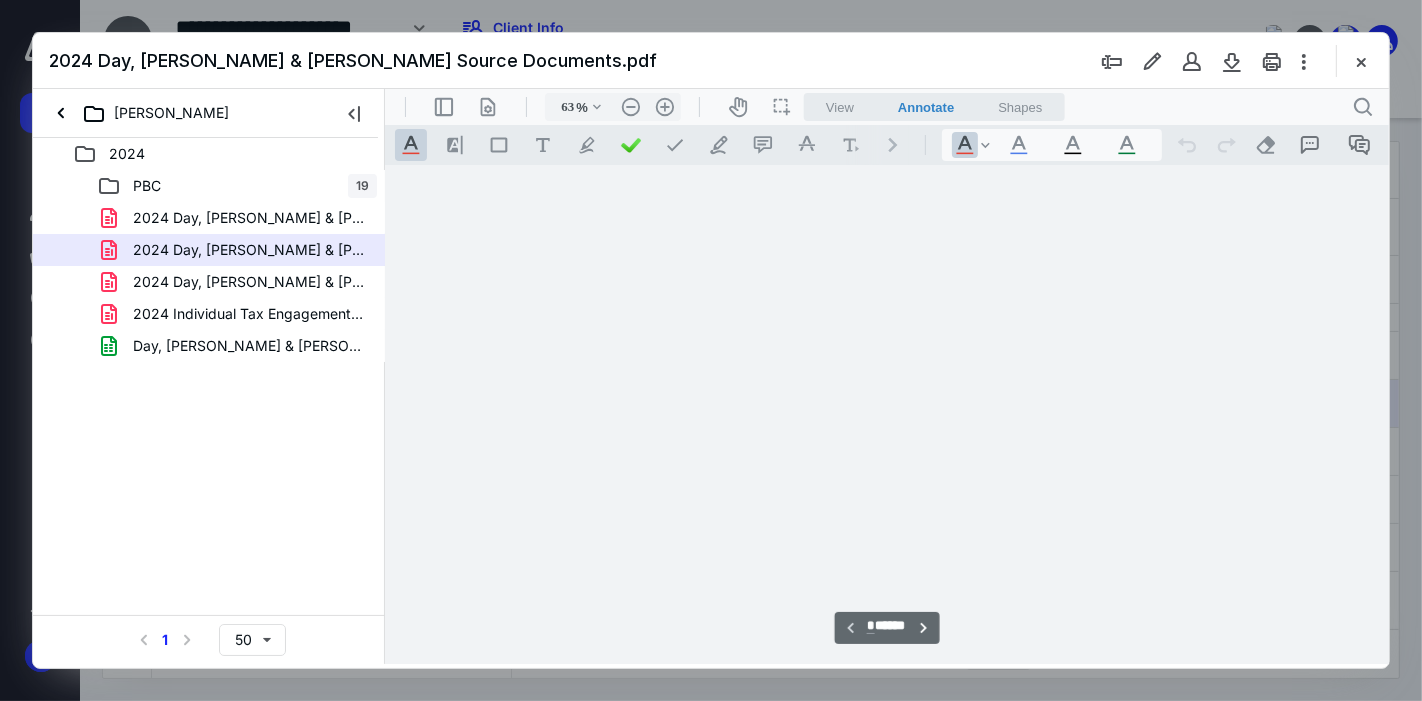 scroll, scrollTop: 79, scrollLeft: 0, axis: vertical 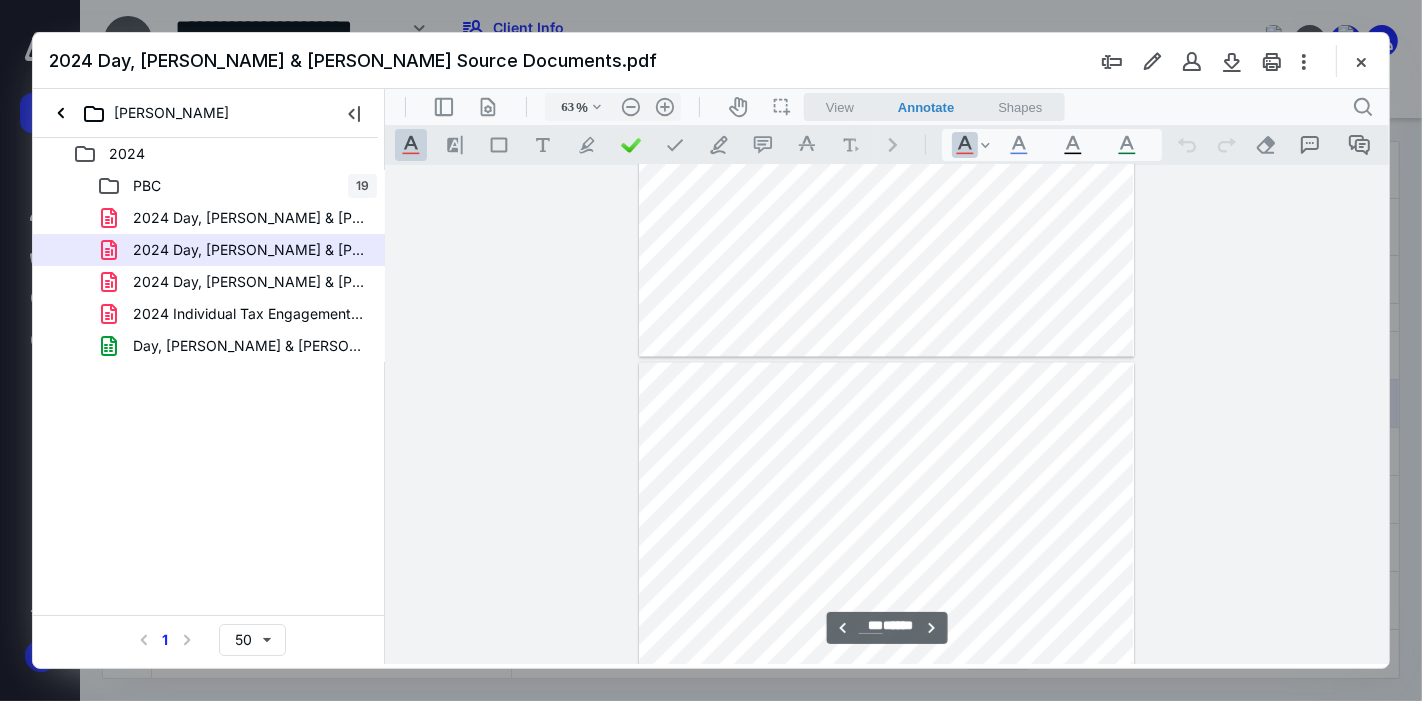 type on "***" 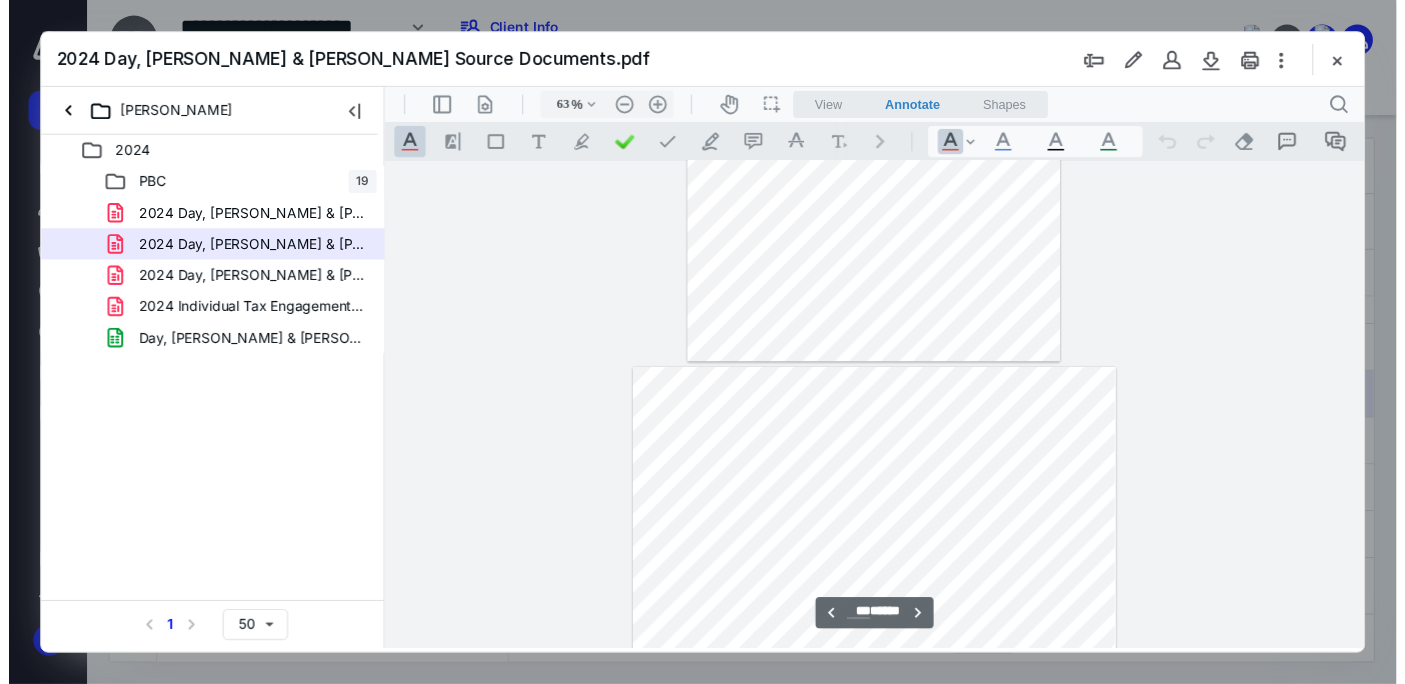 scroll, scrollTop: 79817, scrollLeft: 0, axis: vertical 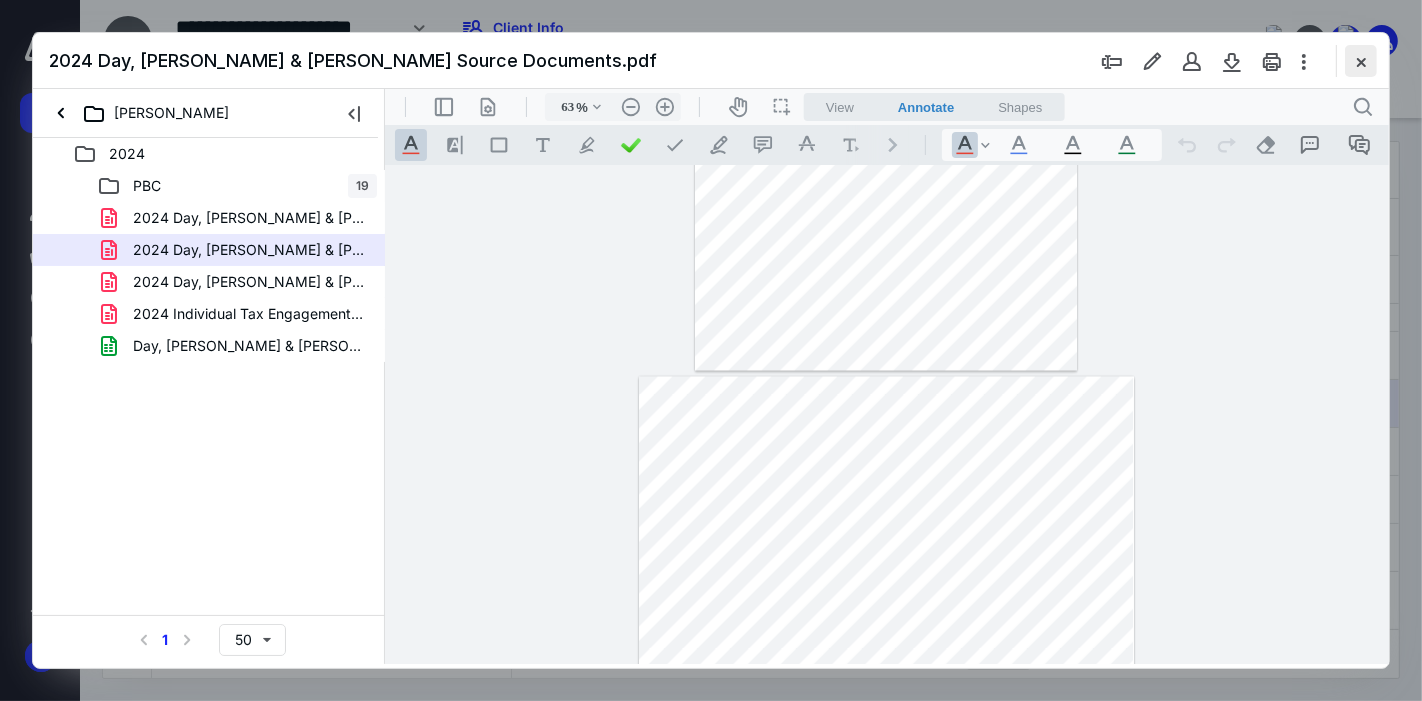 click at bounding box center (1361, 61) 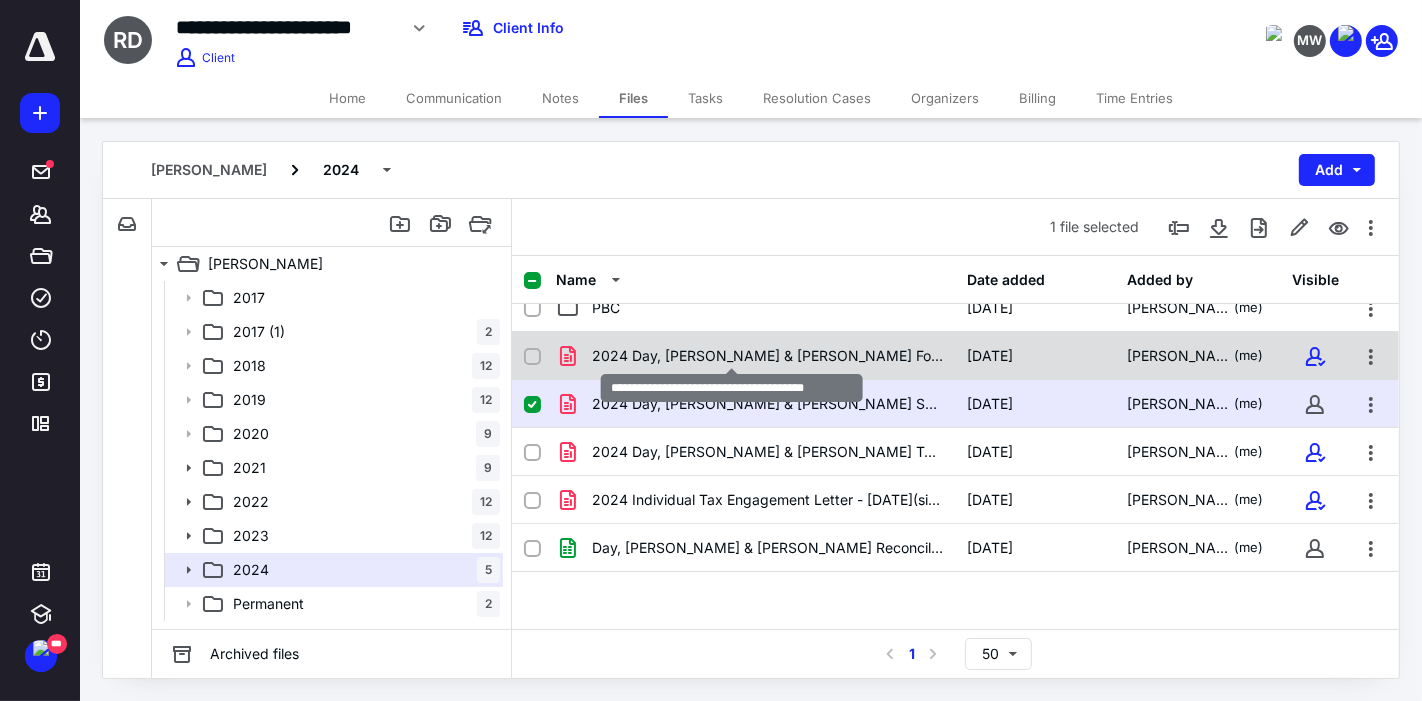 click on "2024 Day, [PERSON_NAME] & [PERSON_NAME] Form 8879.pdf" at bounding box center [768, 356] 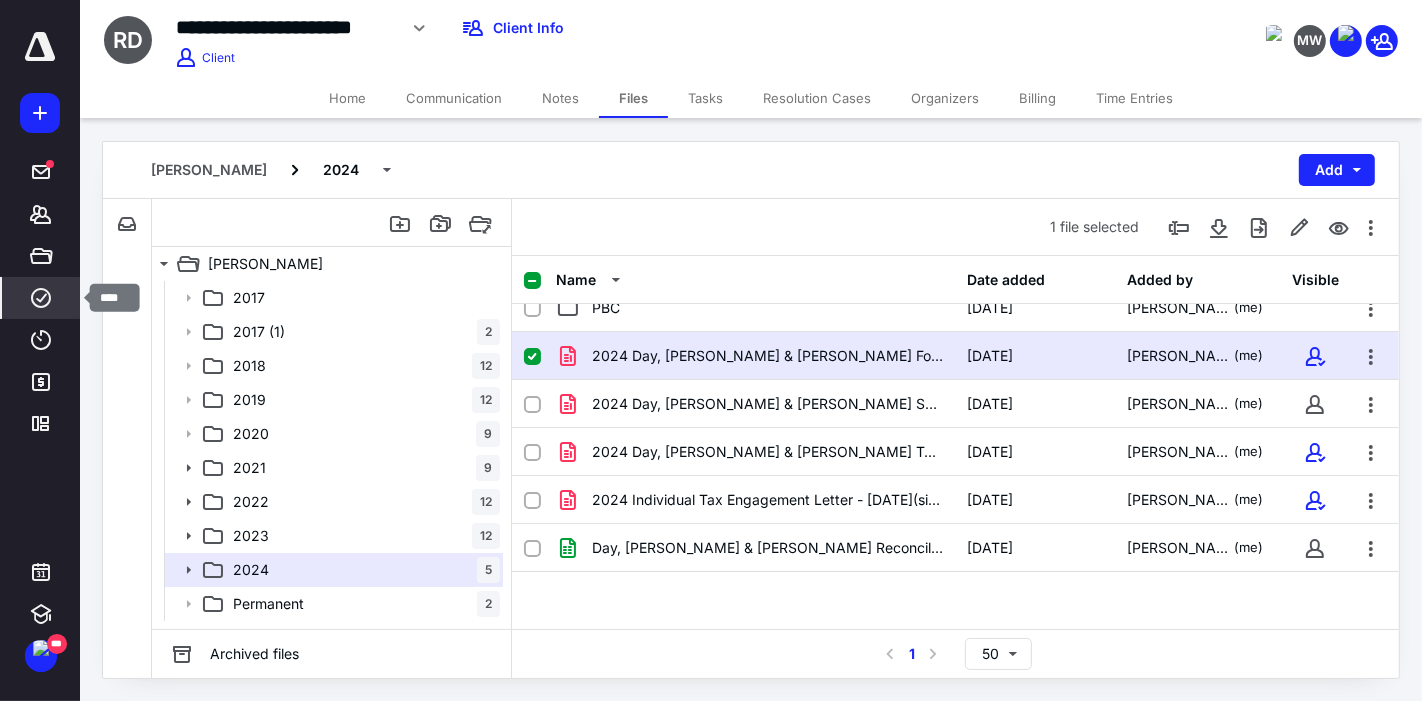 click 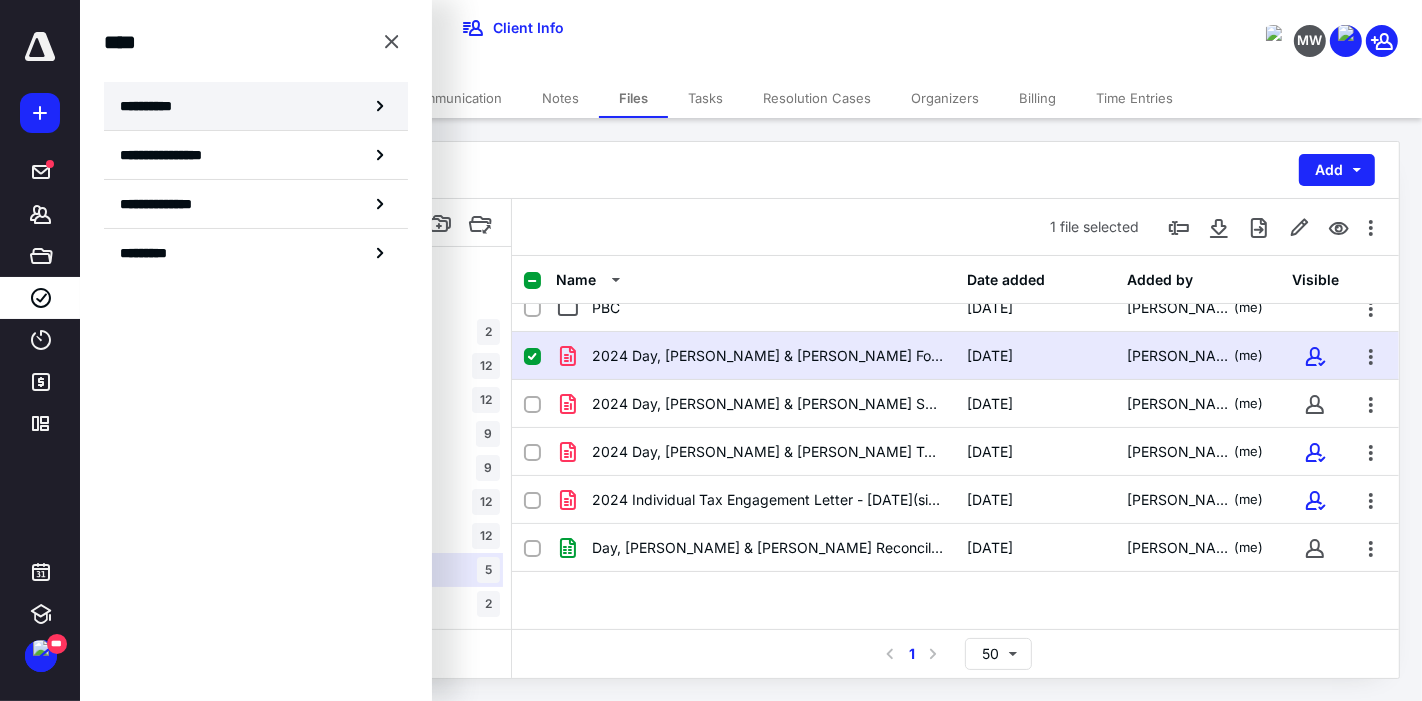 click on "**********" at bounding box center (153, 106) 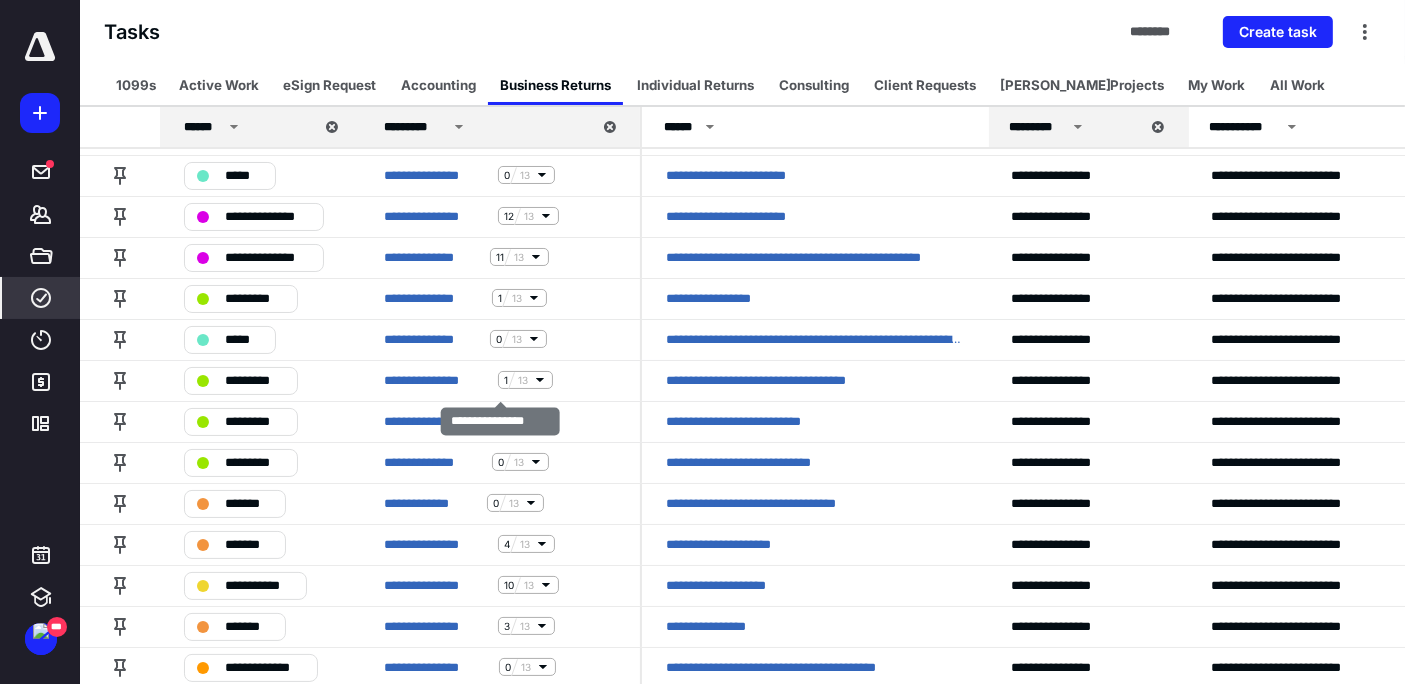 scroll, scrollTop: 35, scrollLeft: 0, axis: vertical 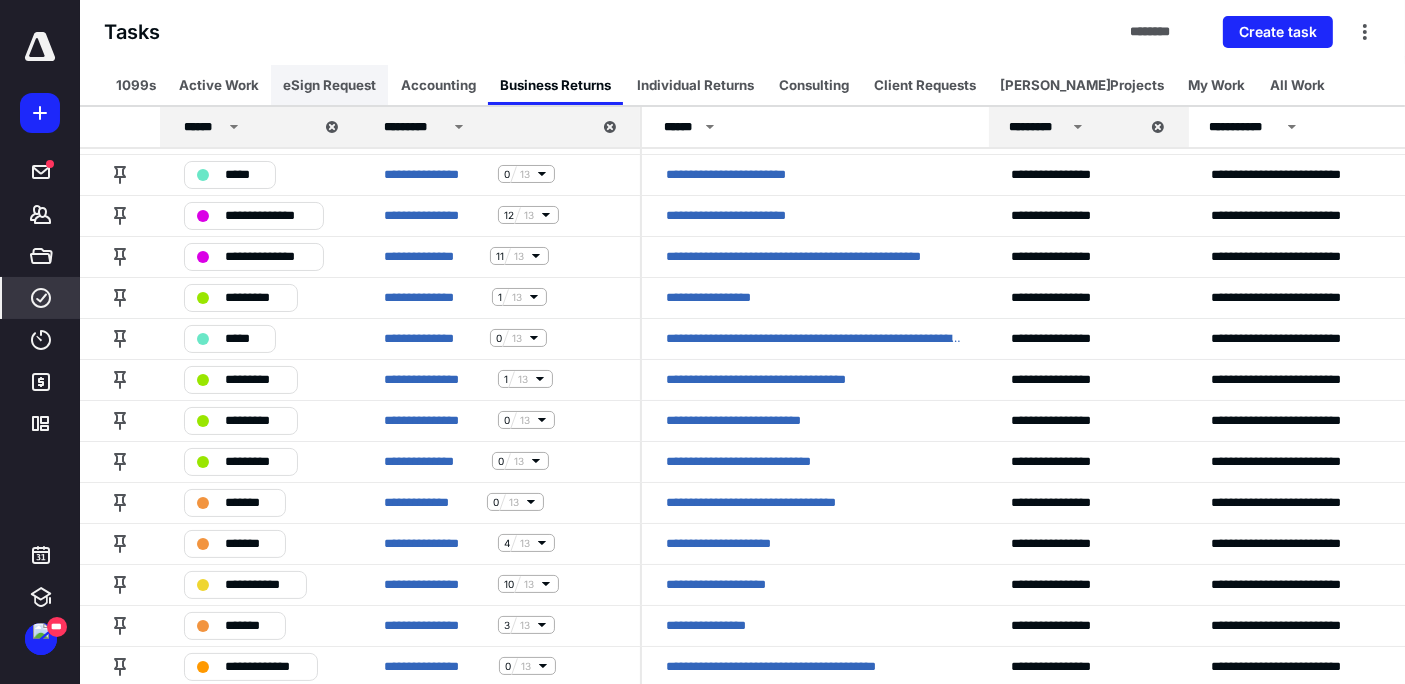 click on "eSign Request" at bounding box center (329, 85) 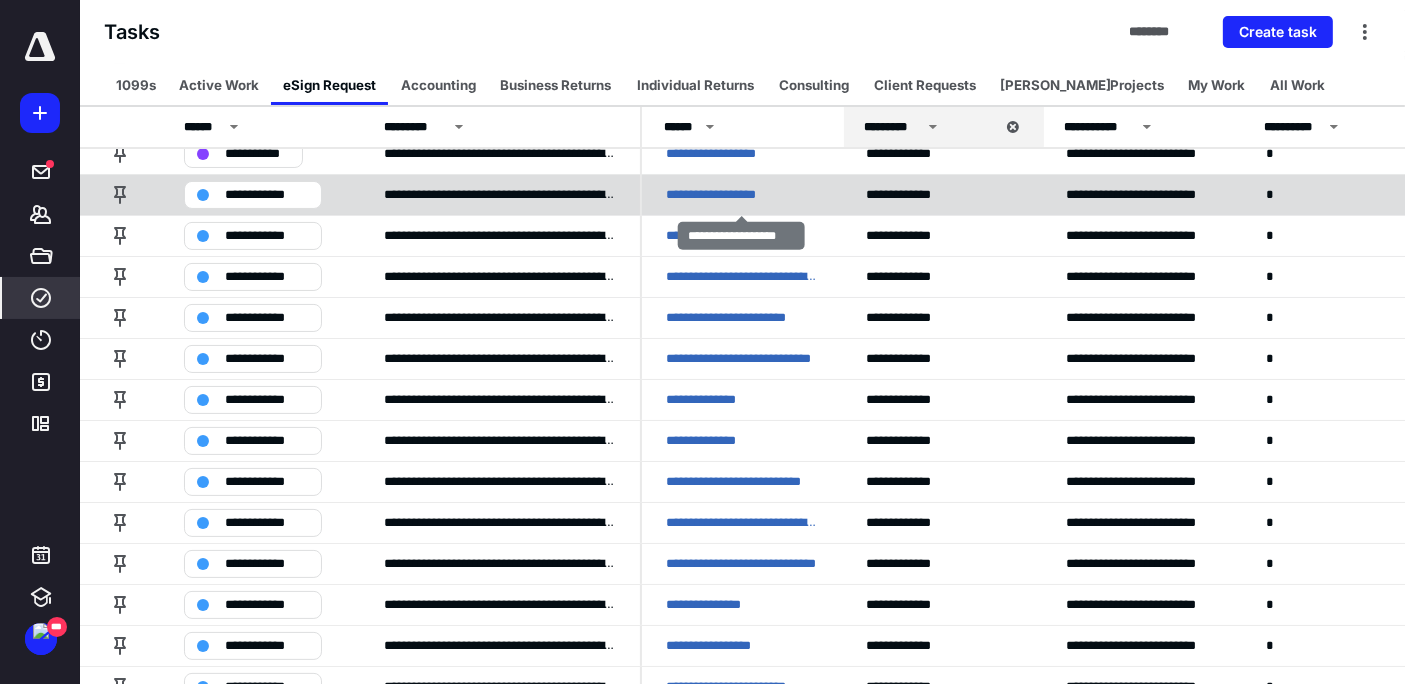 scroll, scrollTop: 465, scrollLeft: 0, axis: vertical 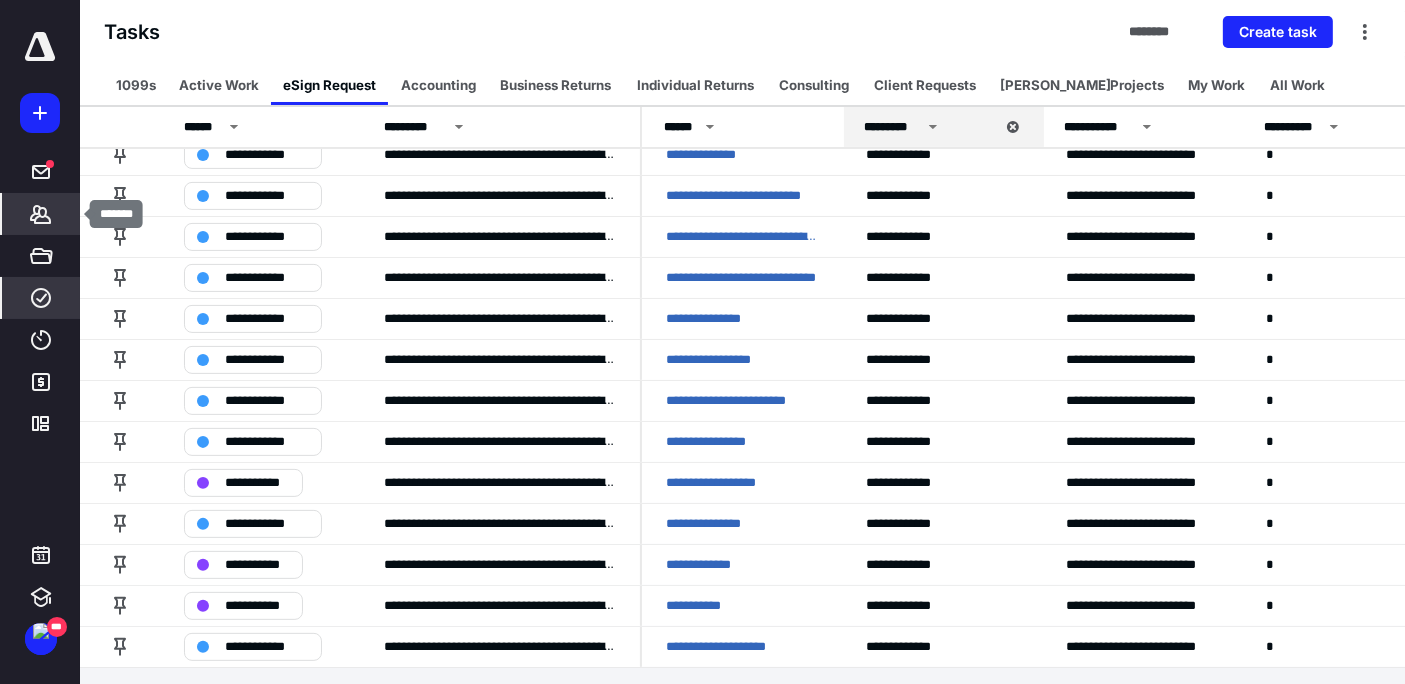 click on "*******" at bounding box center (41, 214) 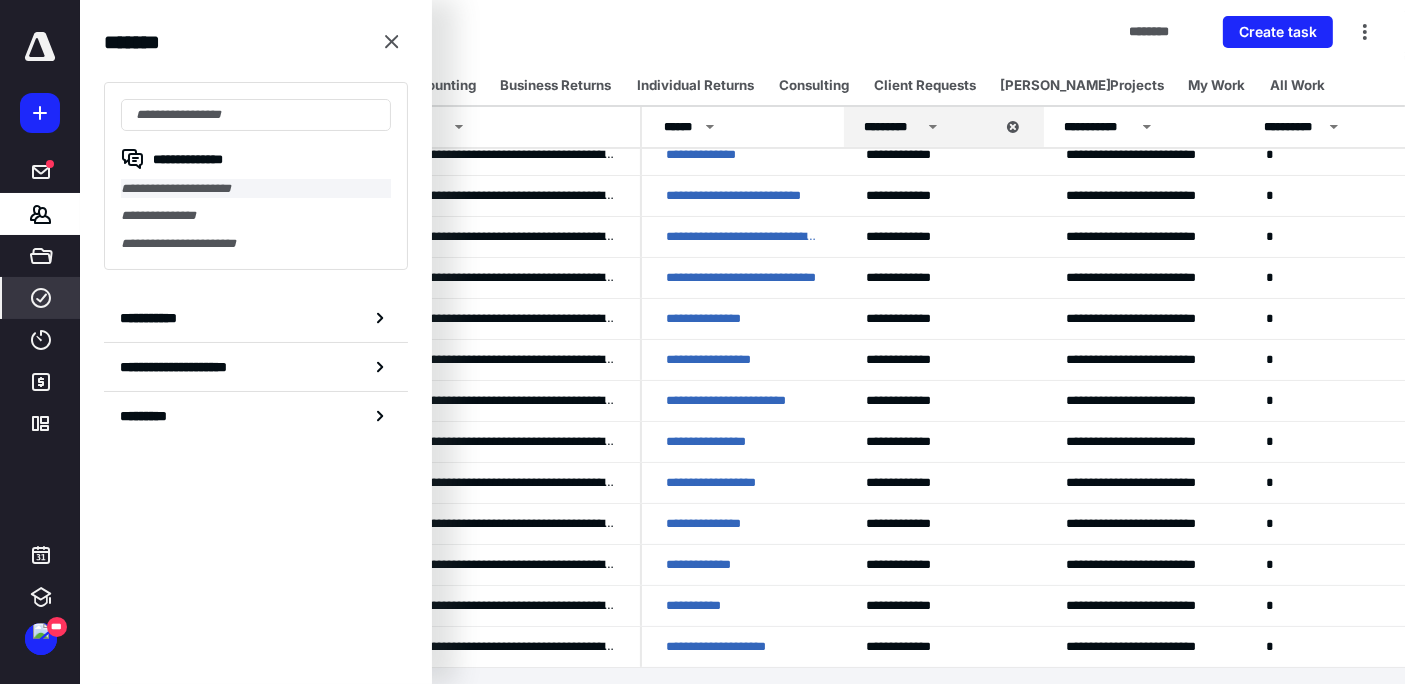 click on "**********" at bounding box center [256, 188] 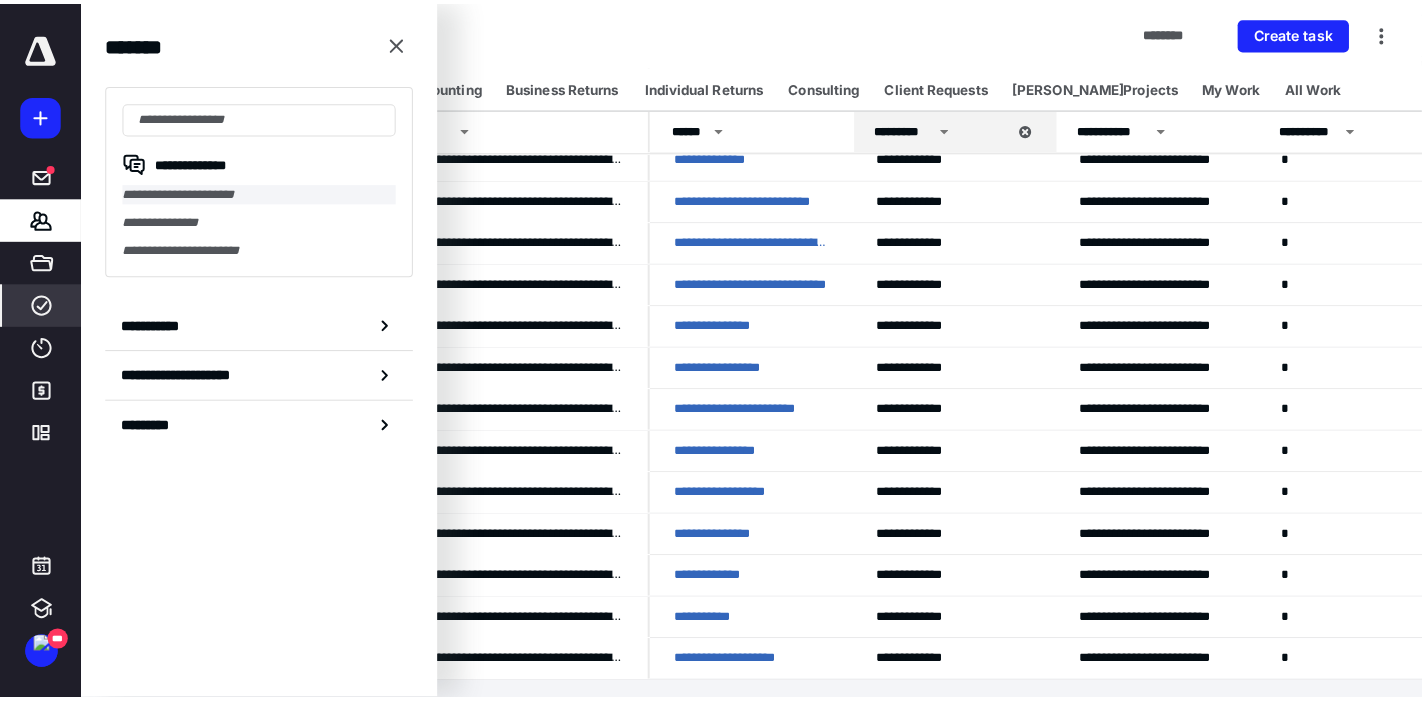 scroll, scrollTop: 0, scrollLeft: 0, axis: both 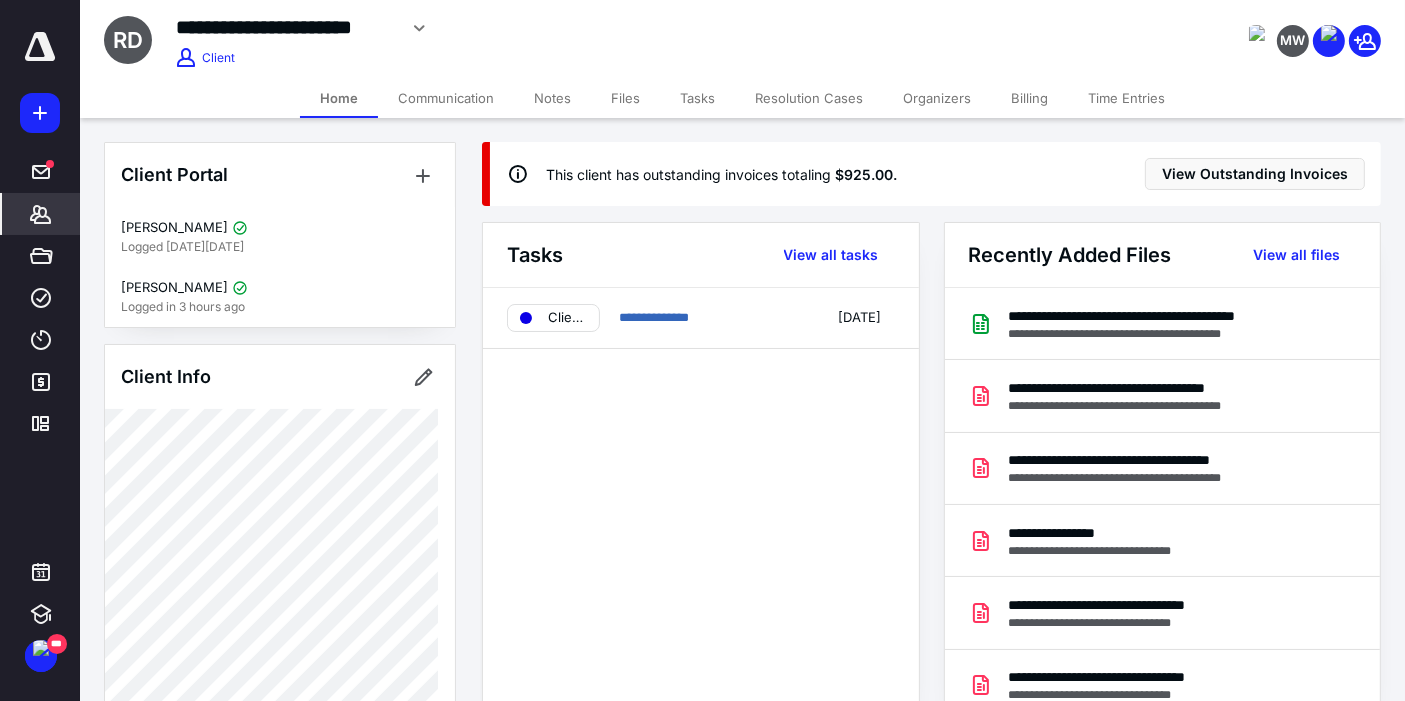 click on "Files" at bounding box center (625, 98) 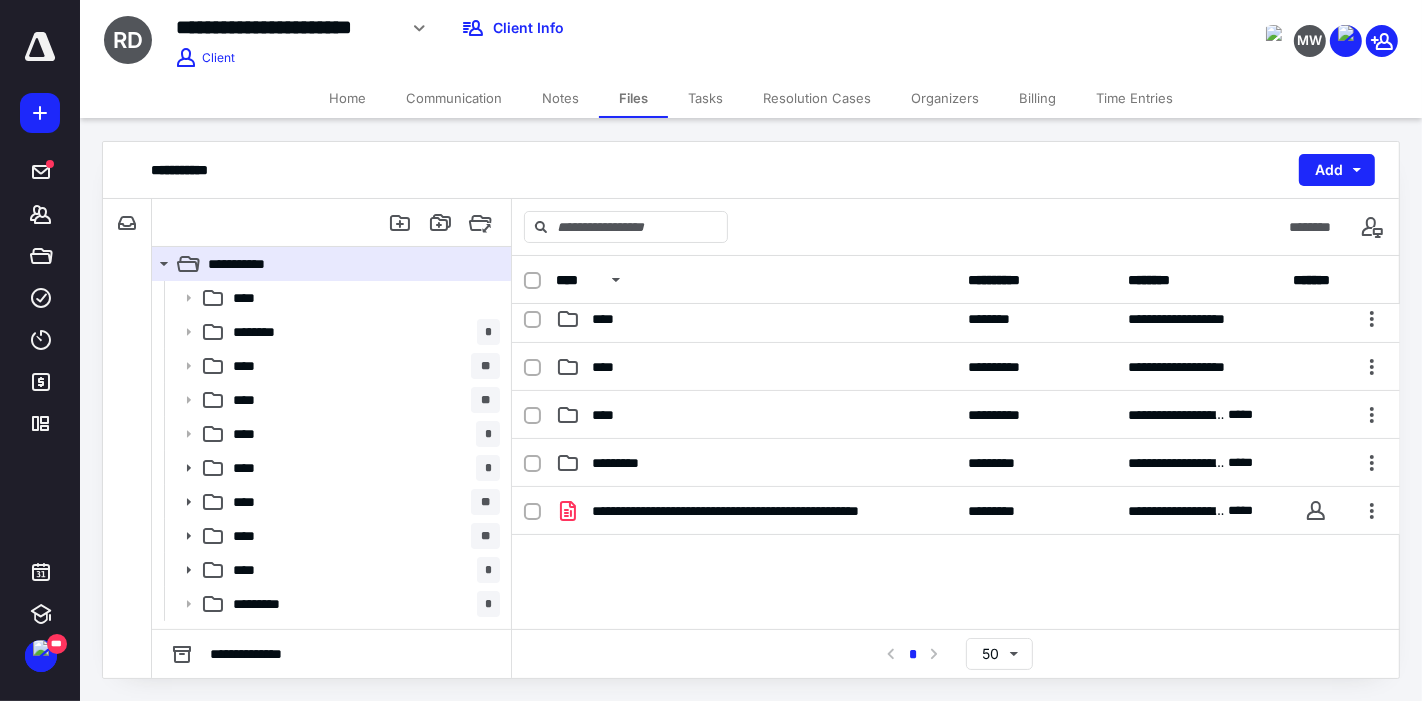 scroll, scrollTop: 311, scrollLeft: 0, axis: vertical 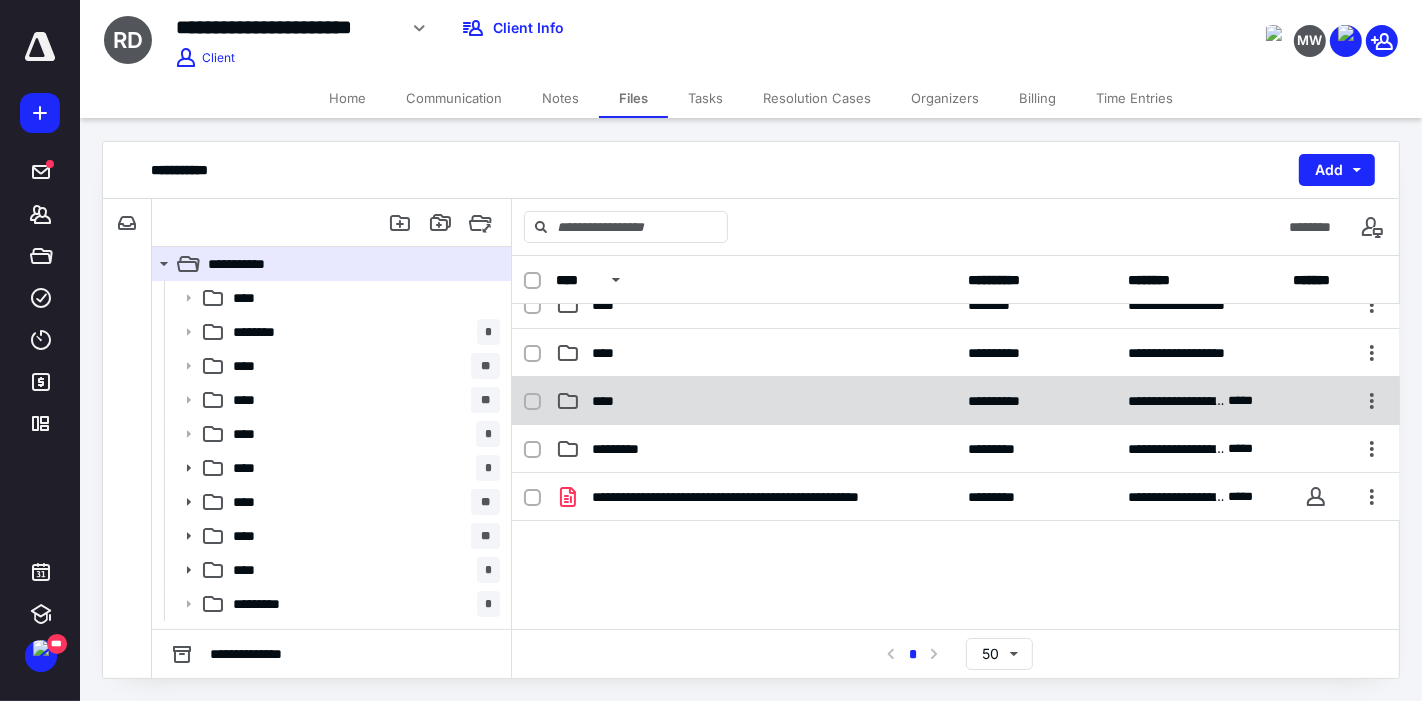 click on "****" at bounding box center (756, 401) 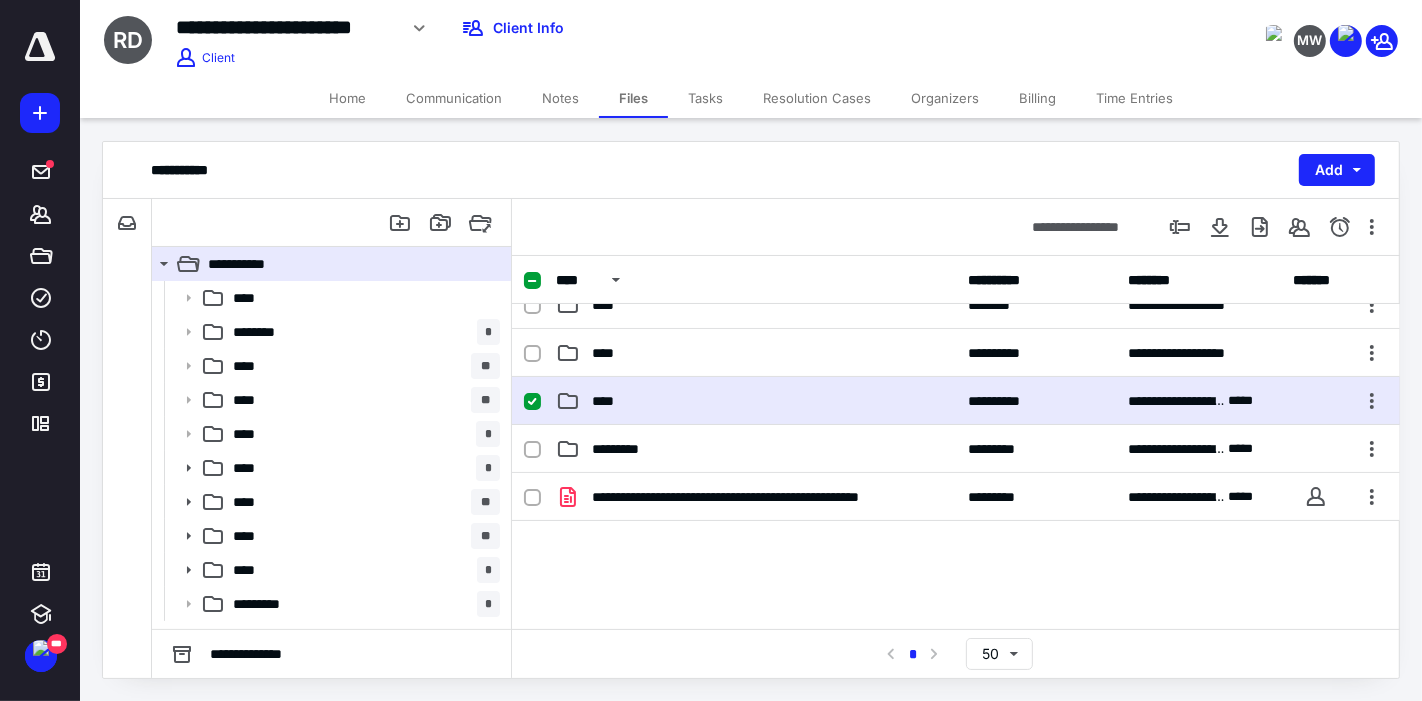 click on "****" at bounding box center (756, 401) 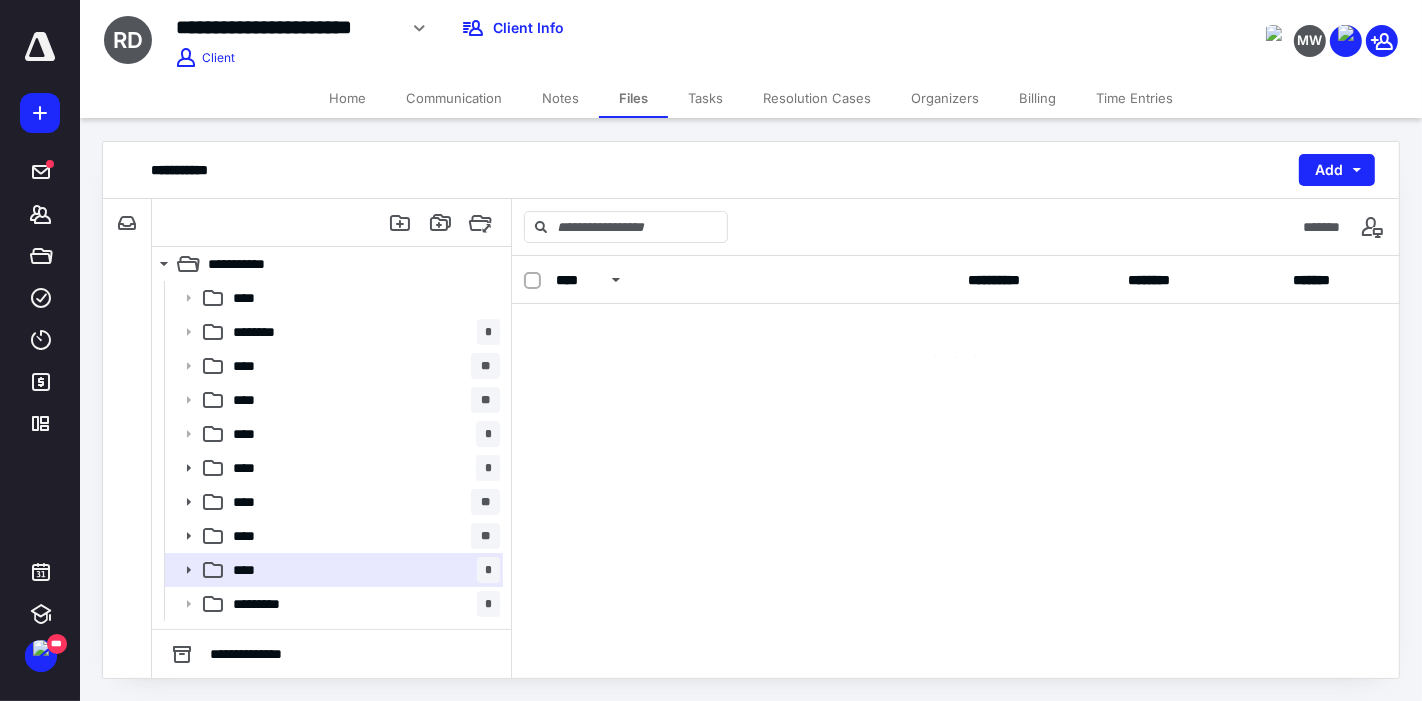 scroll, scrollTop: 0, scrollLeft: 0, axis: both 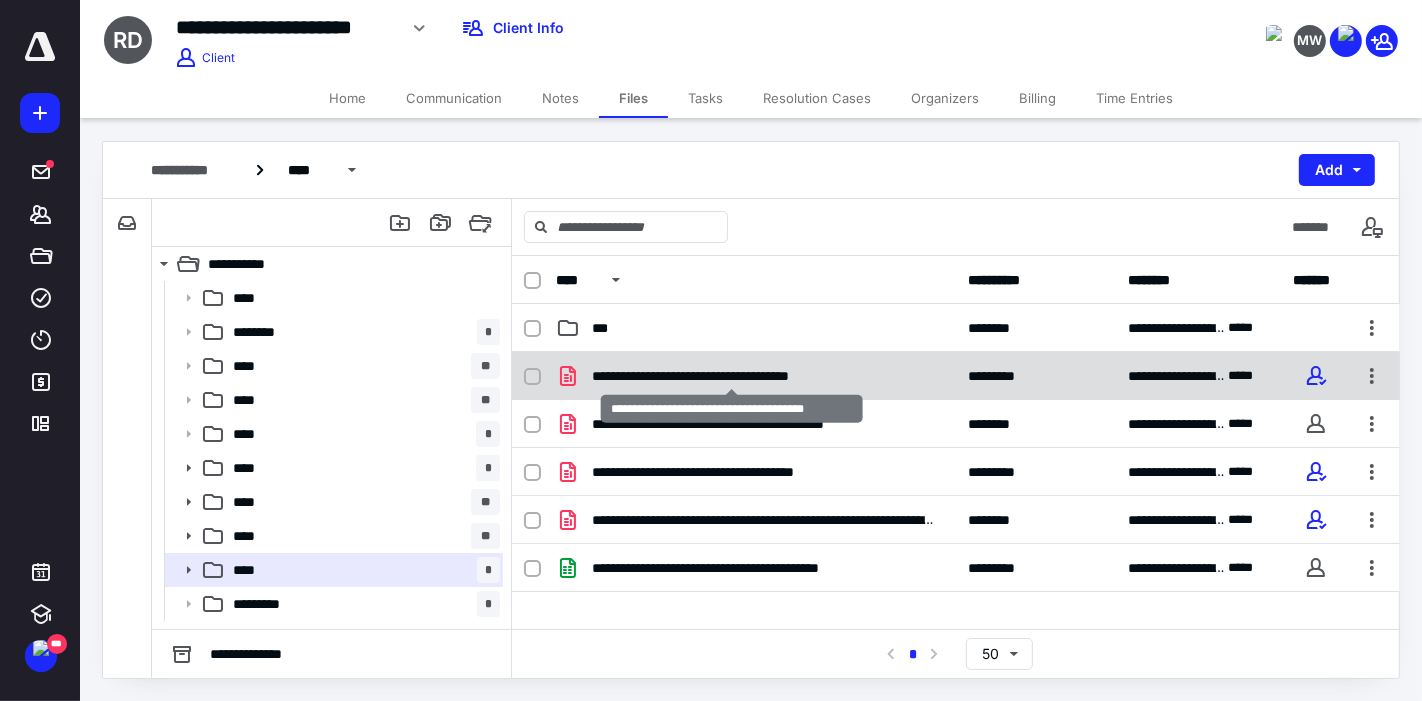 click on "**********" at bounding box center [732, 376] 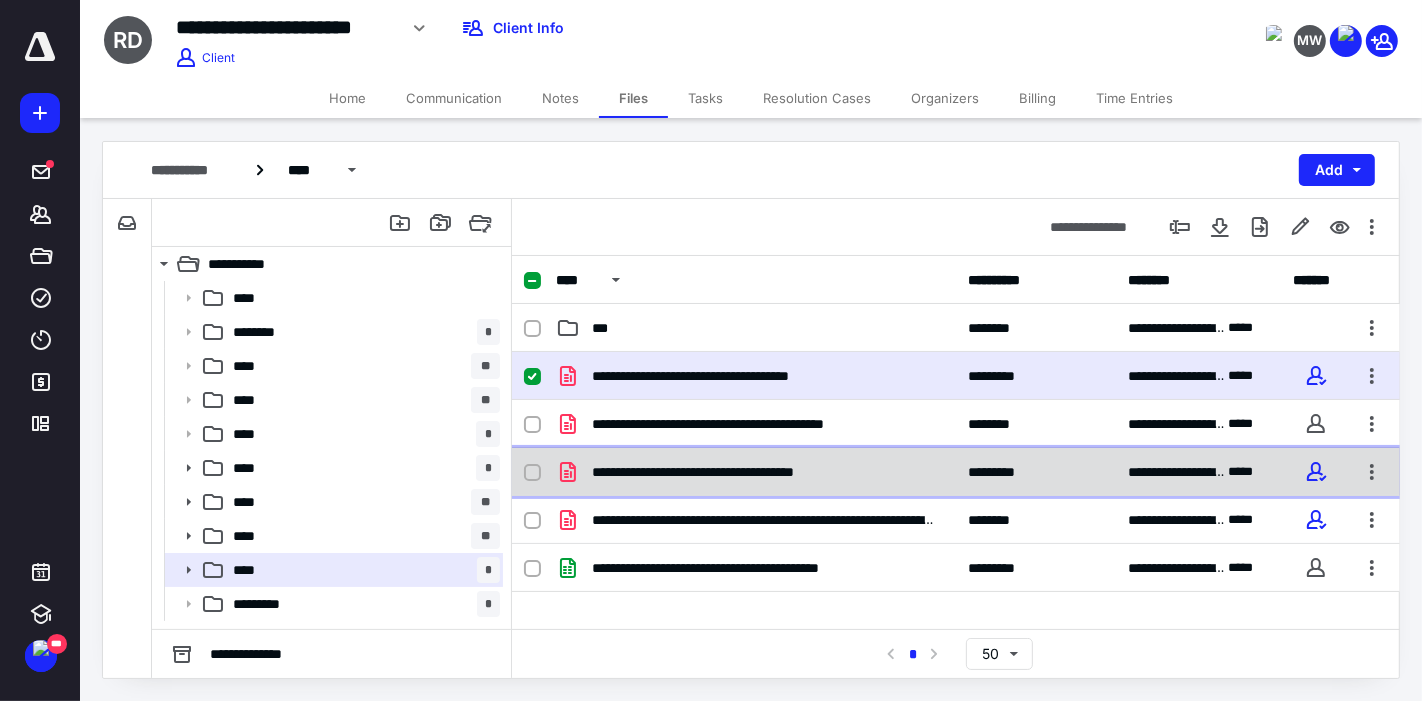 click on "**********" at bounding box center [756, 472] 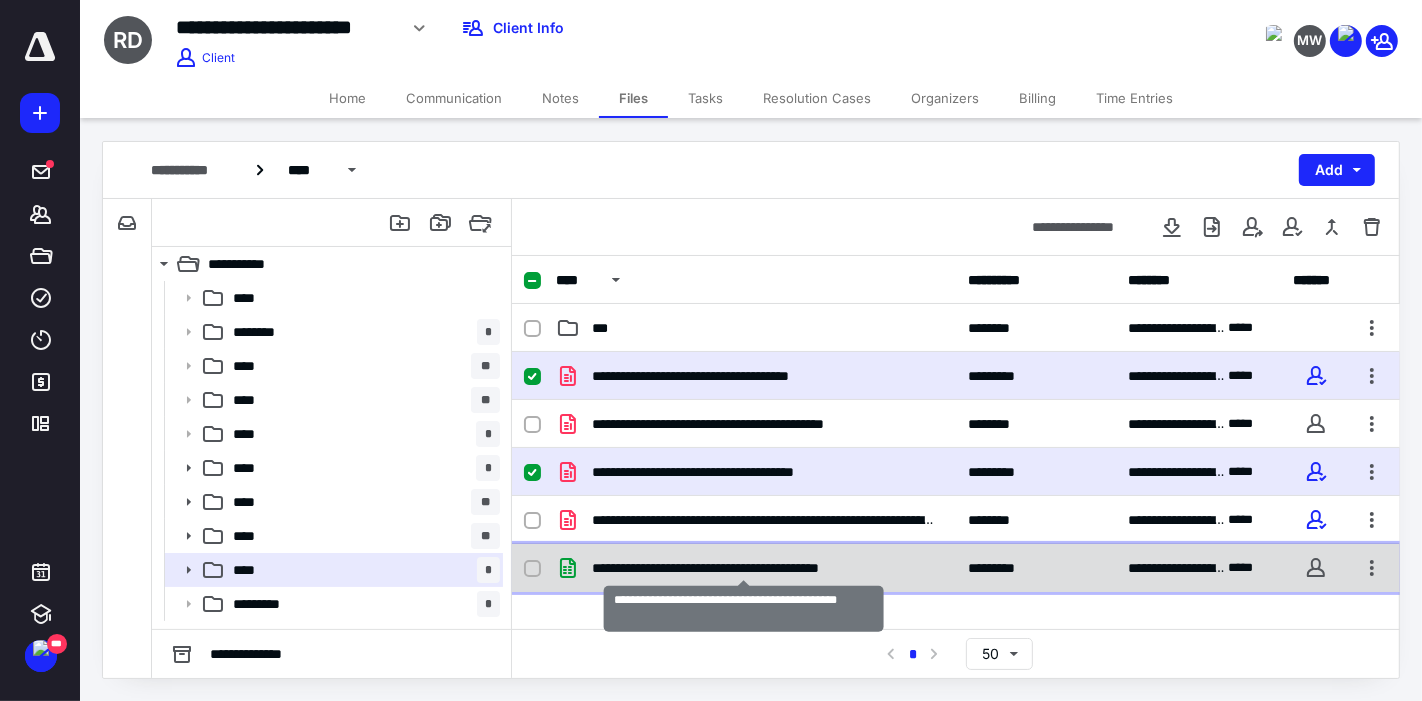 click on "**********" at bounding box center (744, 568) 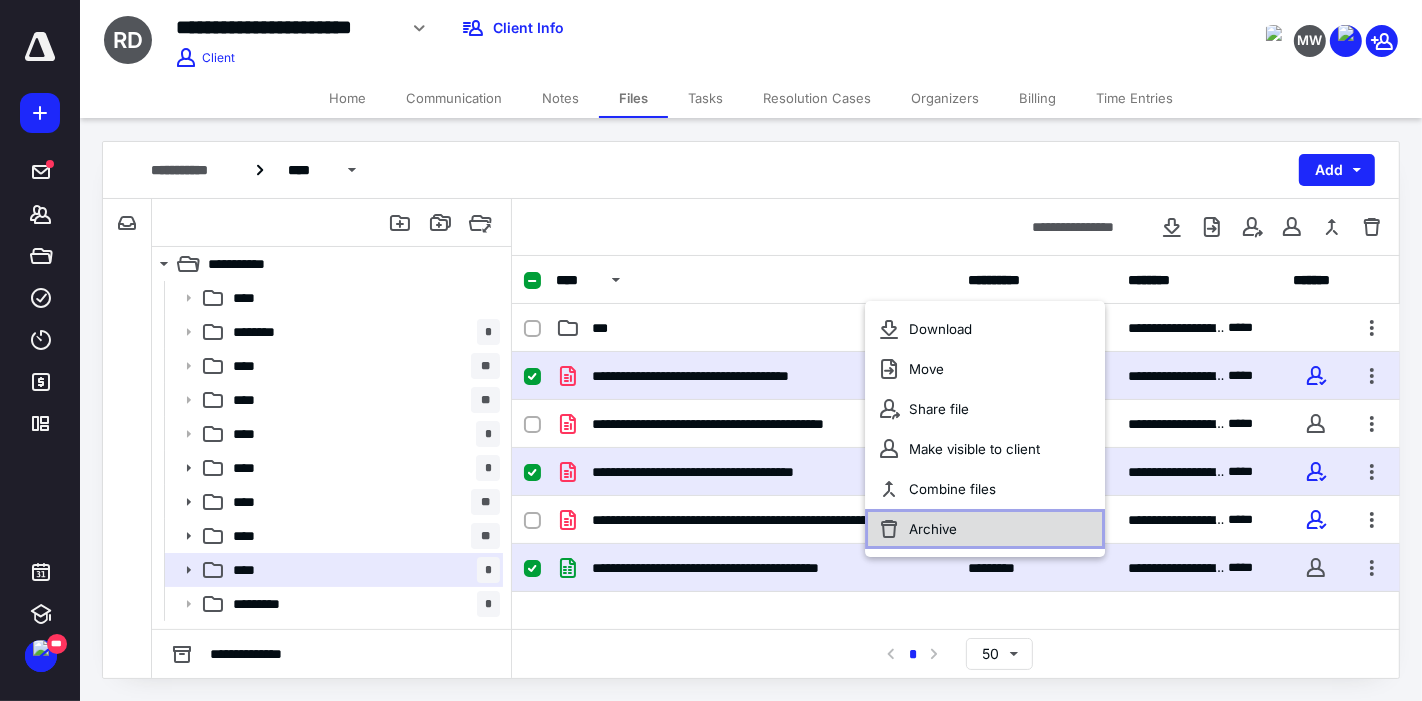 click on "Archive" at bounding box center (985, 530) 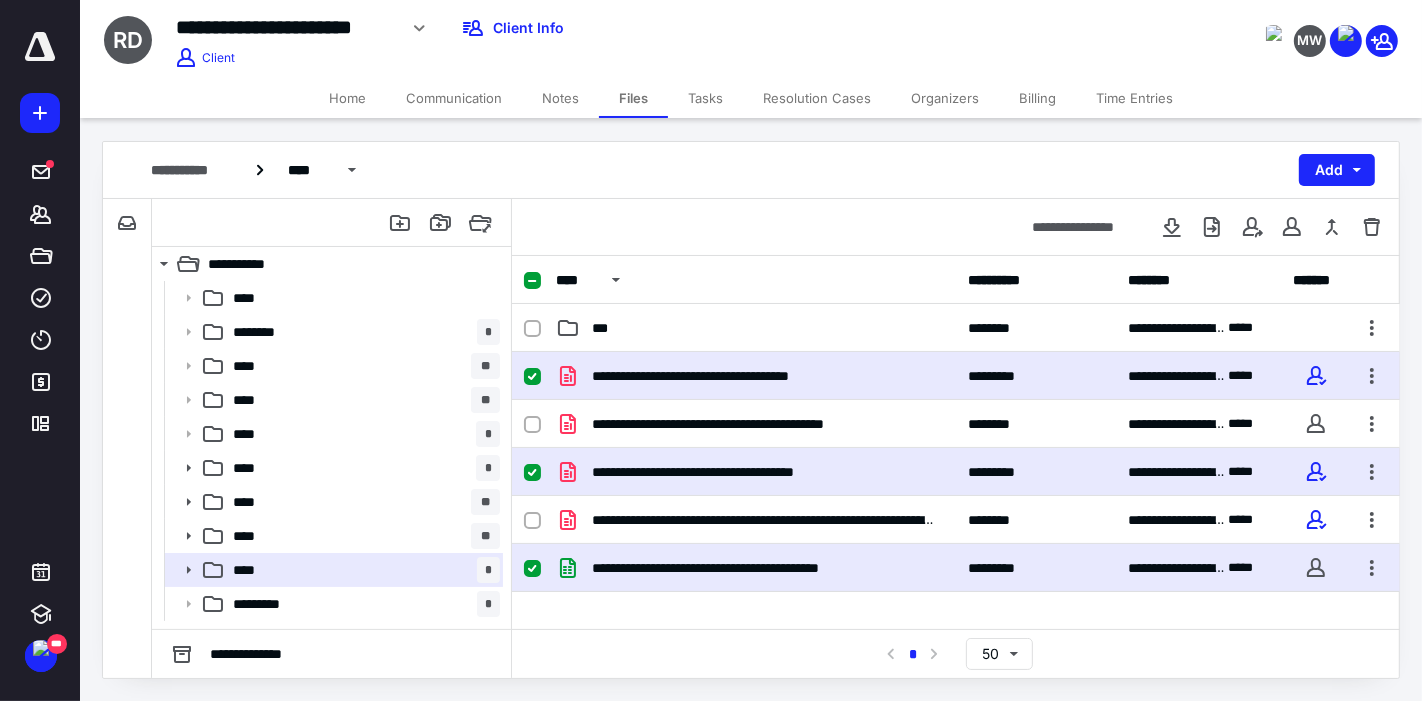 checkbox on "false" 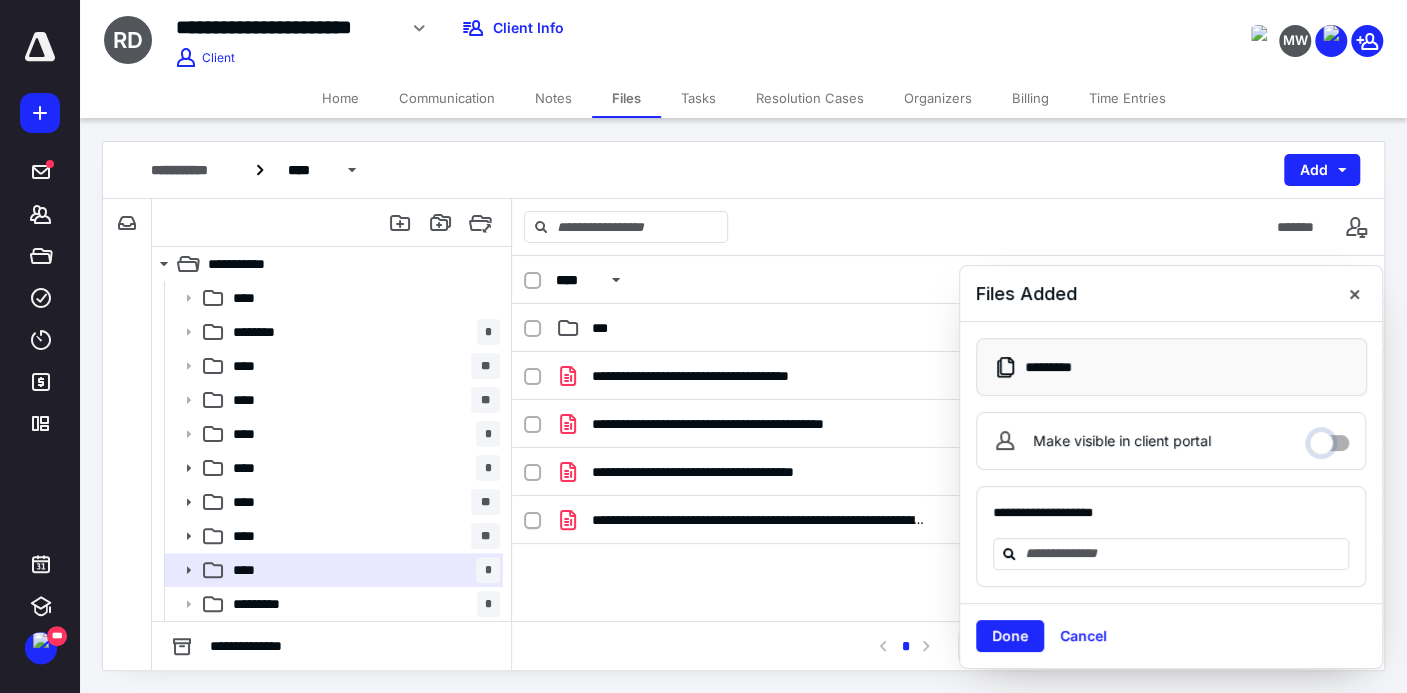 click on "Make visible in client portal" at bounding box center (1329, 438) 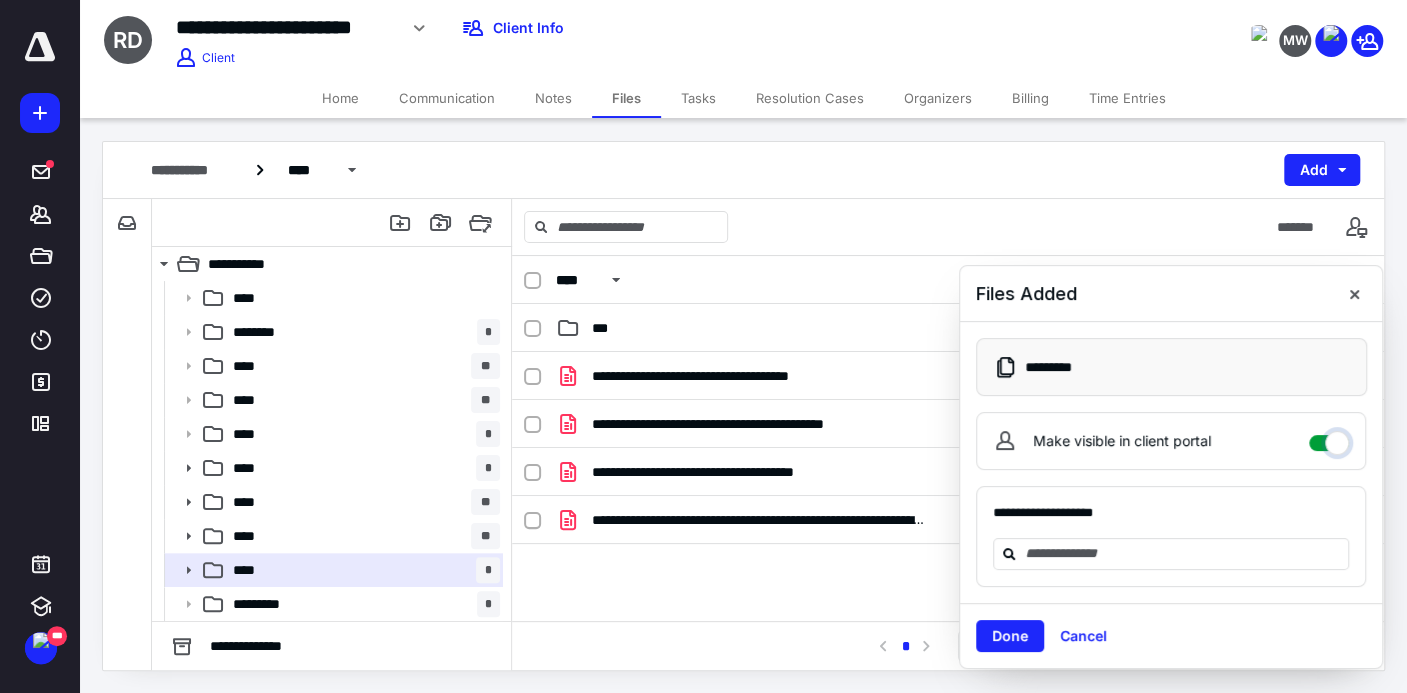 checkbox on "****" 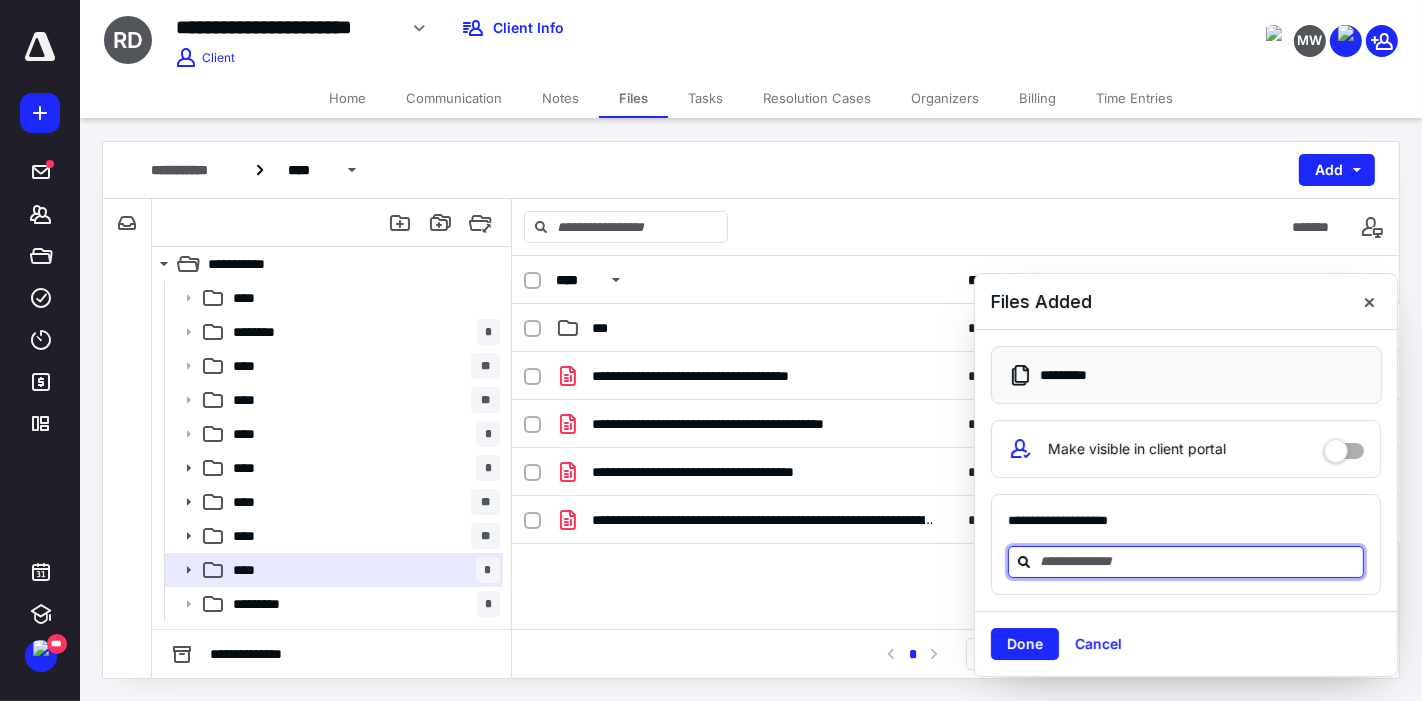 click at bounding box center [1198, 561] 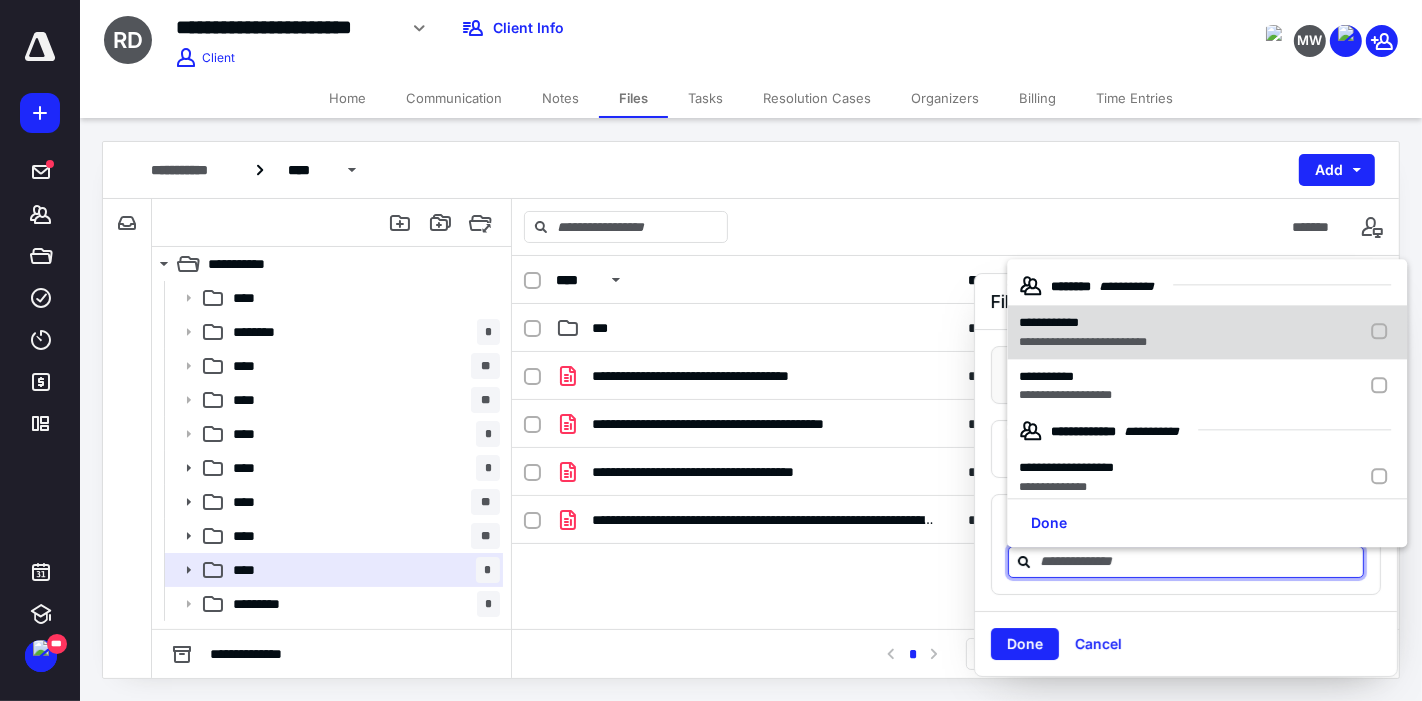 click on "**********" at bounding box center (1083, 342) 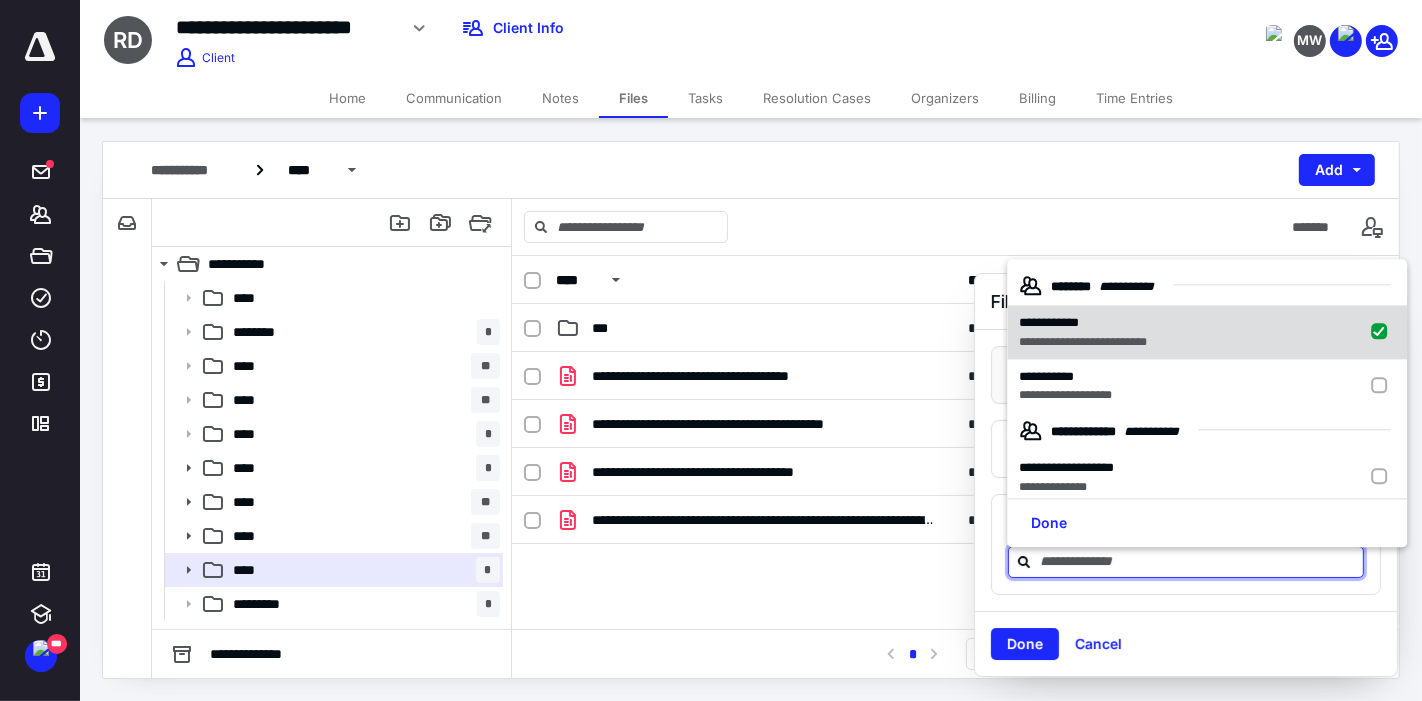 checkbox on "true" 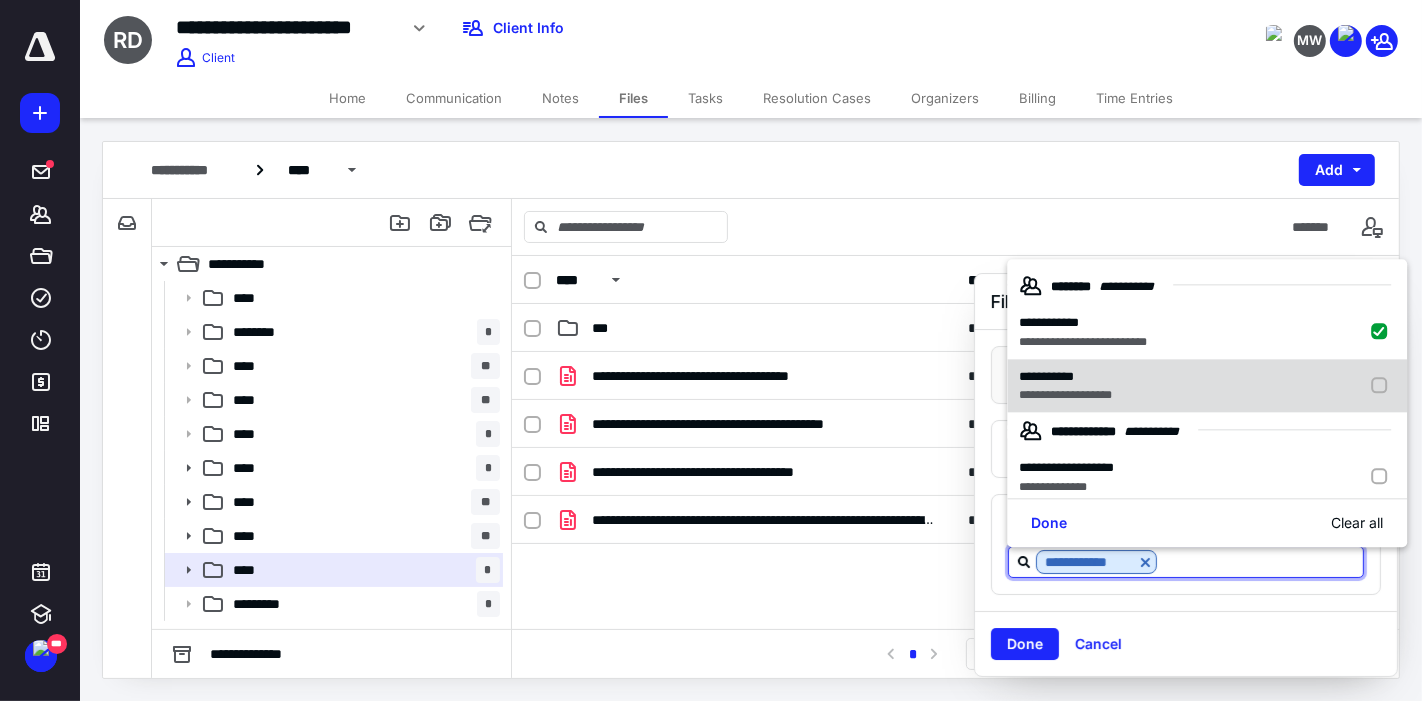 click on "**********" at bounding box center [1065, 377] 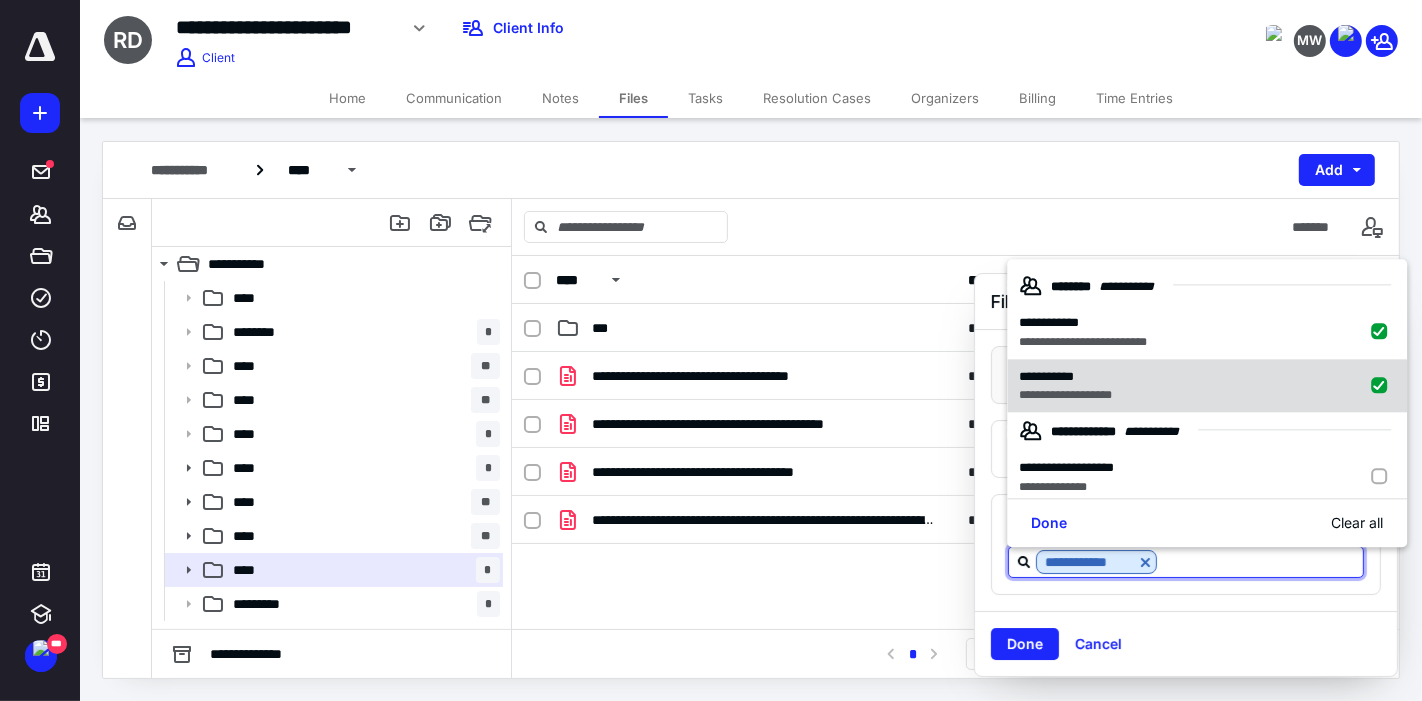 checkbox on "true" 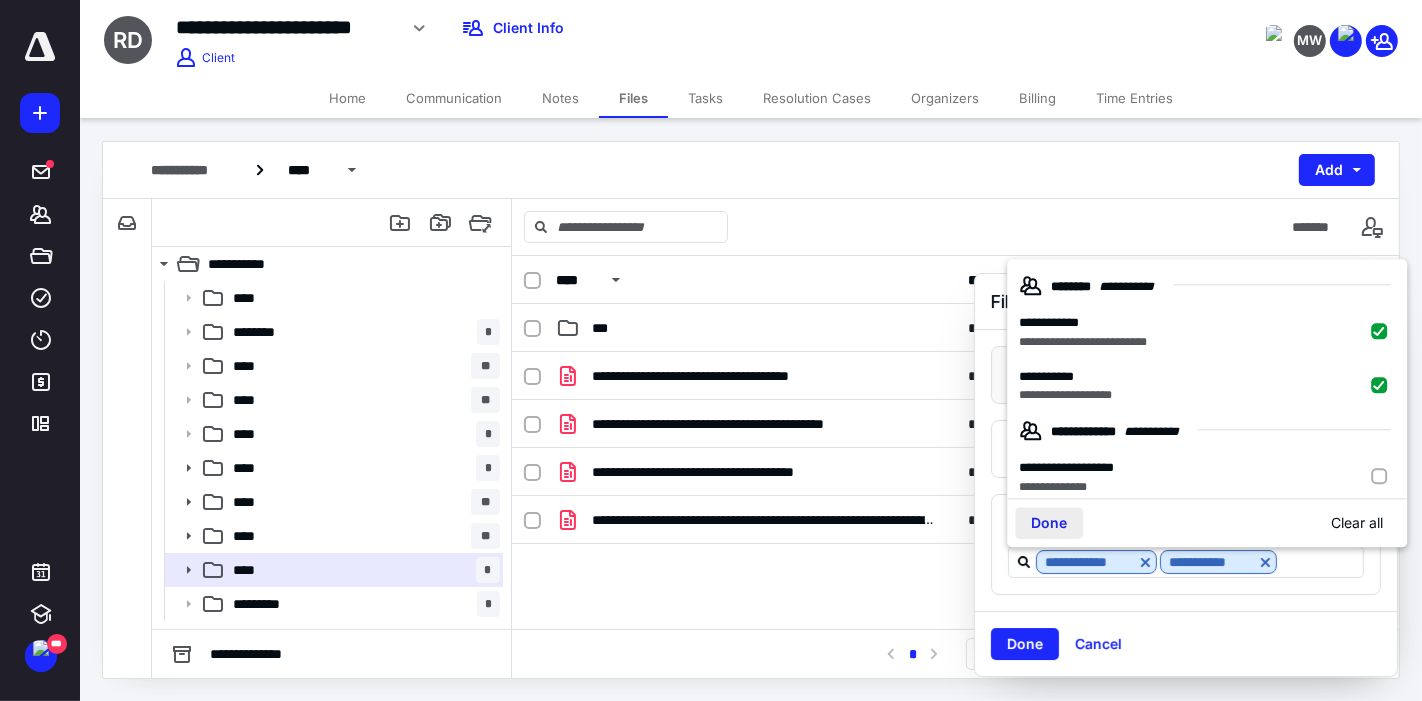 click on "Done" at bounding box center [1049, 524] 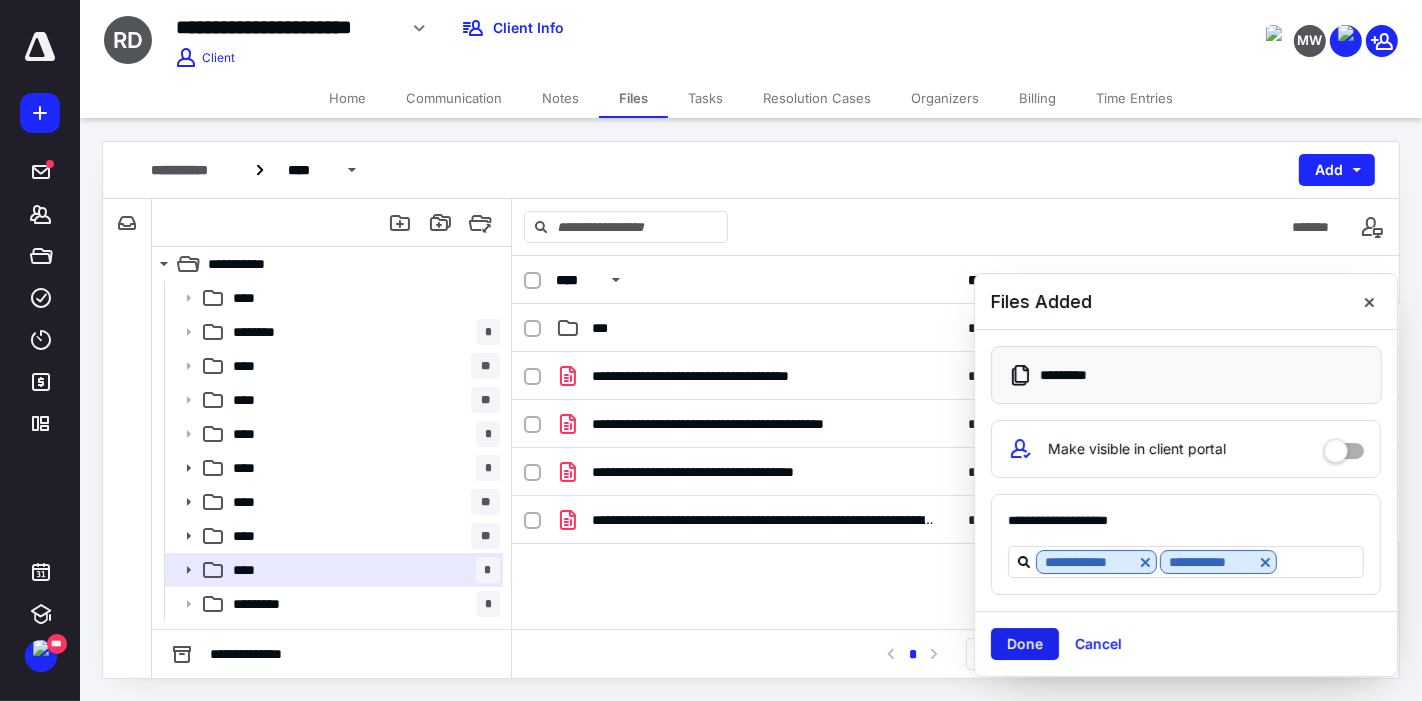 click on "Done" at bounding box center (1025, 644) 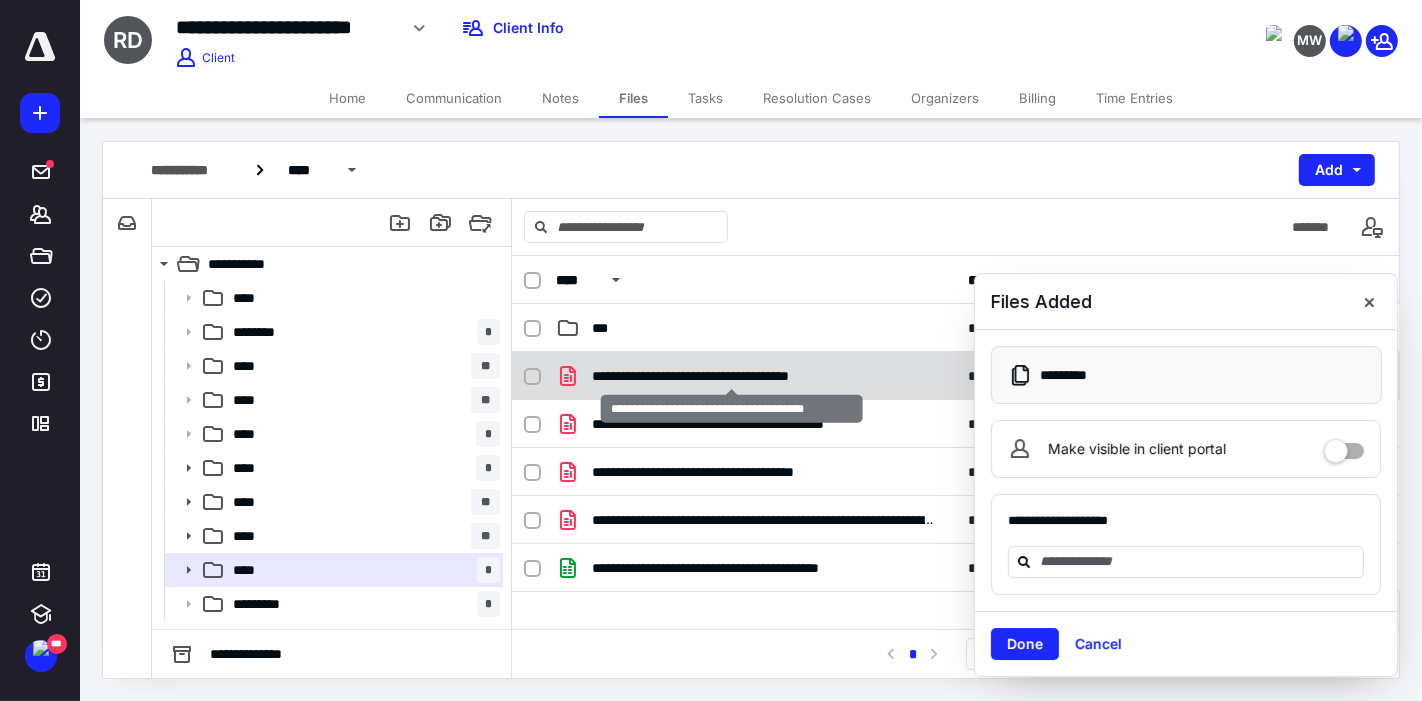 checkbox on "true" 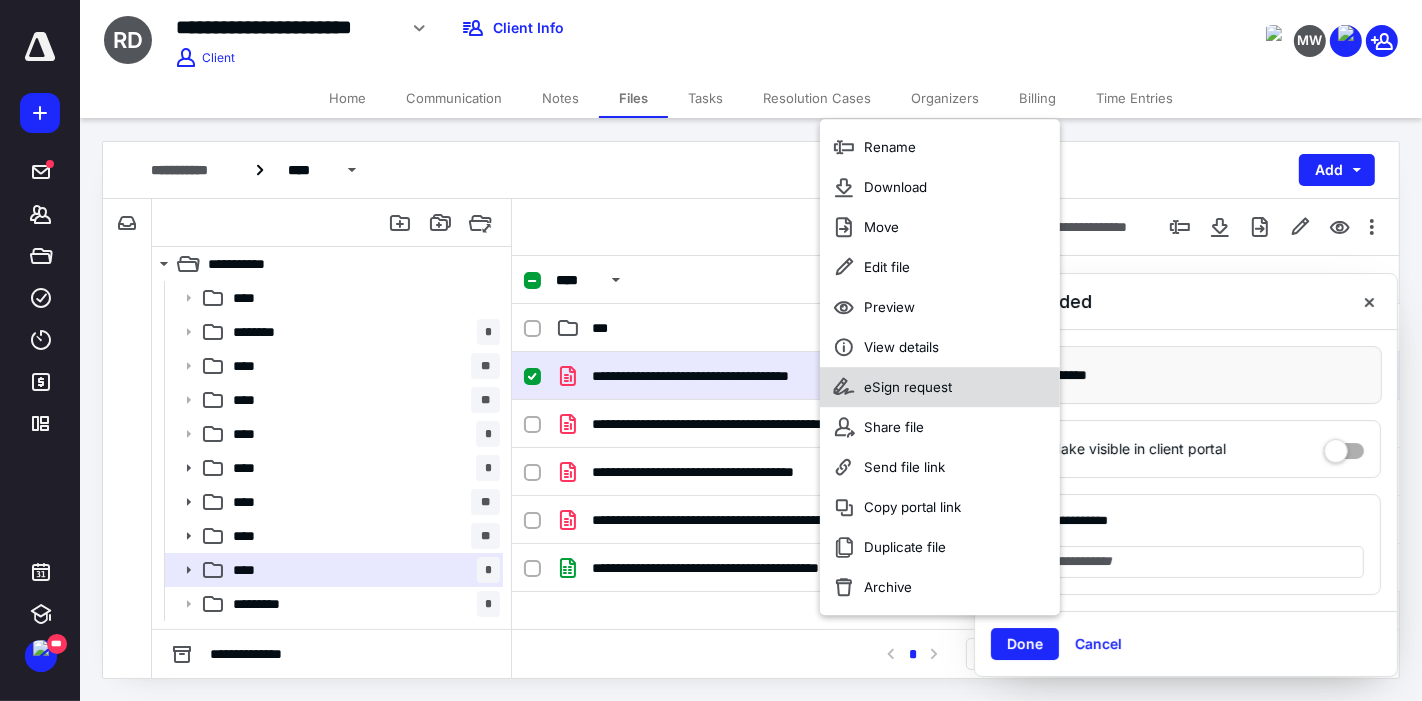 click on "eSign request" at bounding box center [908, 387] 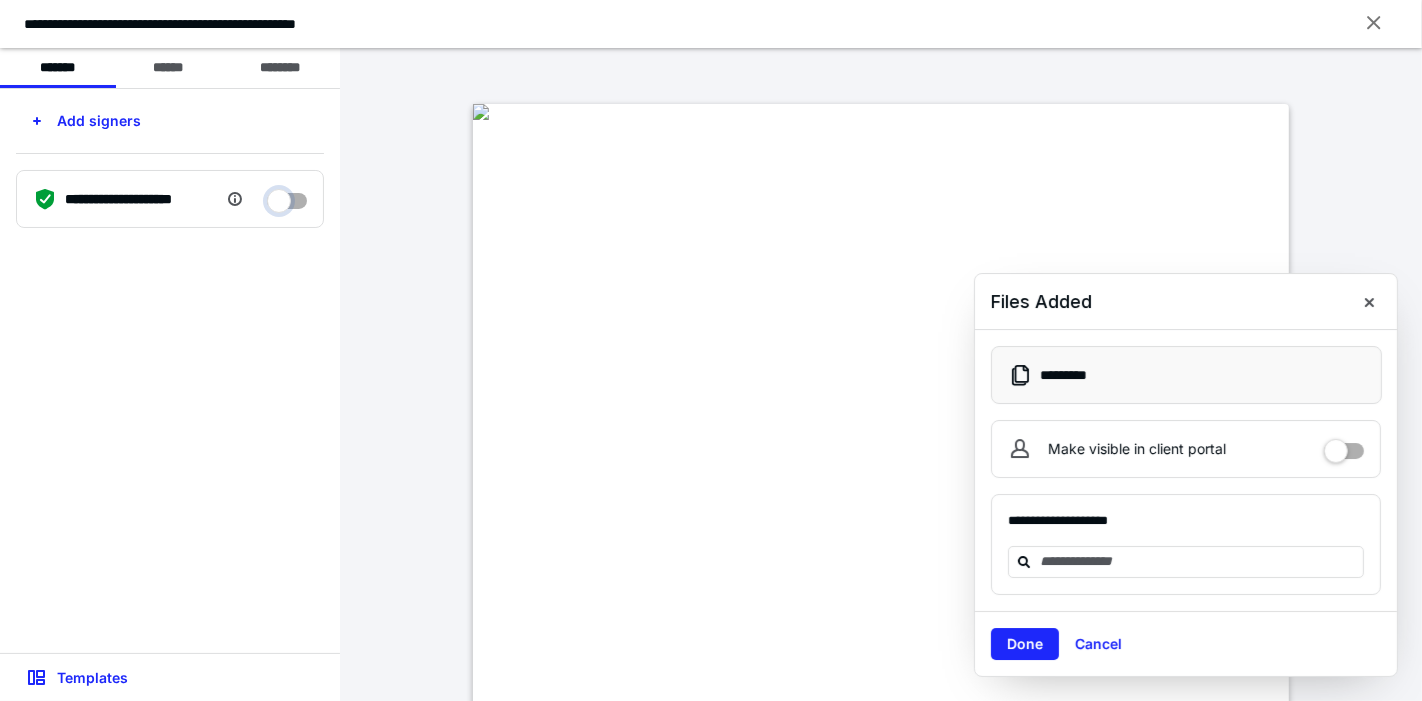 click at bounding box center [287, 196] 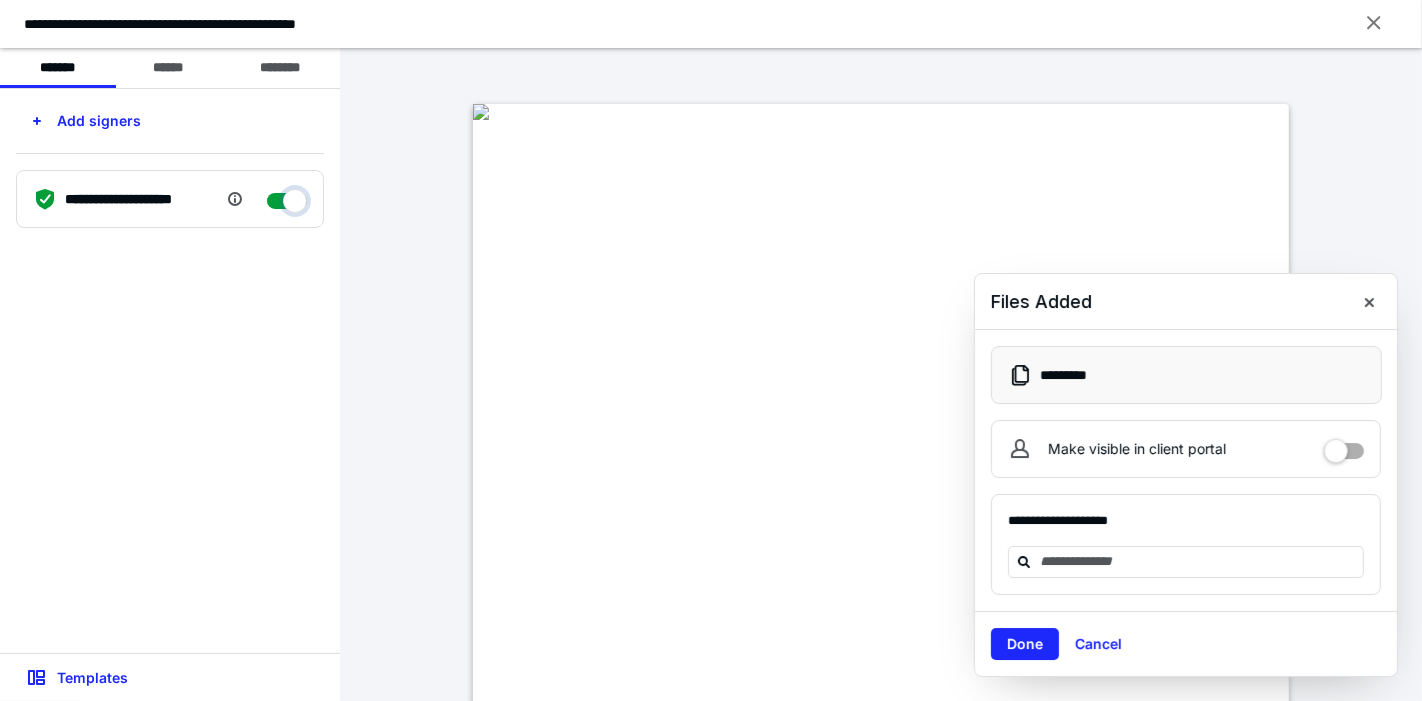 checkbox on "****" 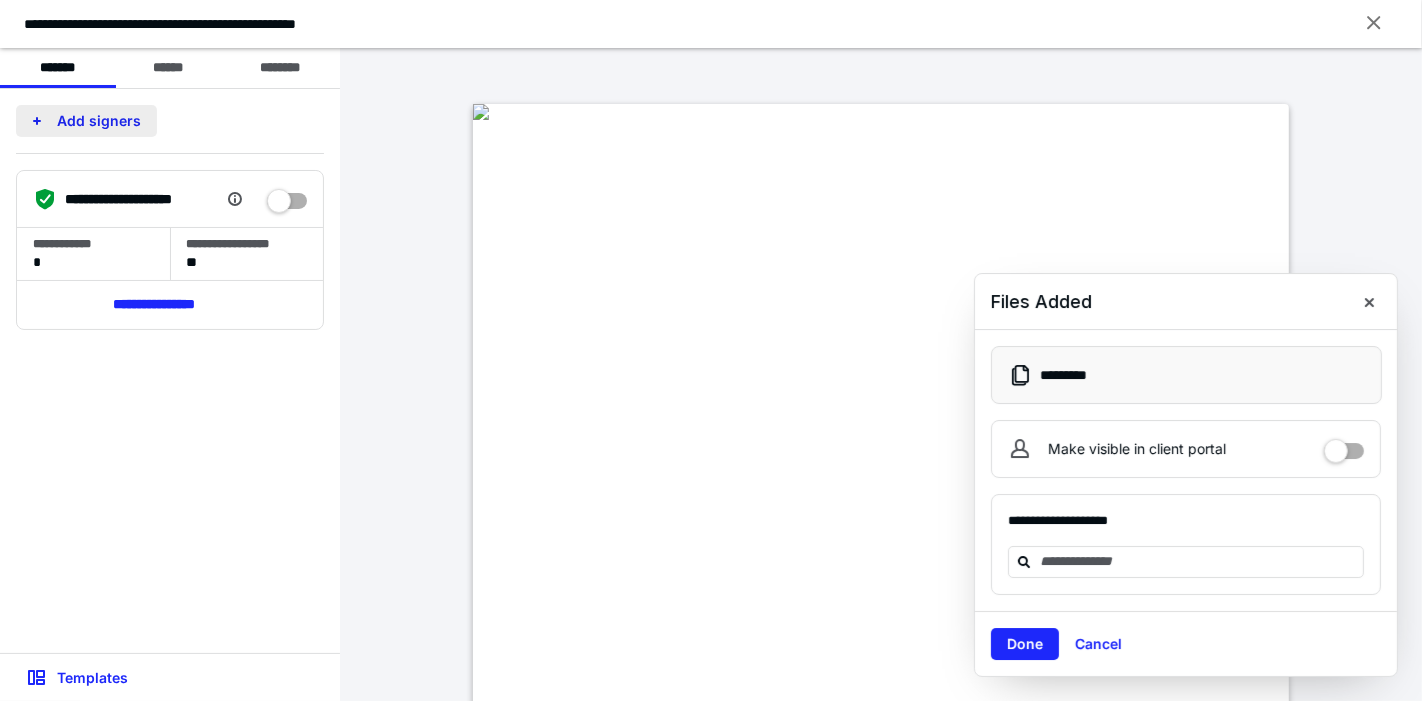 click on "Add signers" at bounding box center [86, 121] 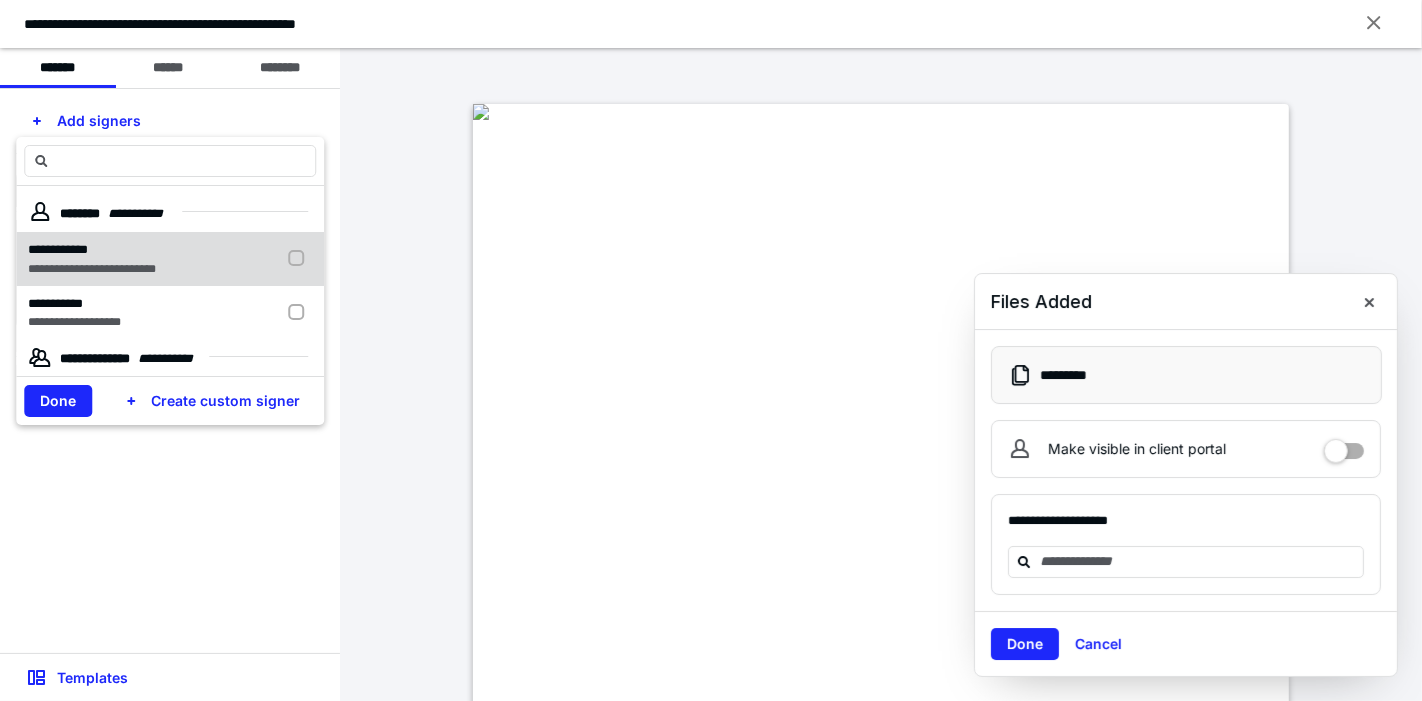 click on "**********" at bounding box center (92, 269) 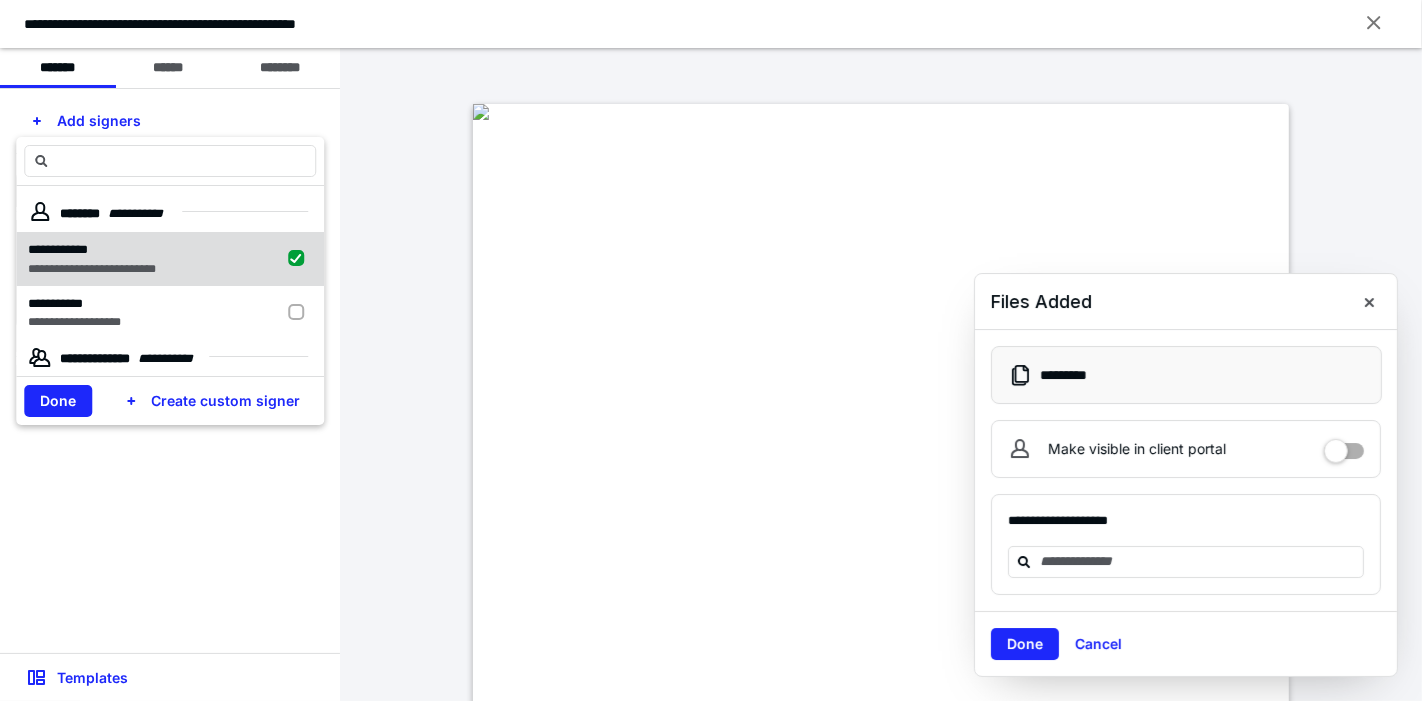 checkbox on "true" 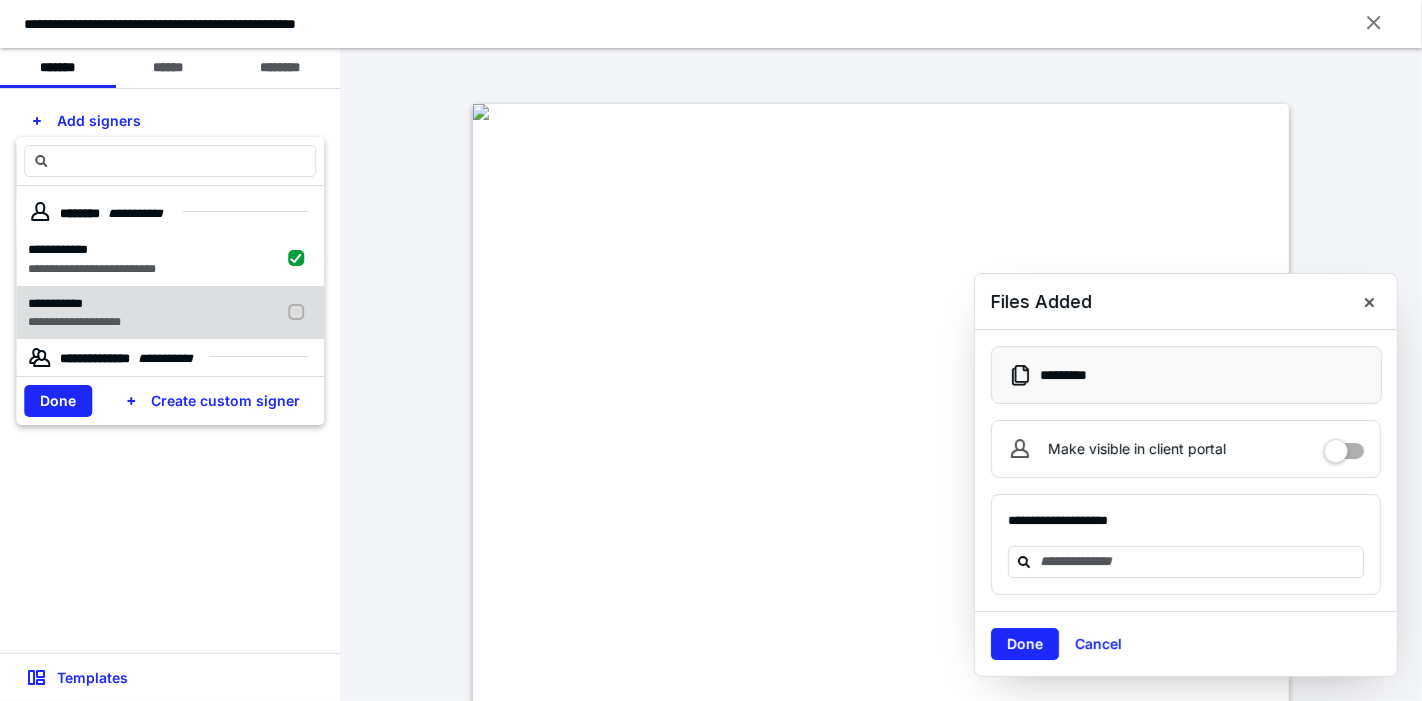 click on "**********" at bounding box center [55, 303] 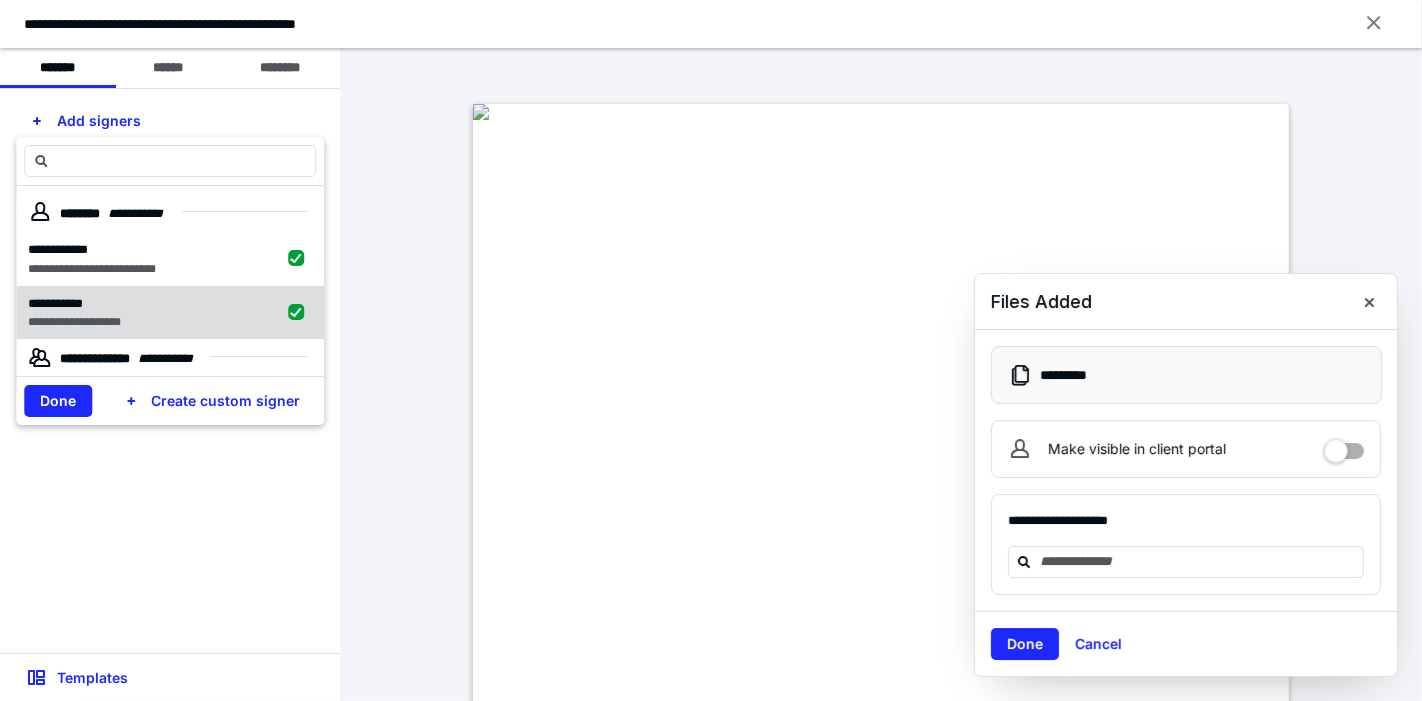 checkbox on "true" 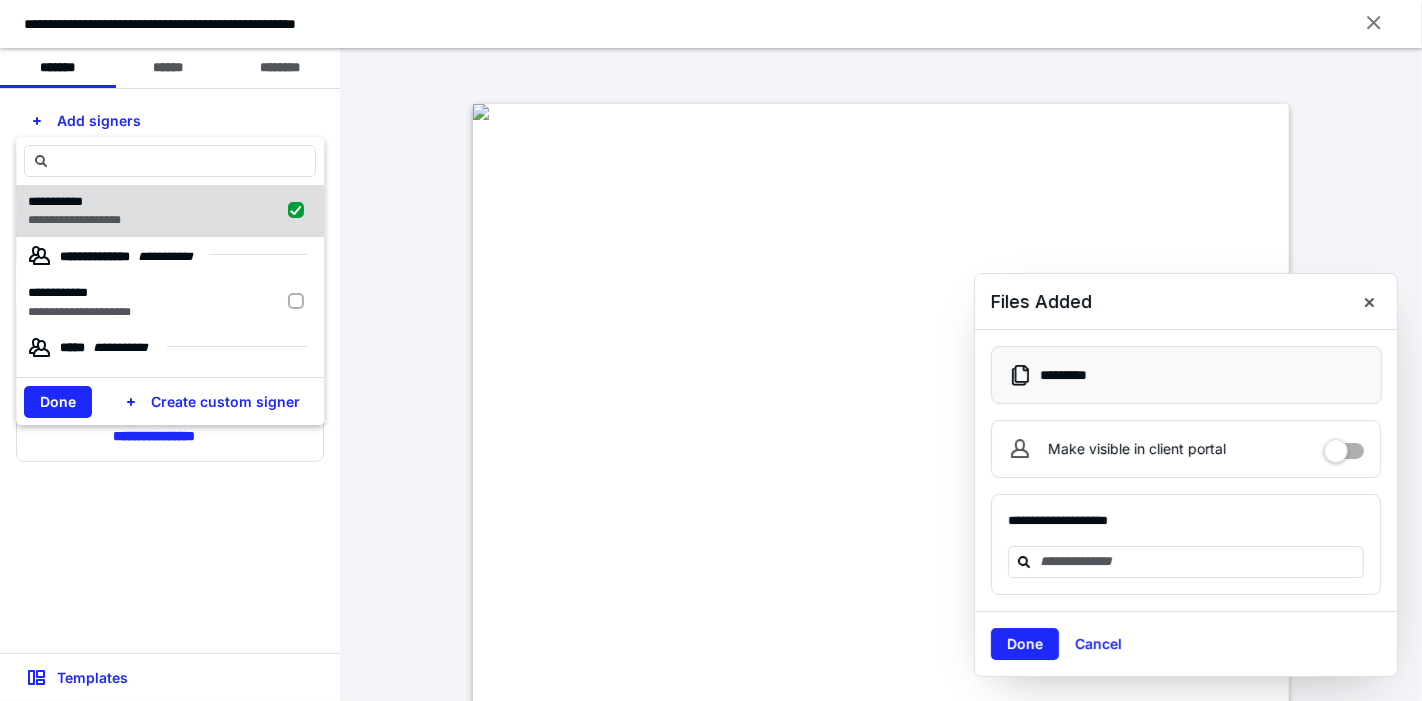 scroll, scrollTop: 260, scrollLeft: 0, axis: vertical 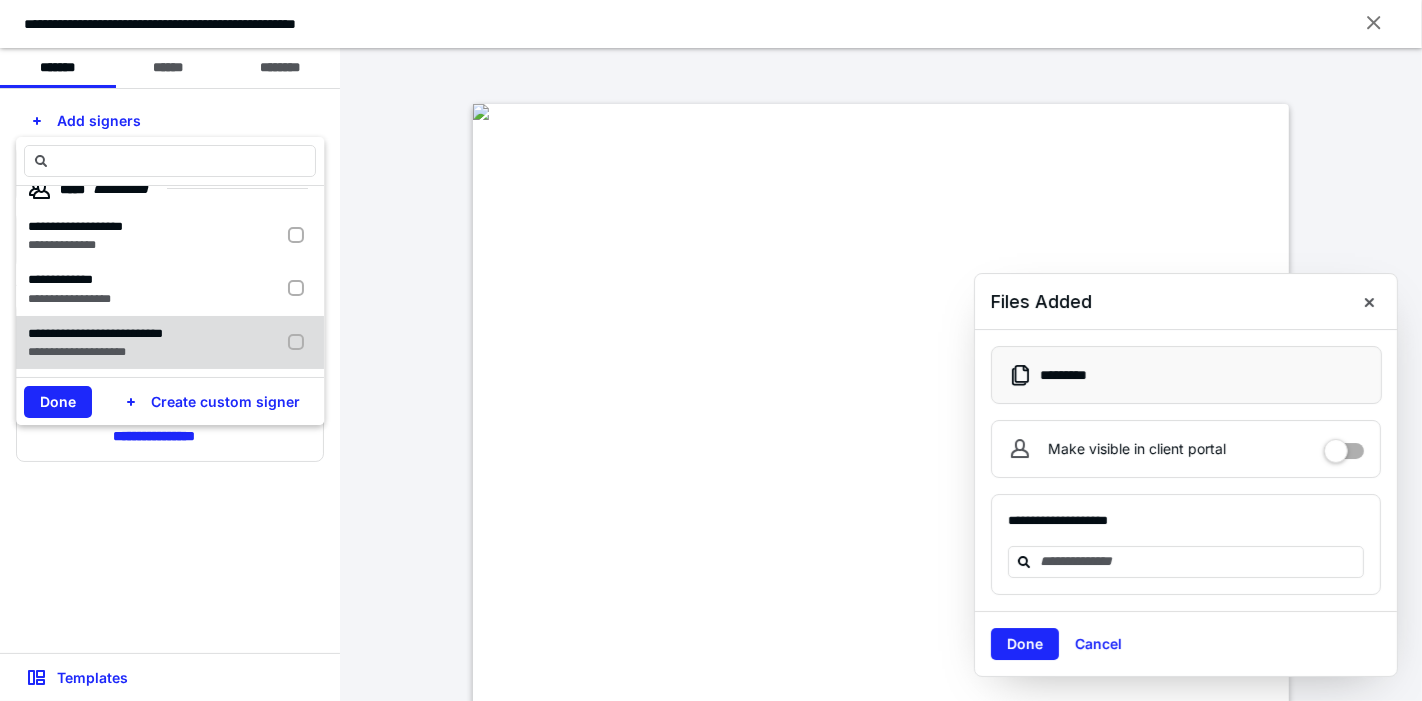 click on "**********" at bounding box center [95, 352] 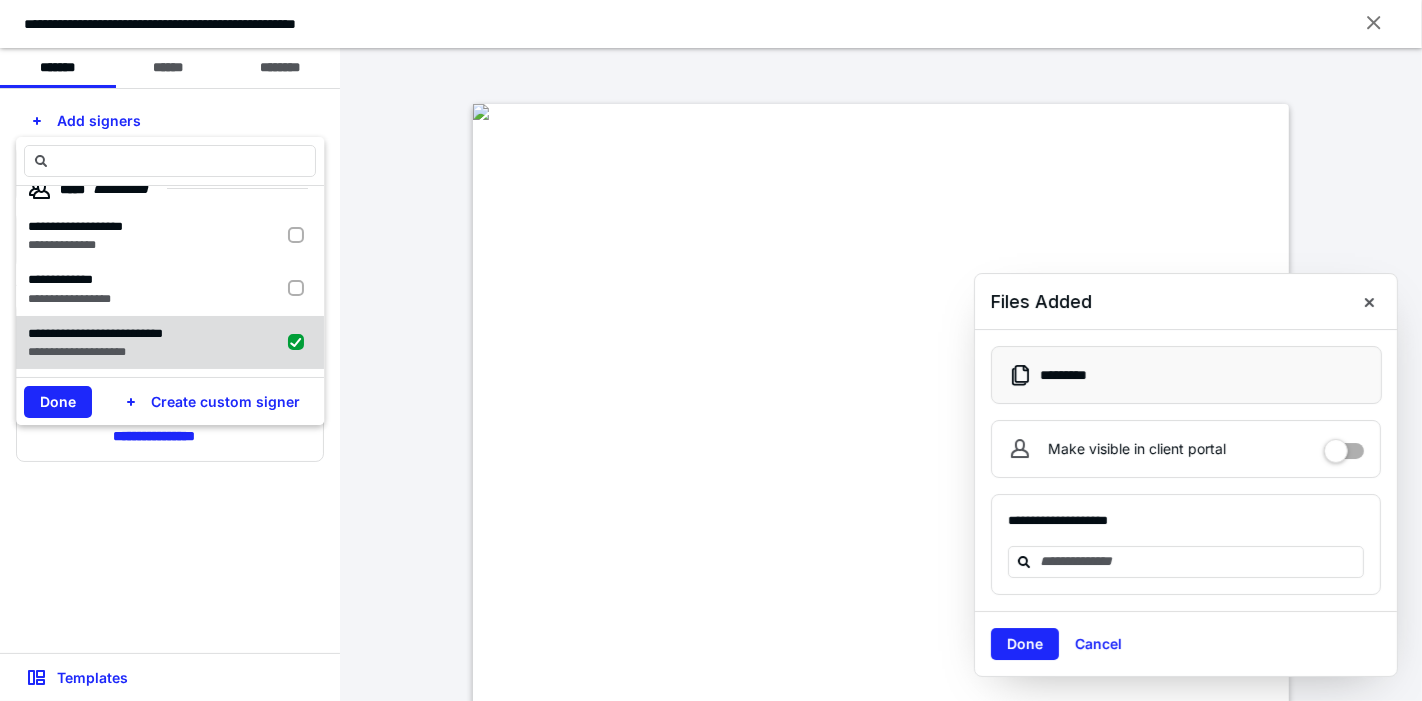 checkbox on "true" 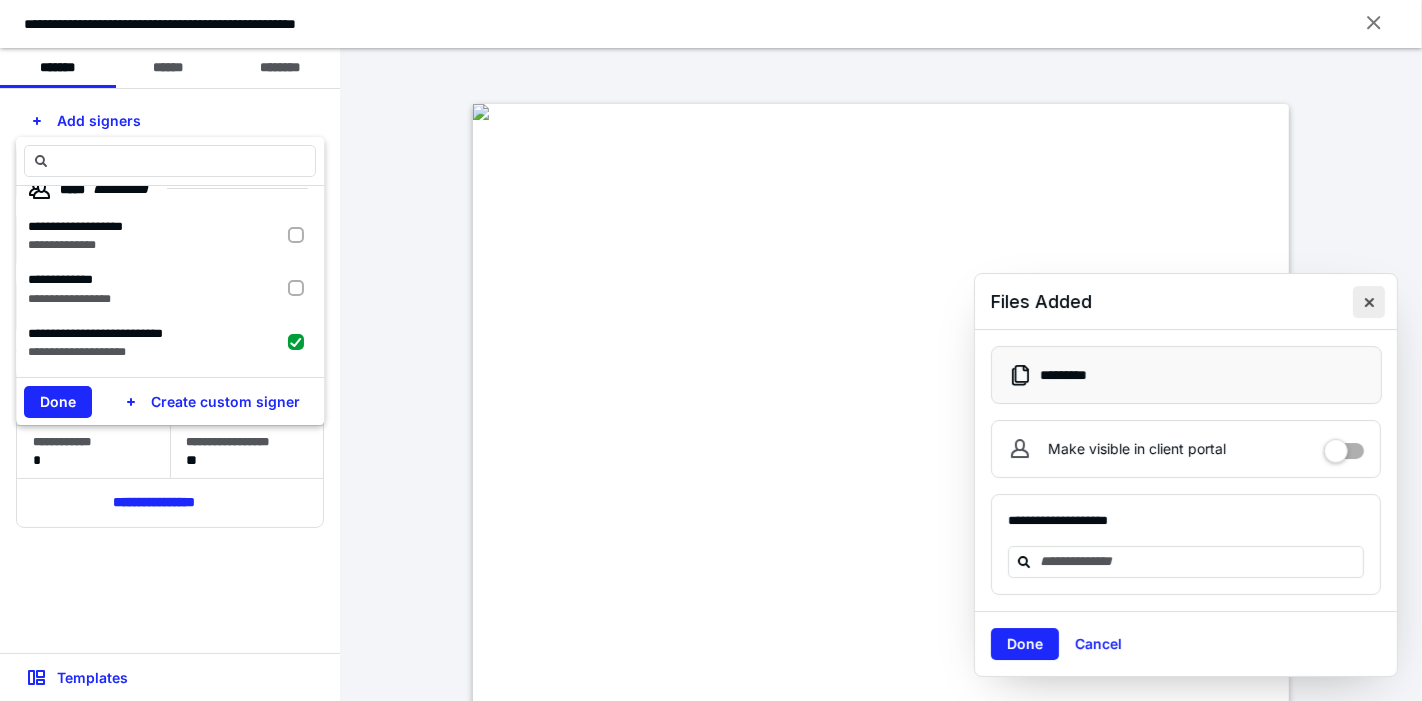 click at bounding box center (1369, 302) 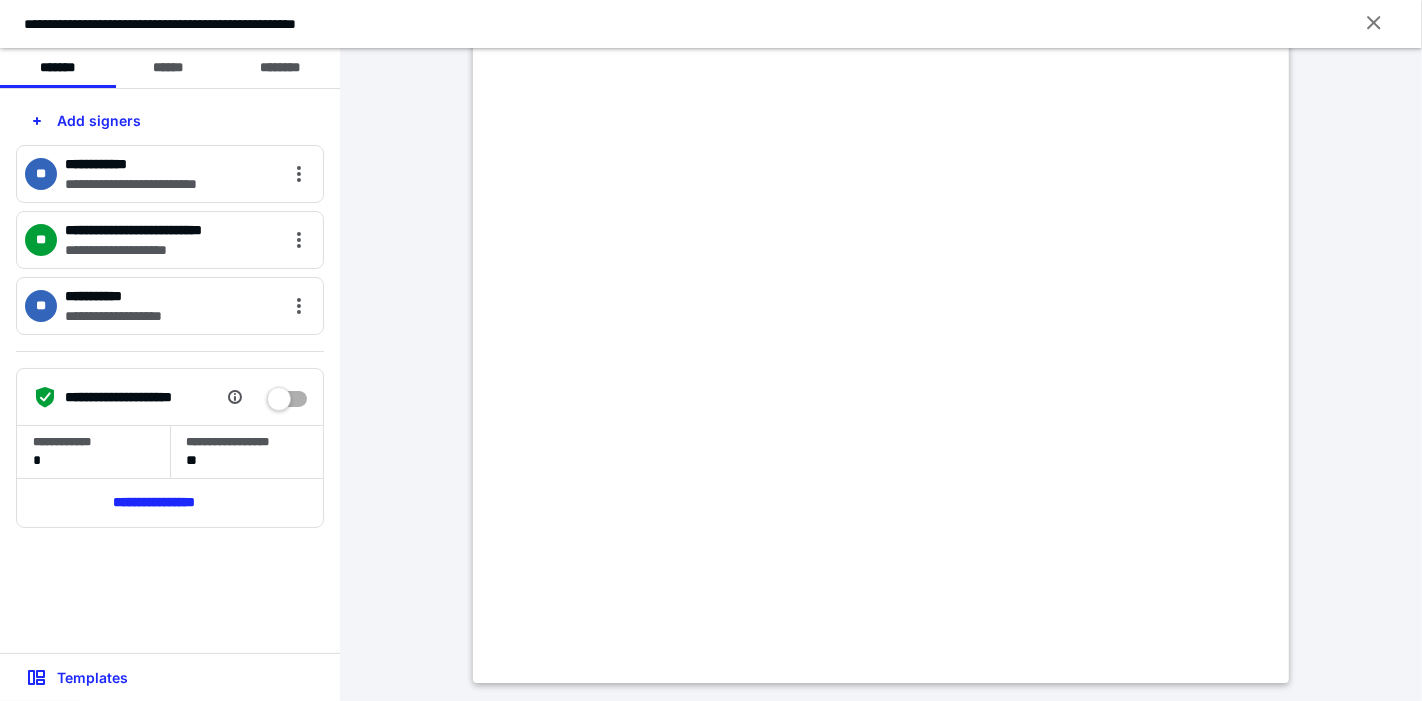 scroll, scrollTop: 479, scrollLeft: 0, axis: vertical 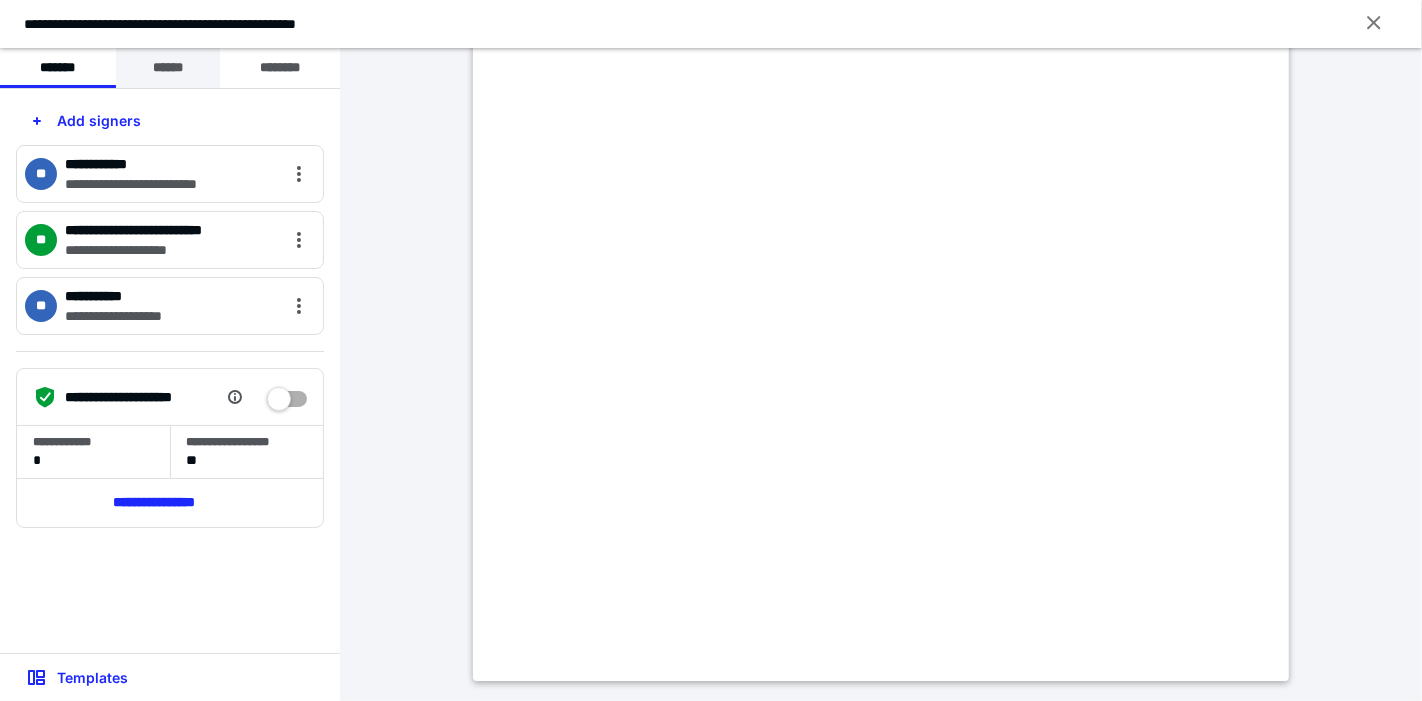 click on "******" at bounding box center (168, 68) 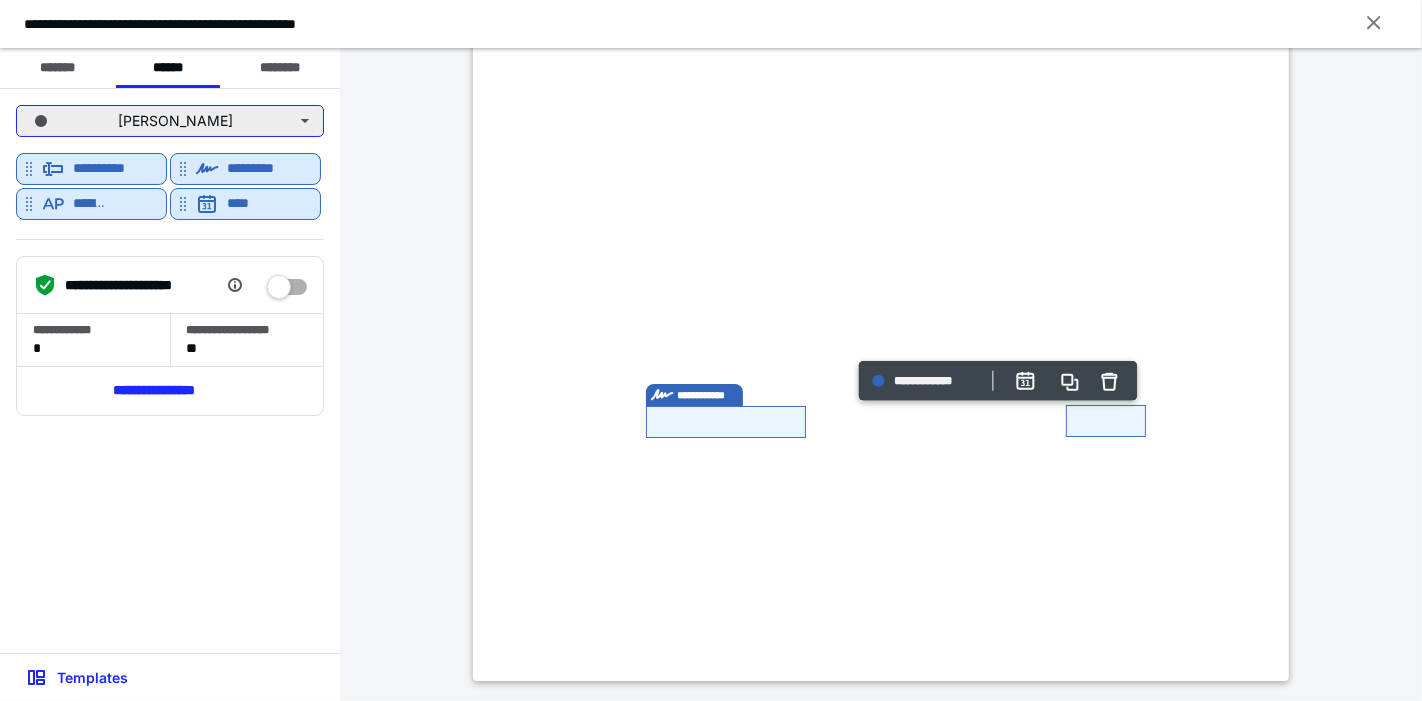 click on "[PERSON_NAME]" at bounding box center (170, 121) 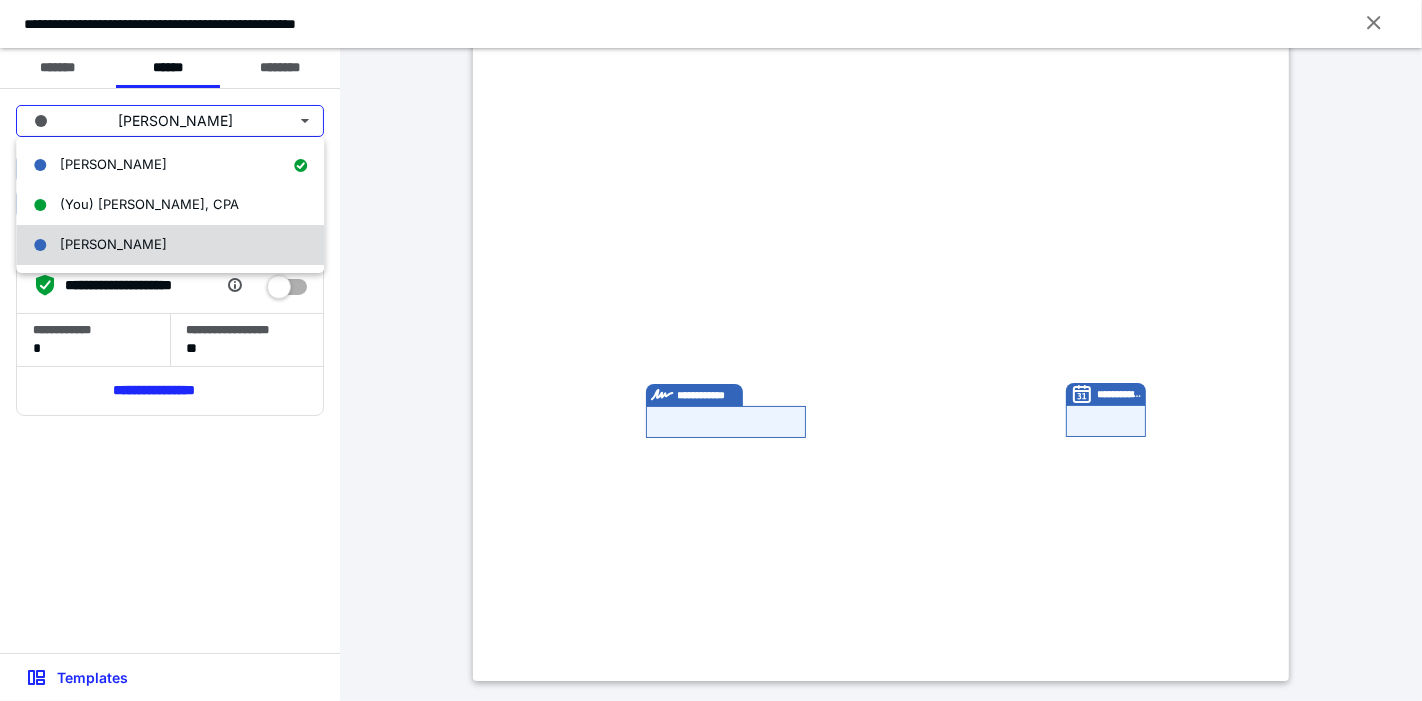 click on "[PERSON_NAME]" at bounding box center [170, 245] 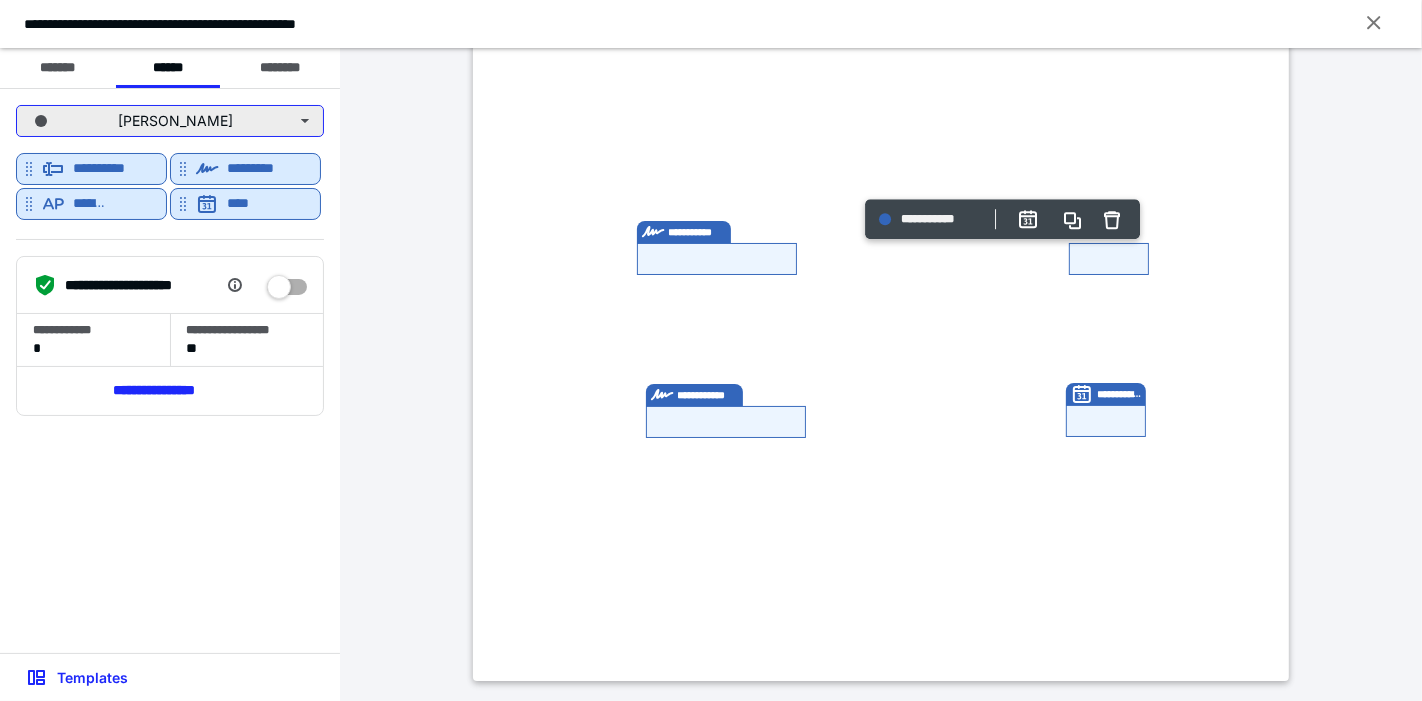 click on "[PERSON_NAME]" at bounding box center [170, 121] 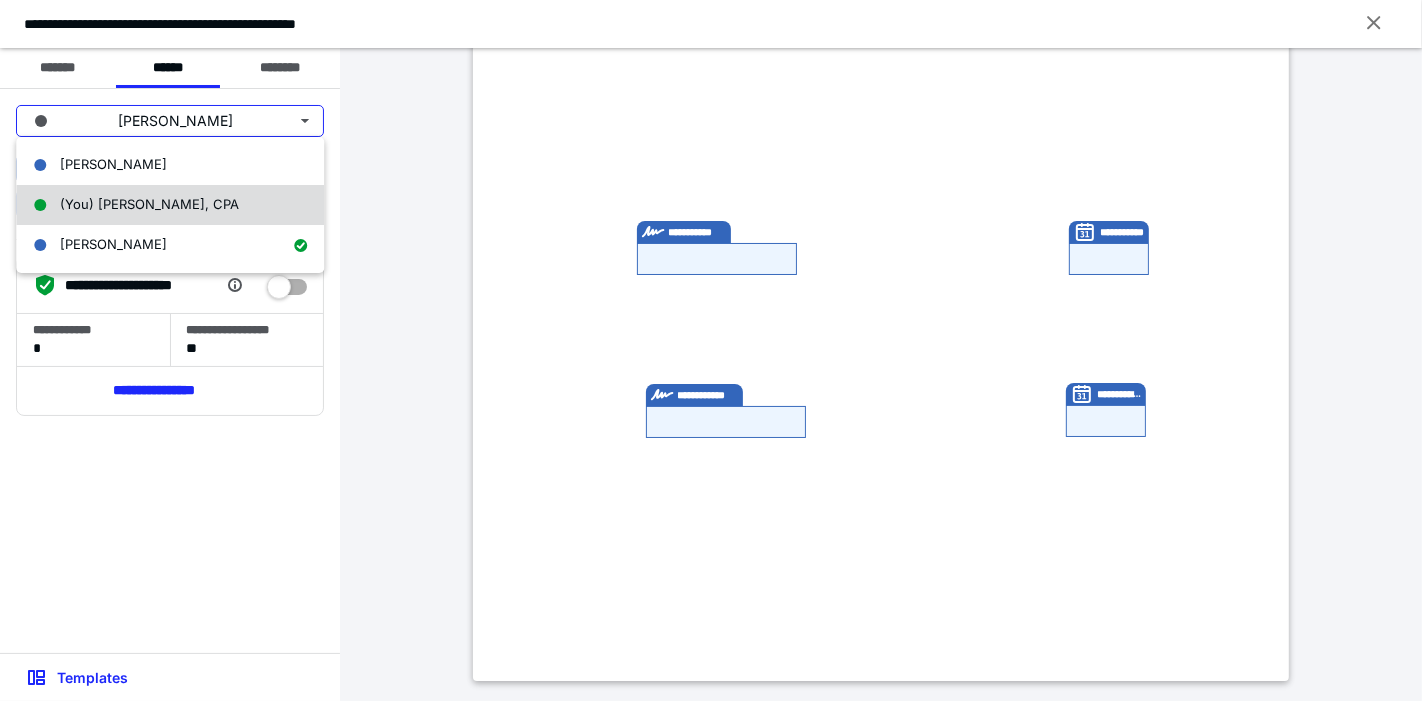 click on "(You) [PERSON_NAME], CPA" at bounding box center (149, 204) 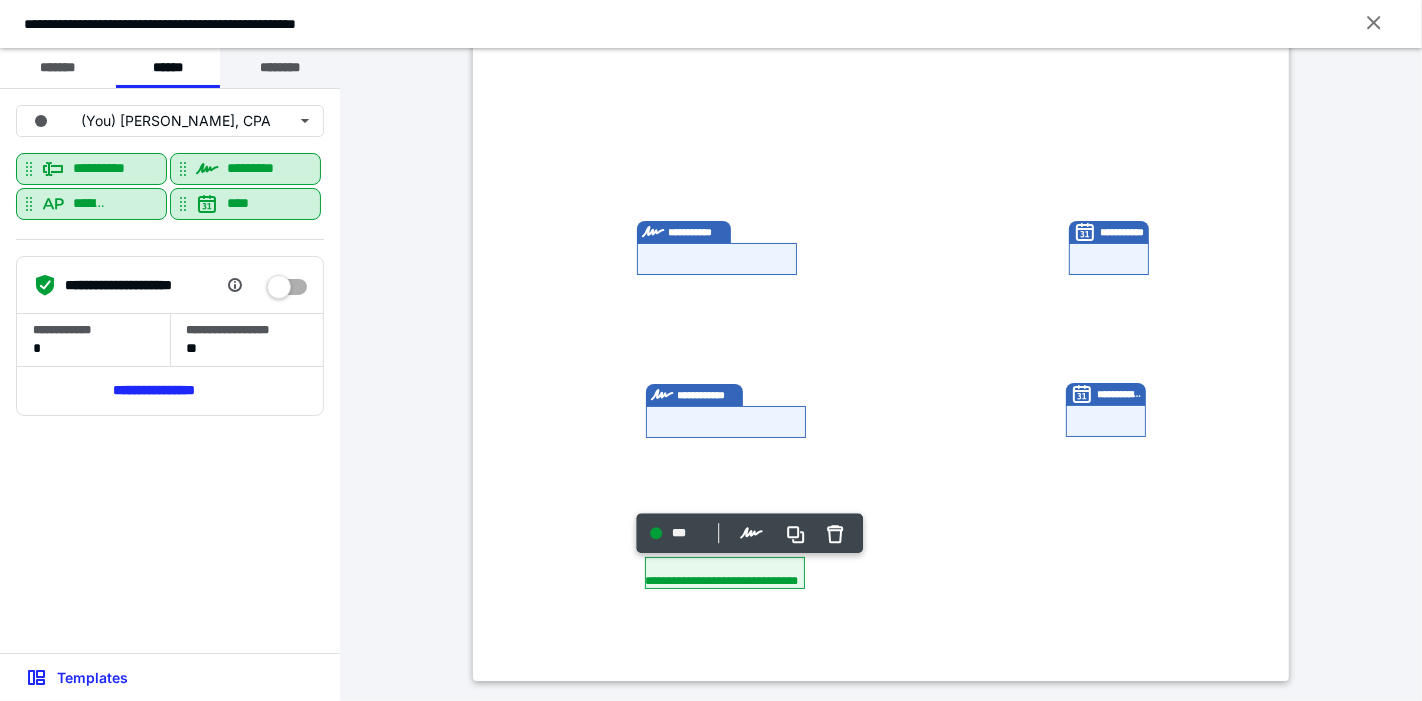 click on "********" at bounding box center [280, 68] 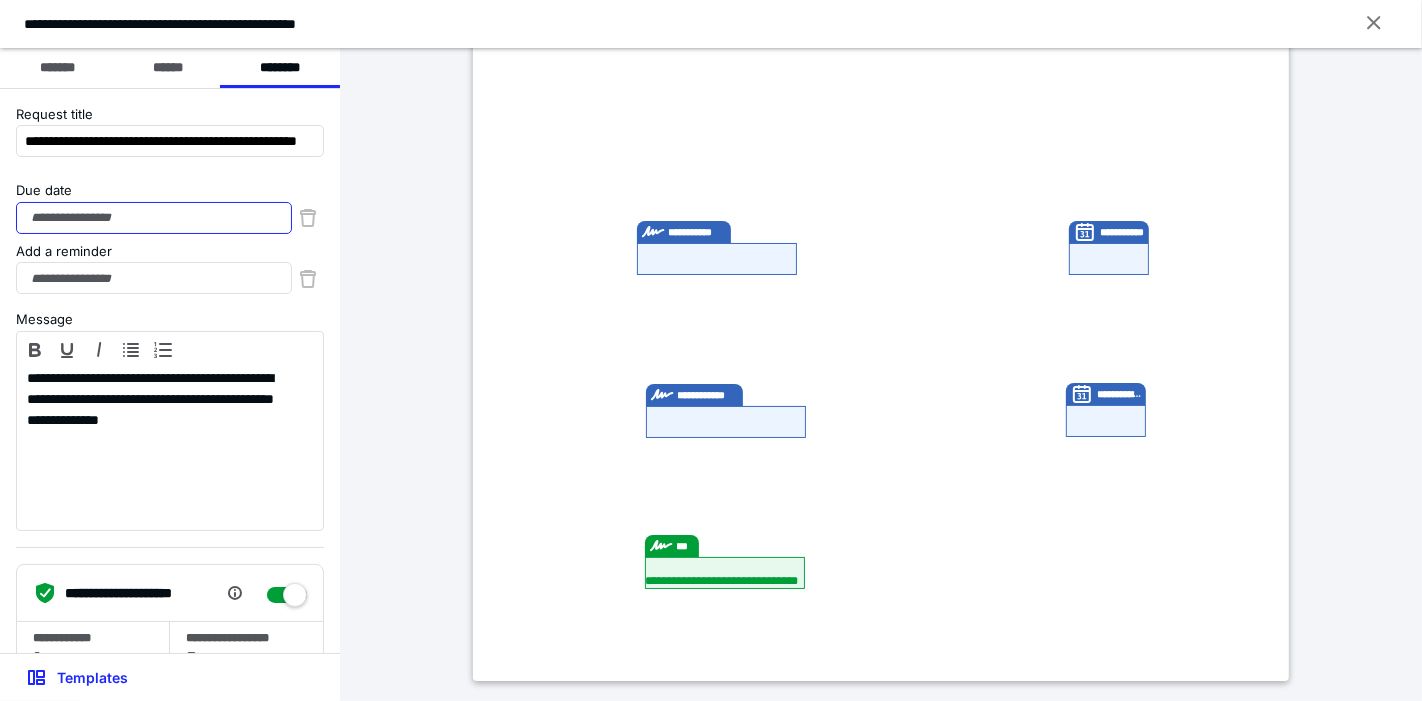 click on "Due date" at bounding box center (154, 218) 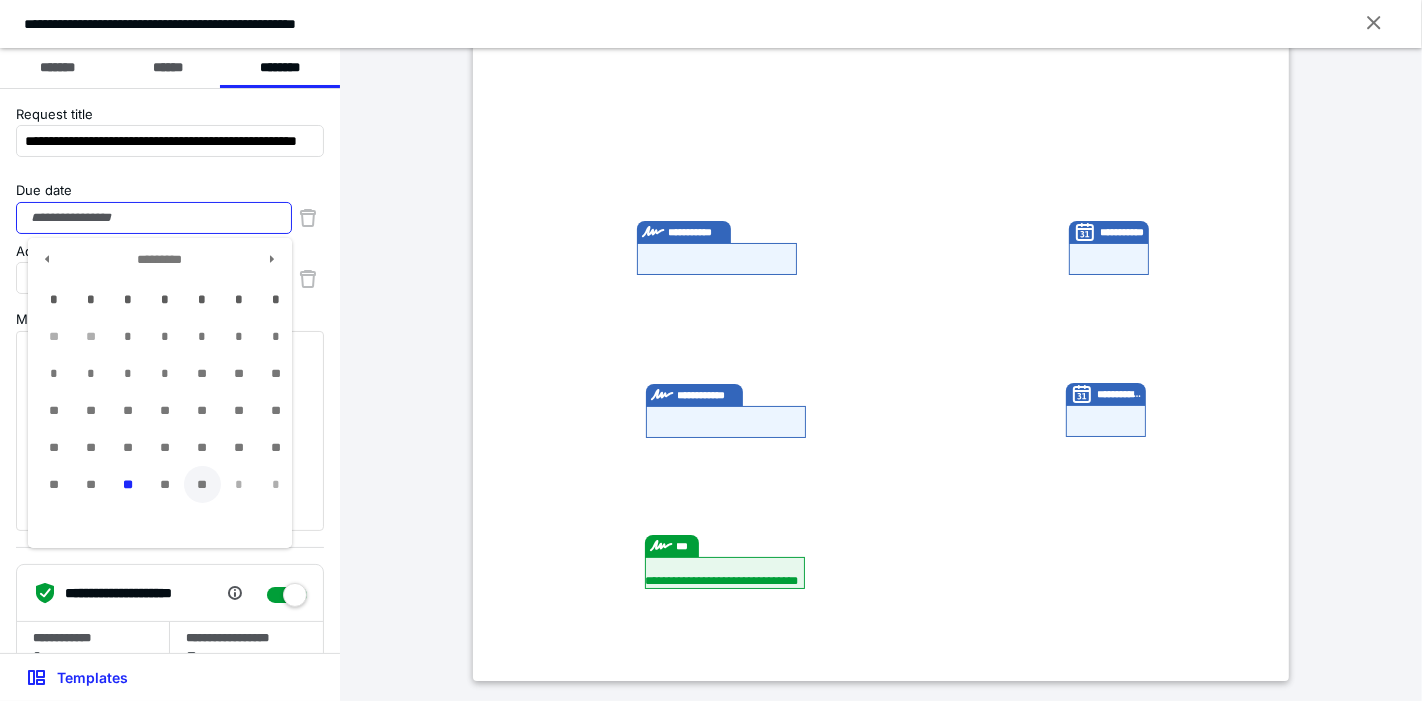 click on "**" at bounding box center (202, 484) 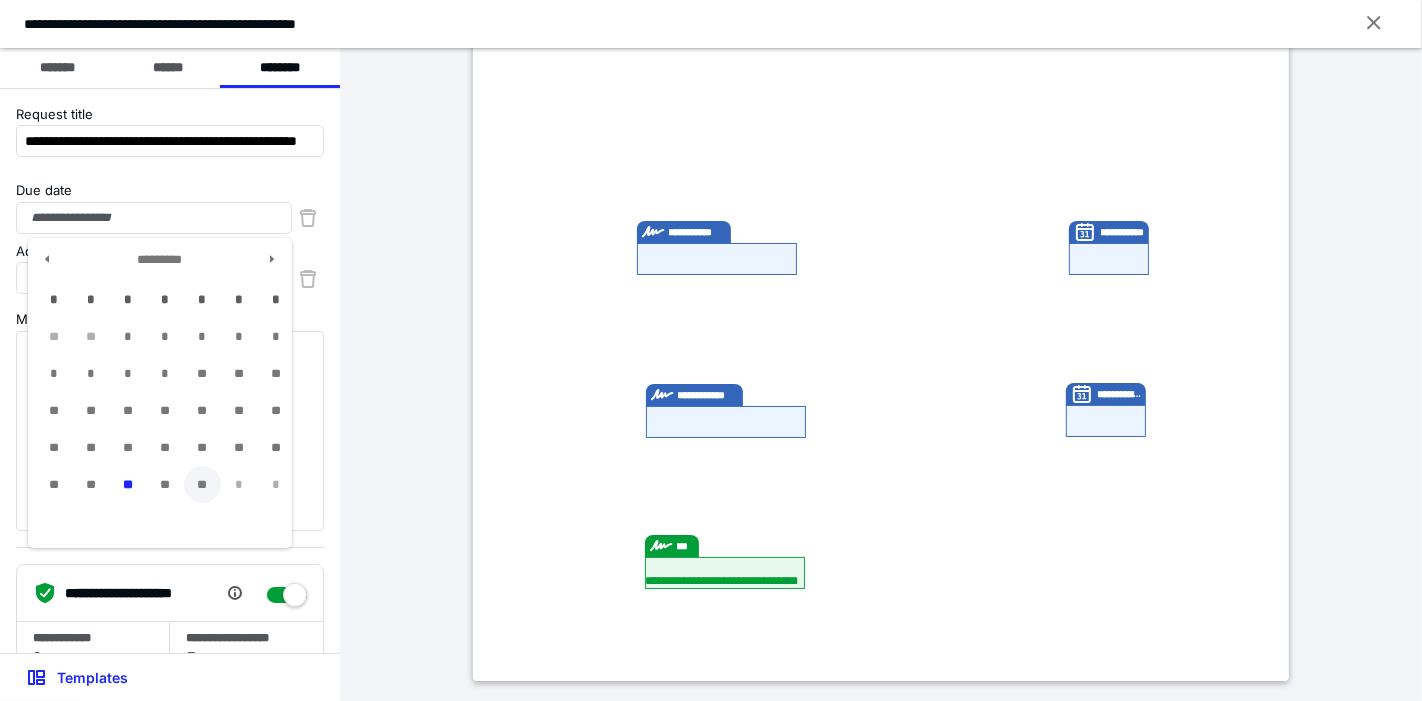 type on "**********" 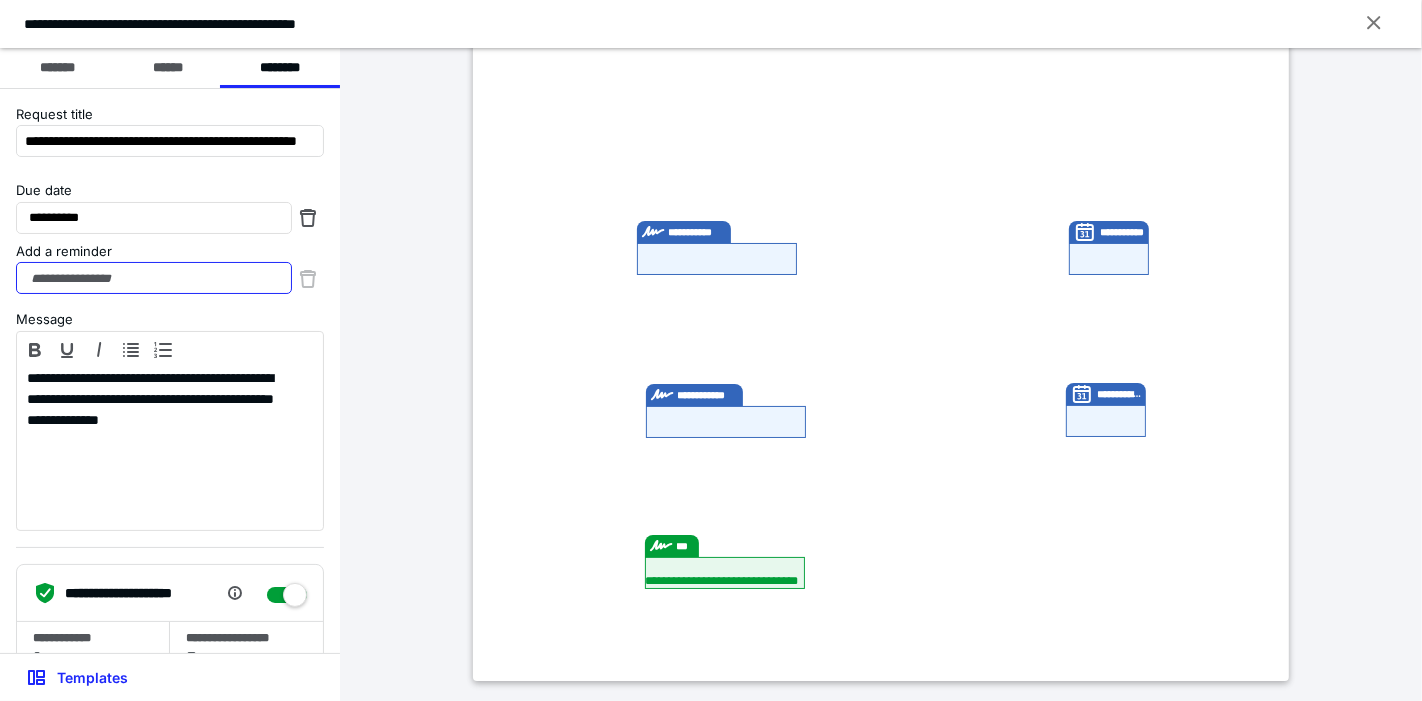 click on "Add a reminder" at bounding box center [154, 278] 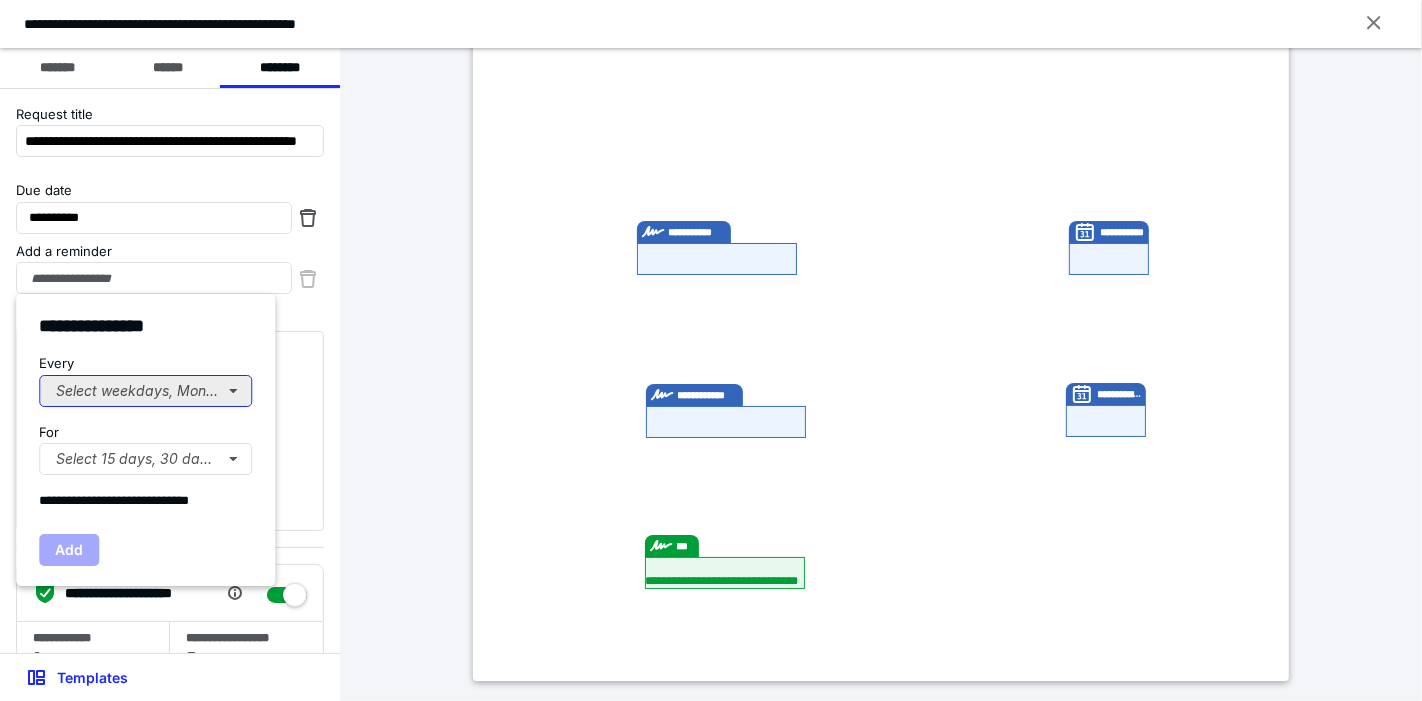 click on "Select weekdays, Mondays, or Tues..." at bounding box center [145, 391] 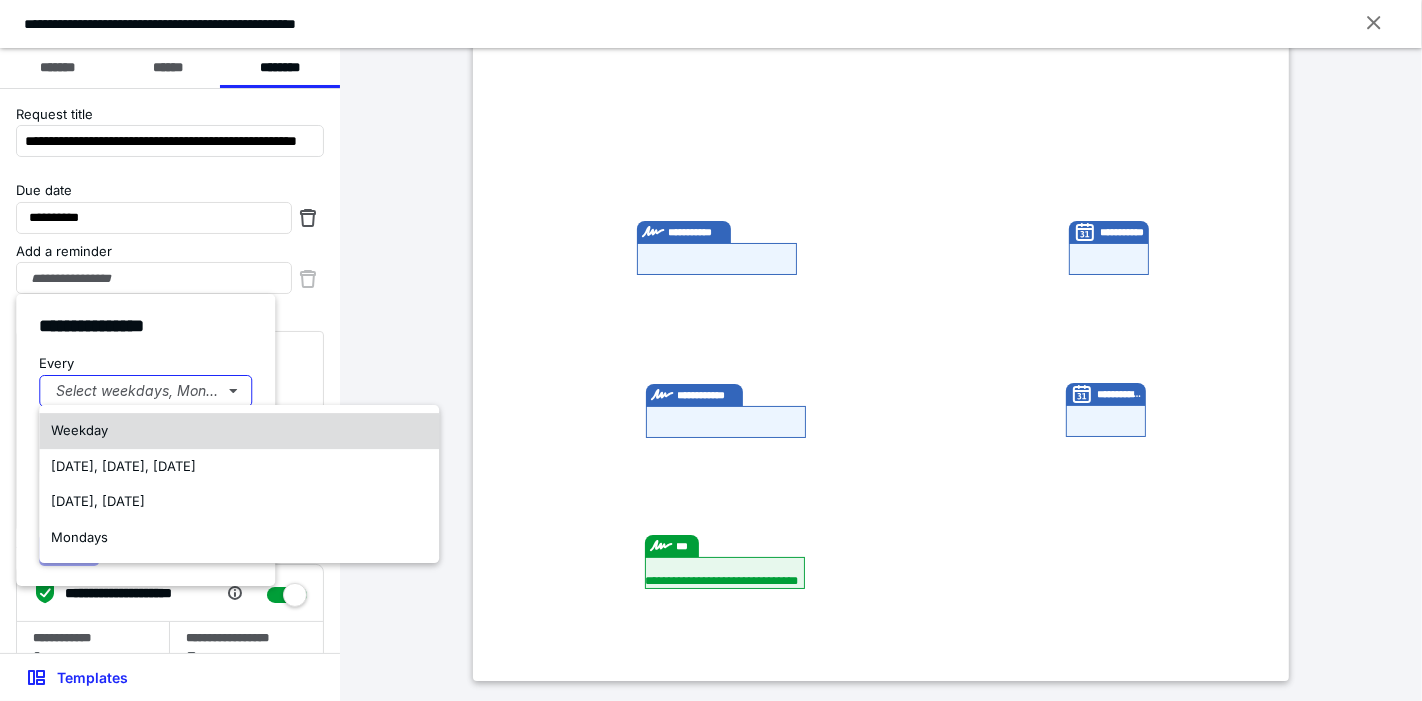 click on "Weekday" at bounding box center (239, 431) 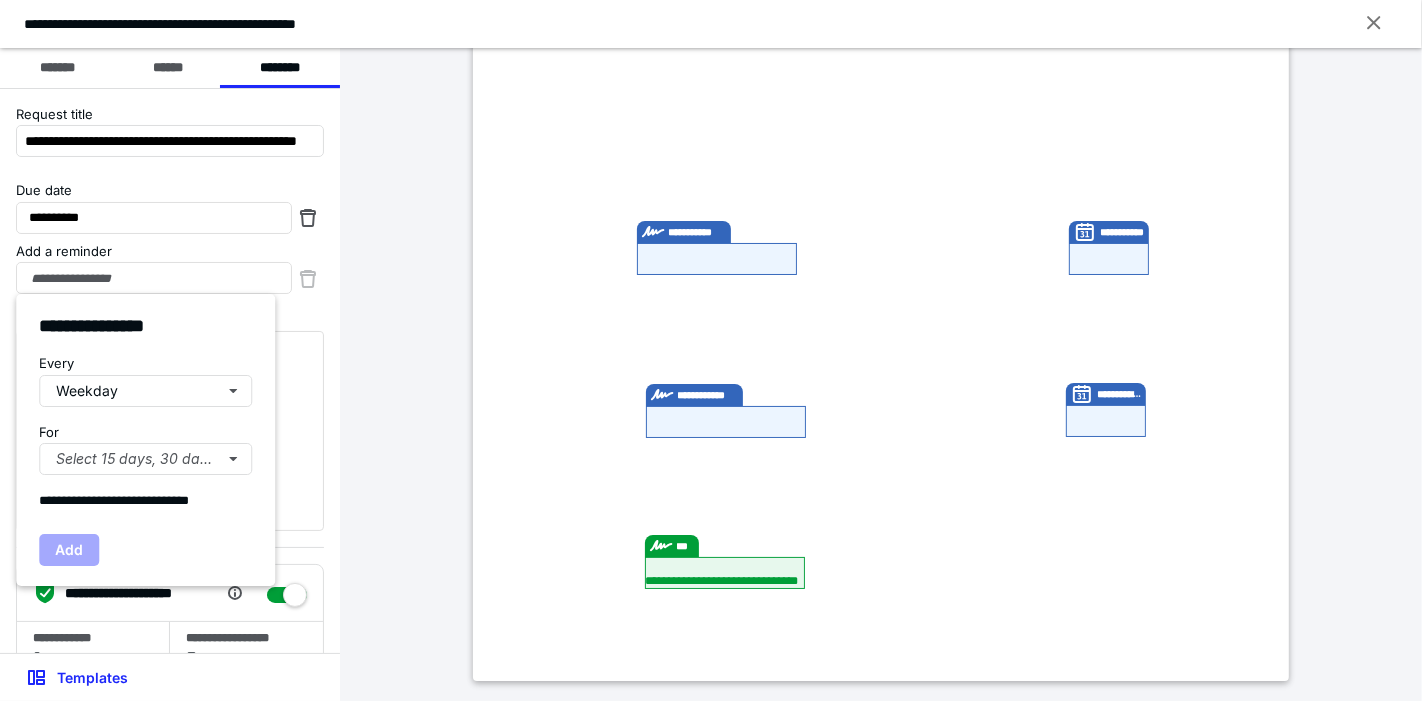 click on "**********" at bounding box center [145, 440] 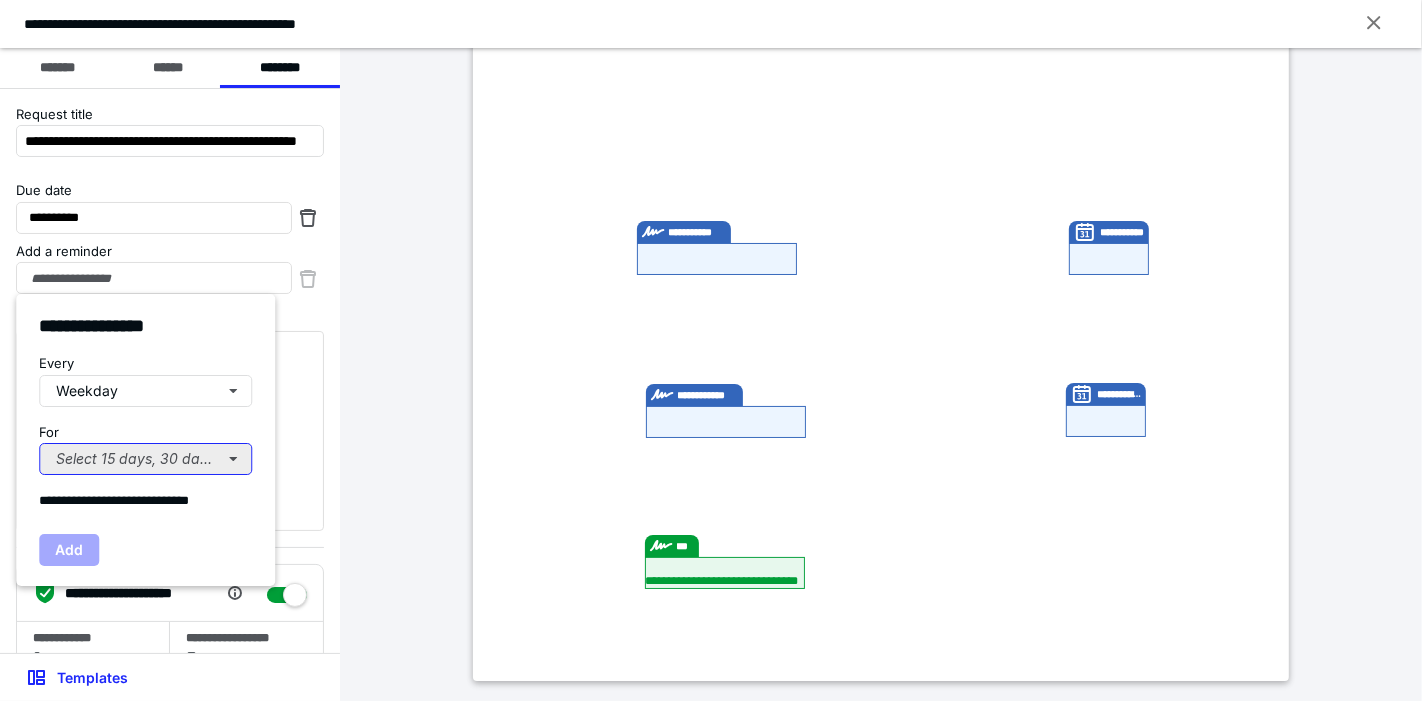 click on "Select 15 days, 30 days, or 45 days..." at bounding box center (145, 459) 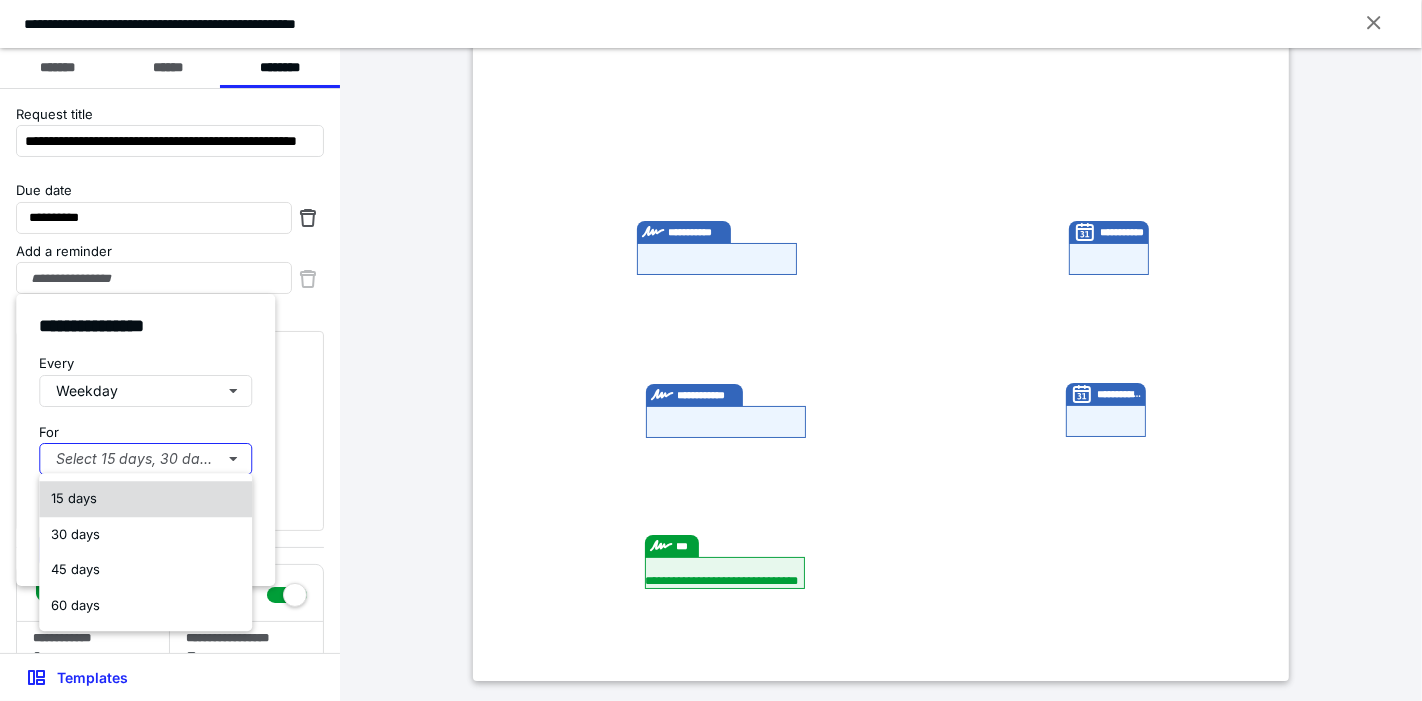 drag, startPoint x: 141, startPoint y: 471, endPoint x: 133, endPoint y: 515, distance: 44.72136 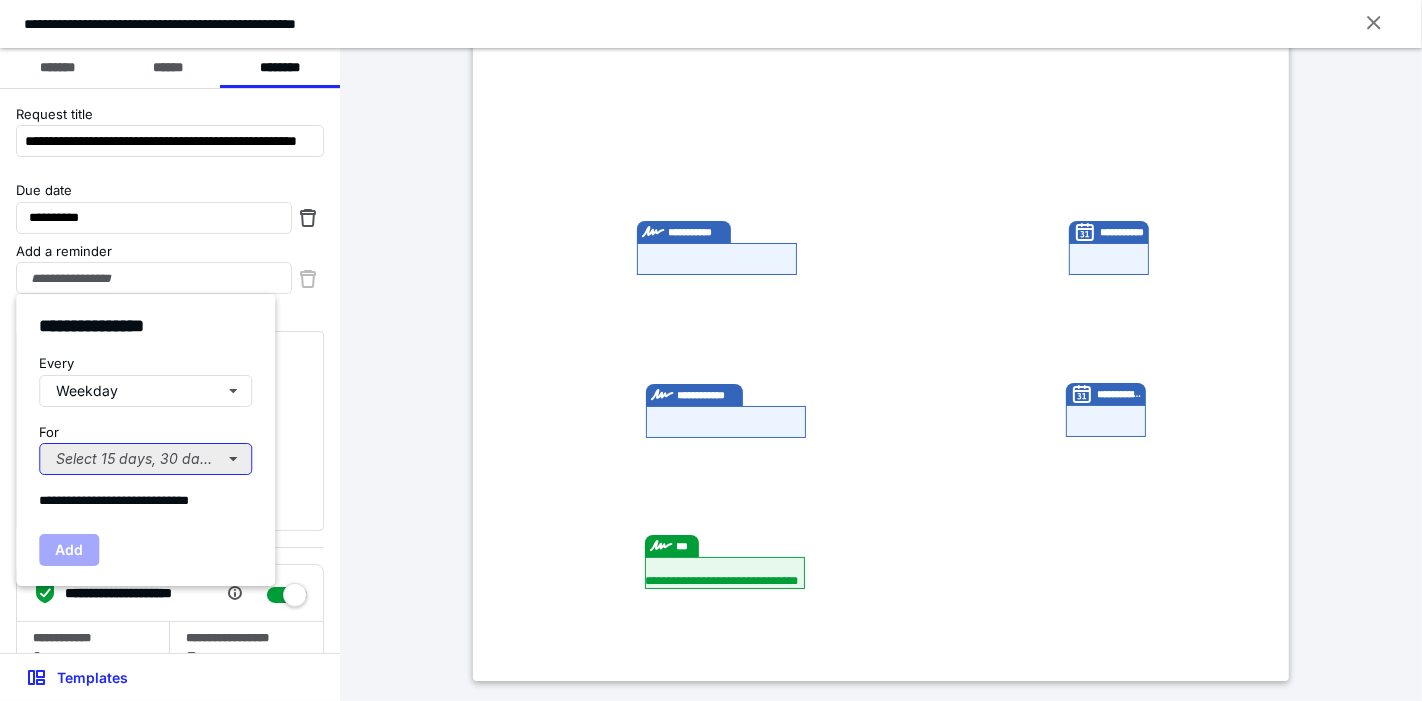 click on "Select 15 days, 30 days, or 45 days..." at bounding box center [145, 459] 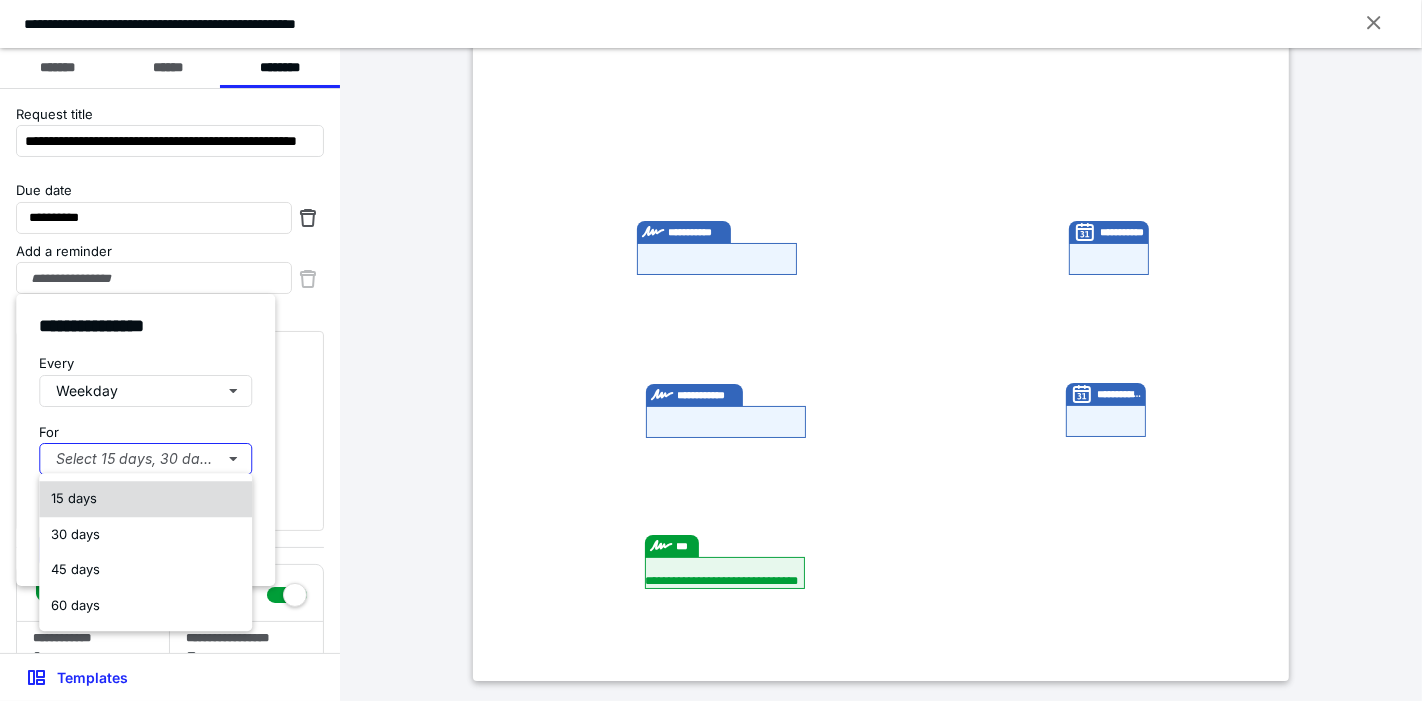 click on "15 days" at bounding box center (145, 499) 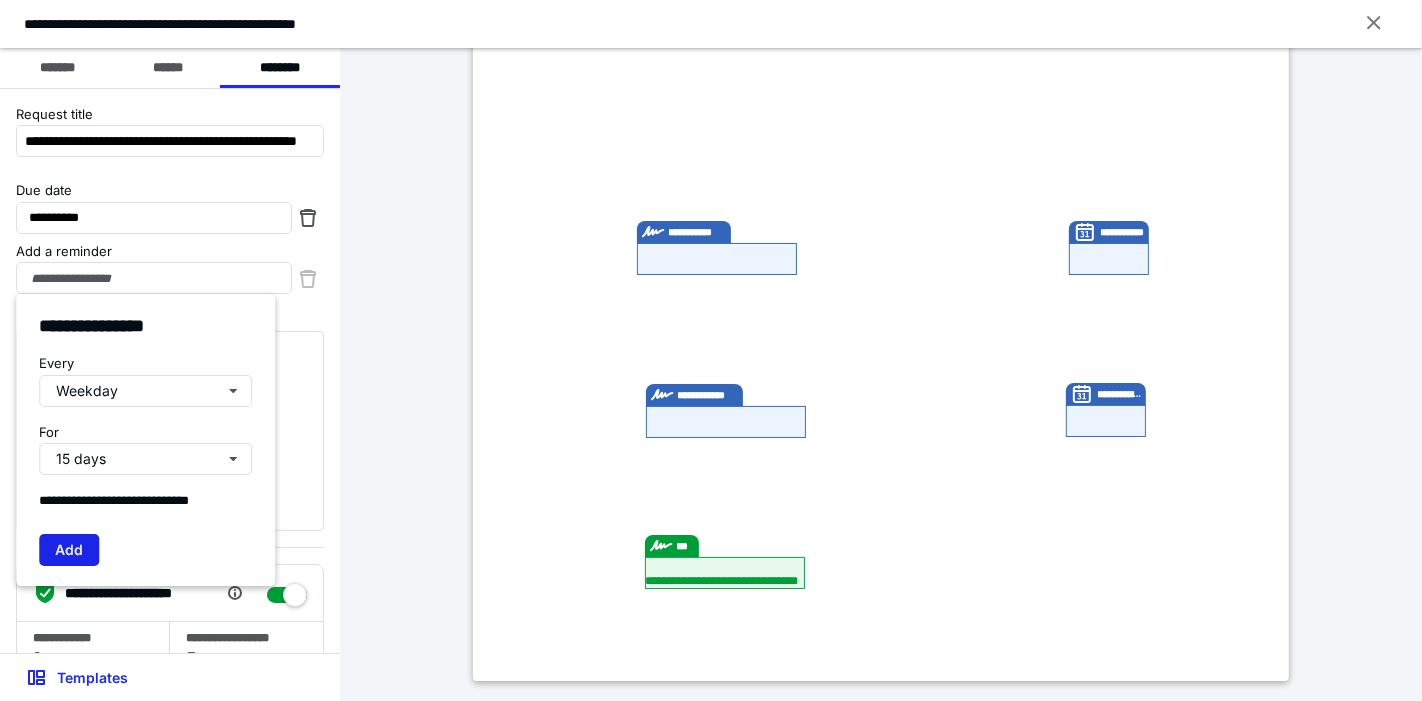 click on "Add" at bounding box center (69, 551) 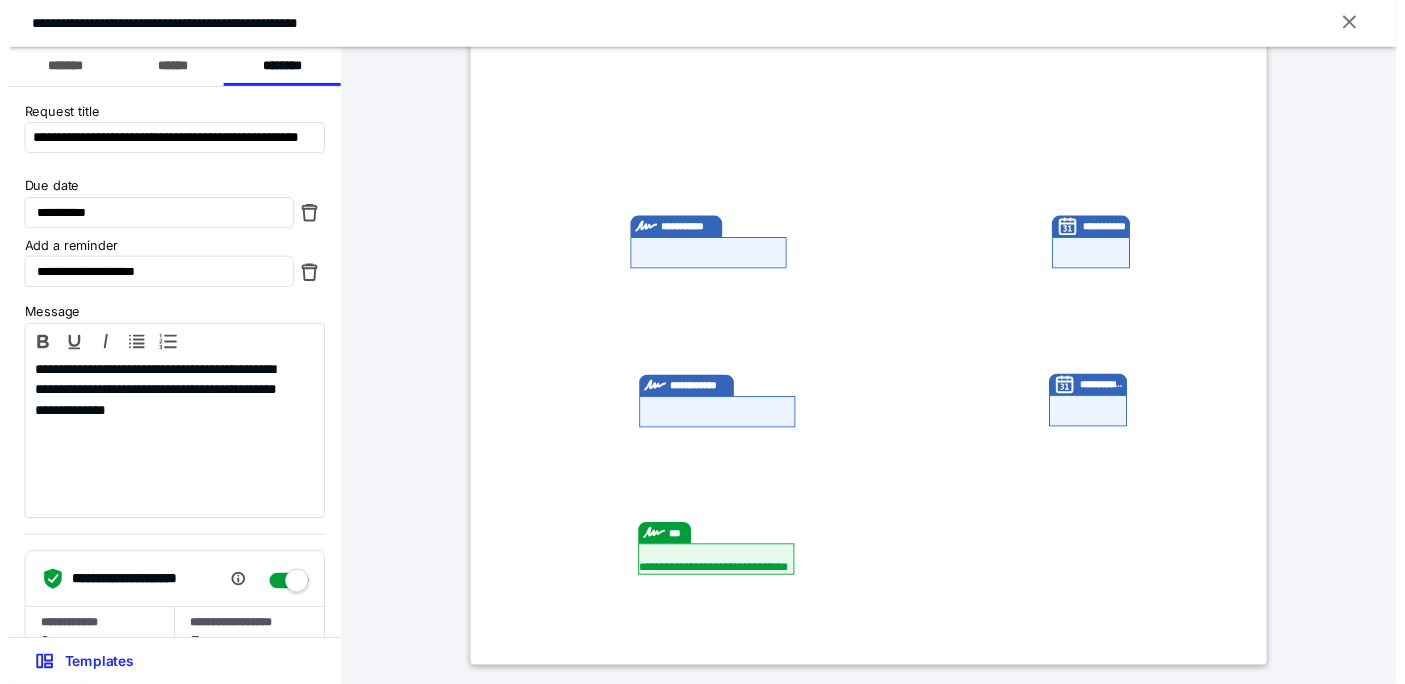 scroll, scrollTop: 125, scrollLeft: 0, axis: vertical 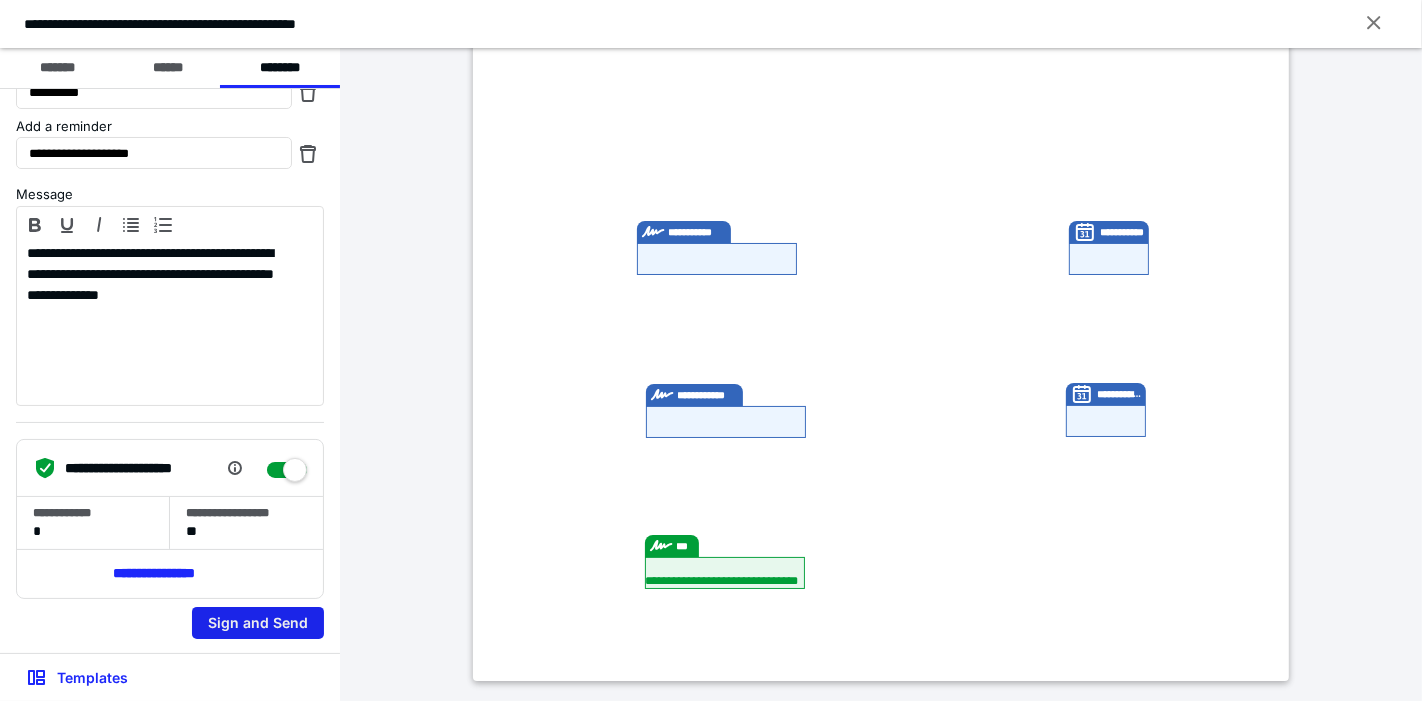 click on "Sign and Send" at bounding box center [170, 627] 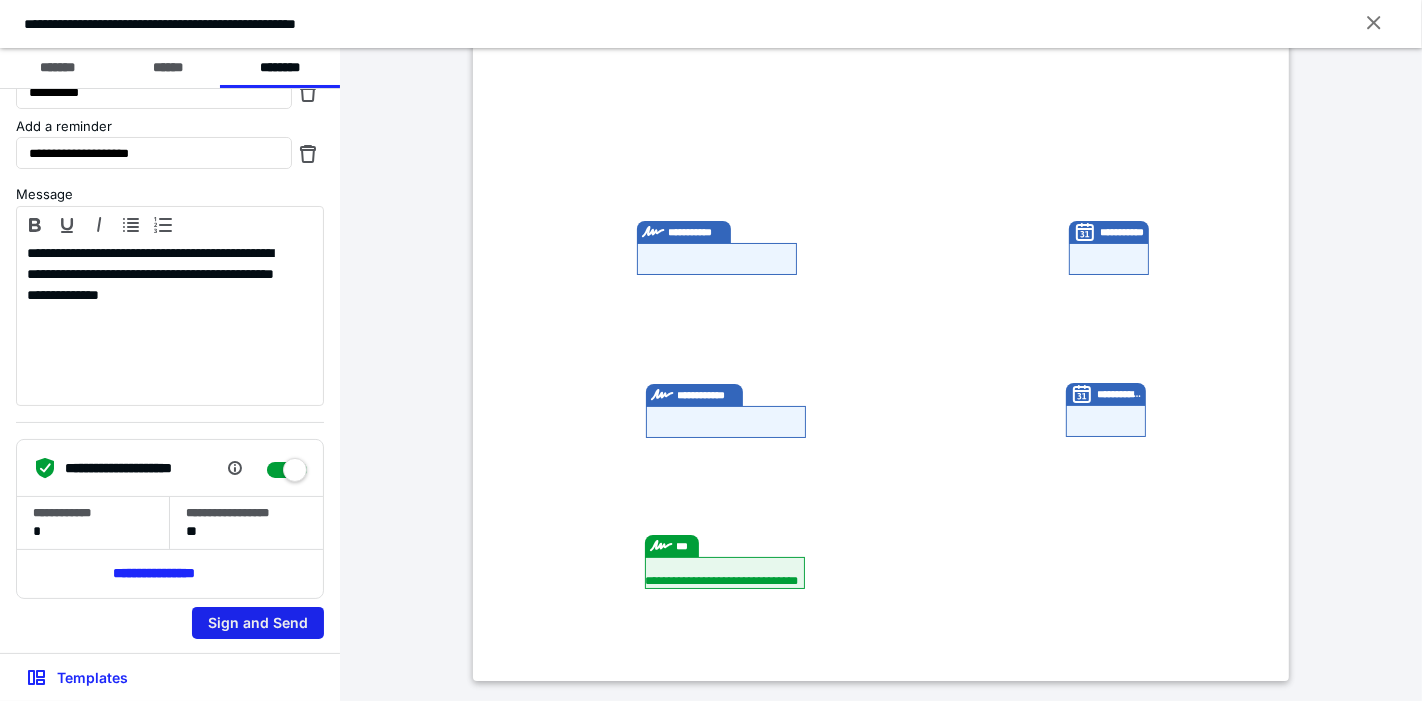 click on "Sign and Send" at bounding box center [258, 623] 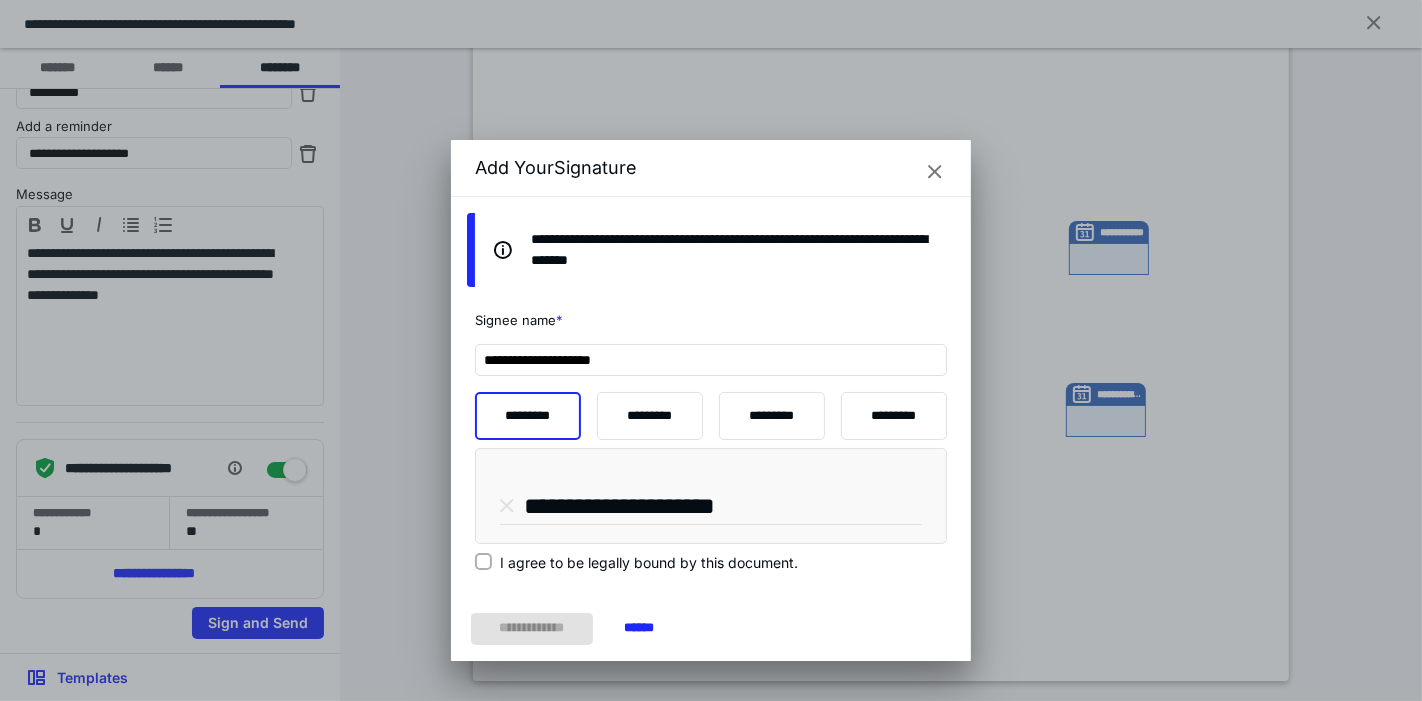 click on "I agree to be legally bound by this document." at bounding box center (649, 562) 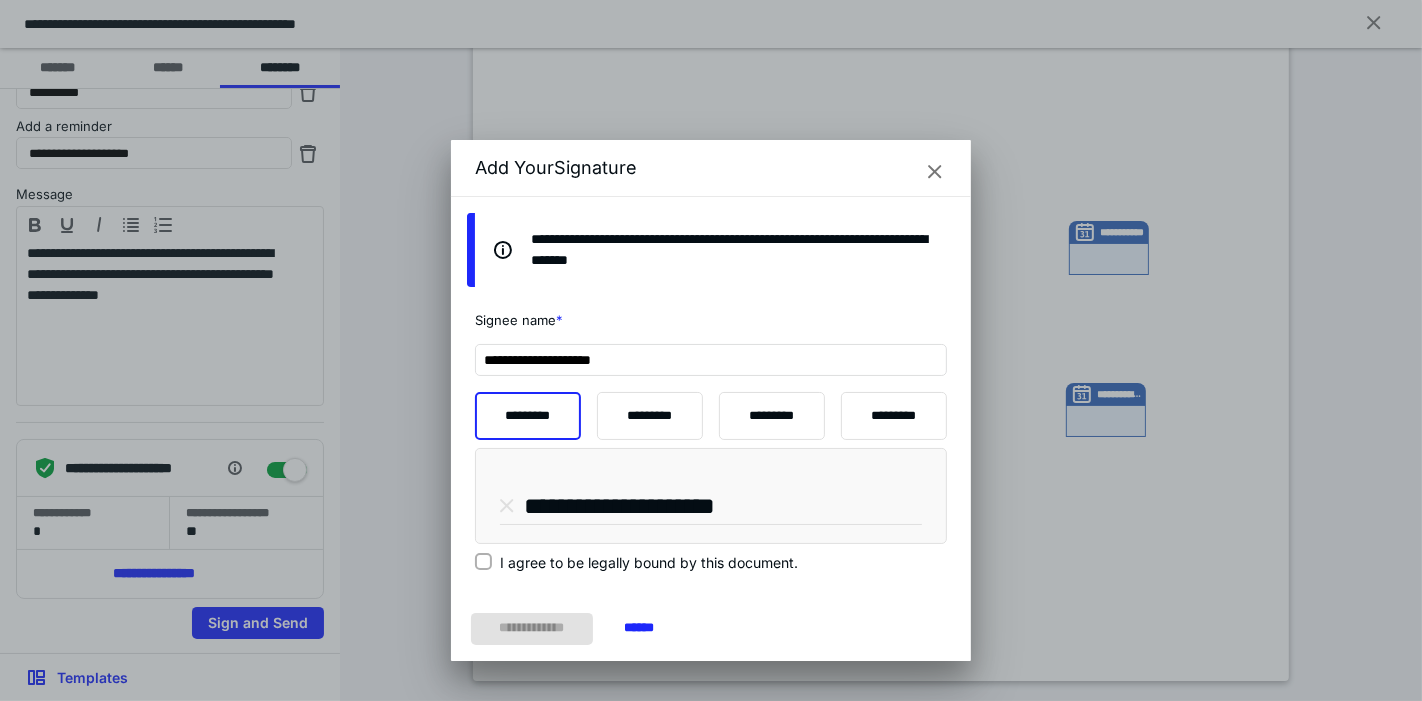 click on "I agree to be legally bound by this document." at bounding box center [483, 562] 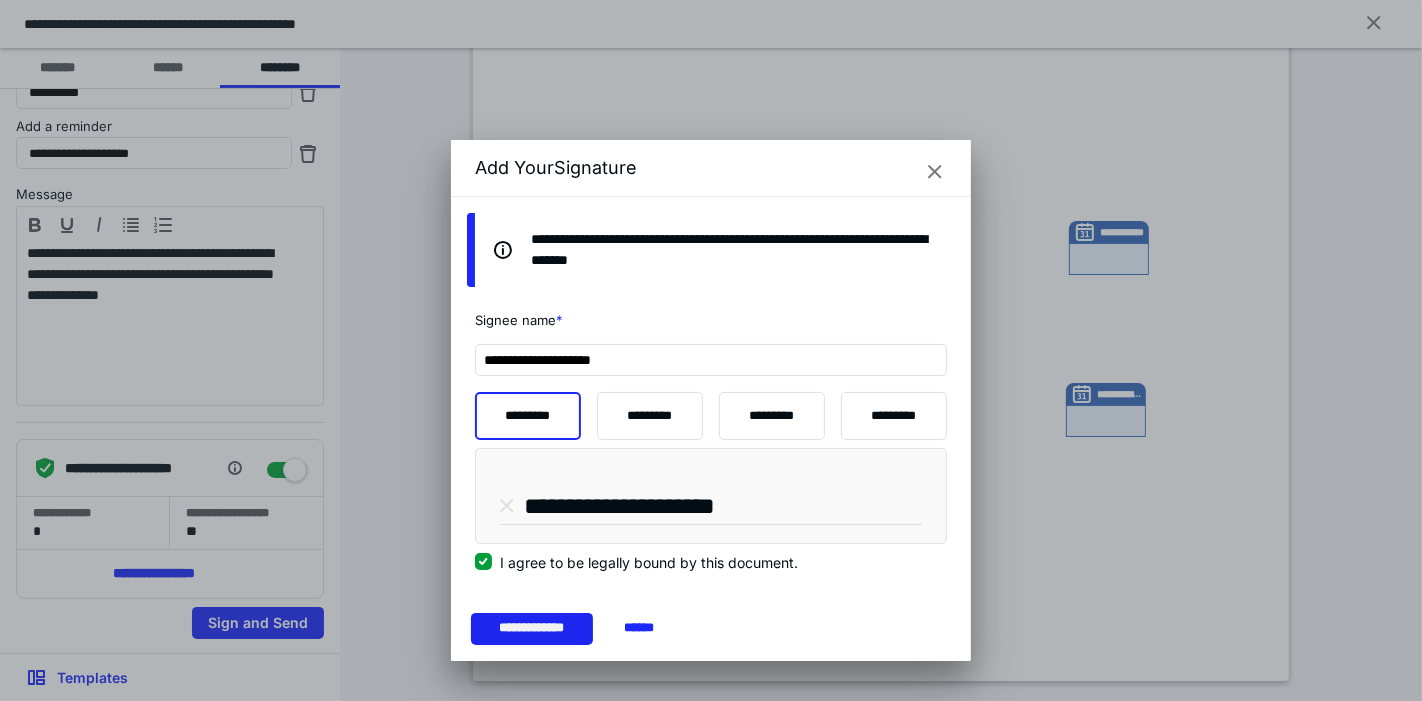 click on "**********" at bounding box center [532, 629] 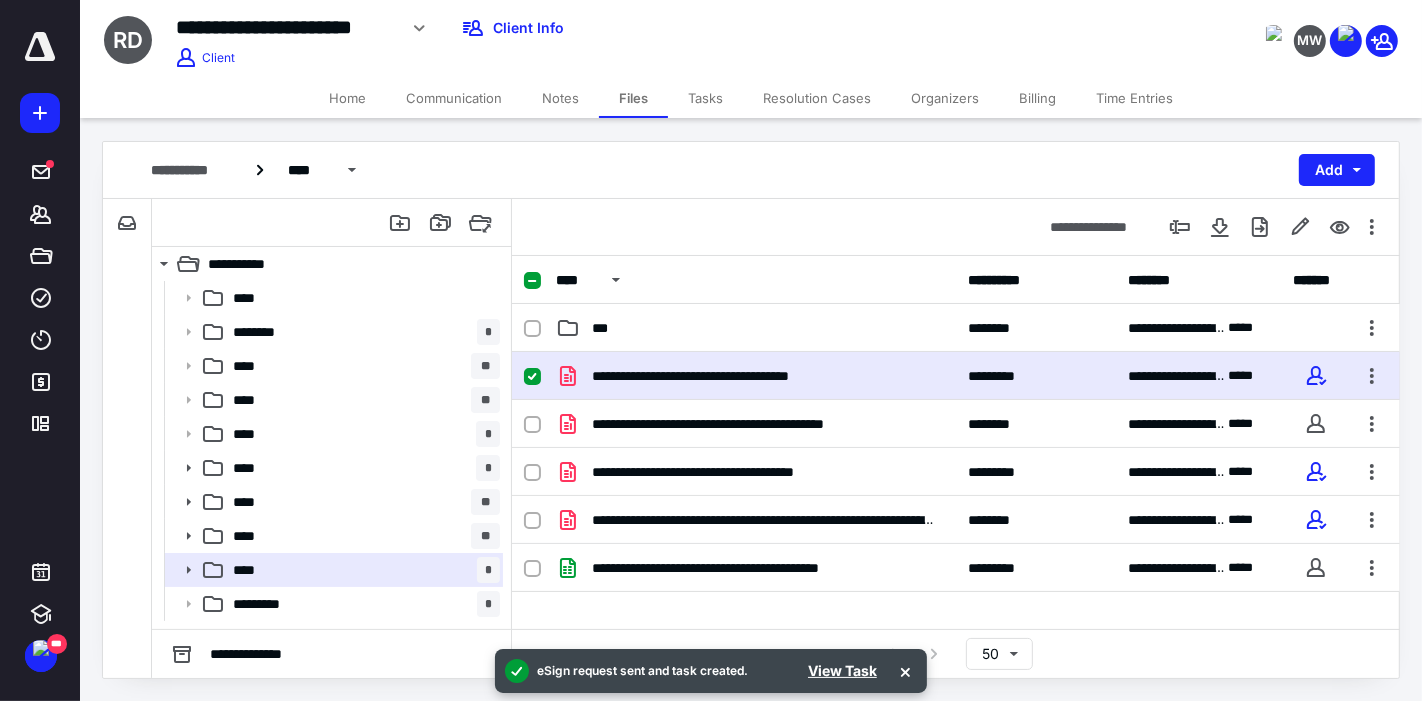 click on "Tasks" at bounding box center [705, 98] 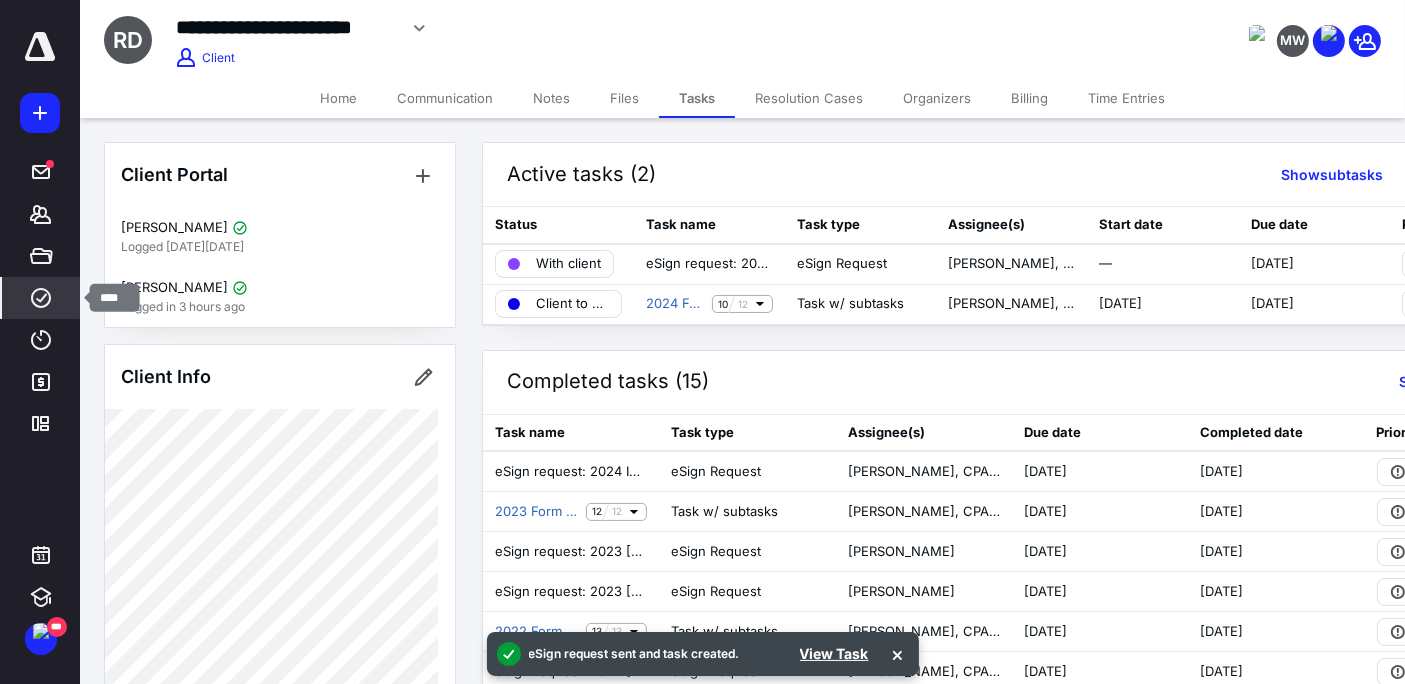 click on "****" at bounding box center [41, 298] 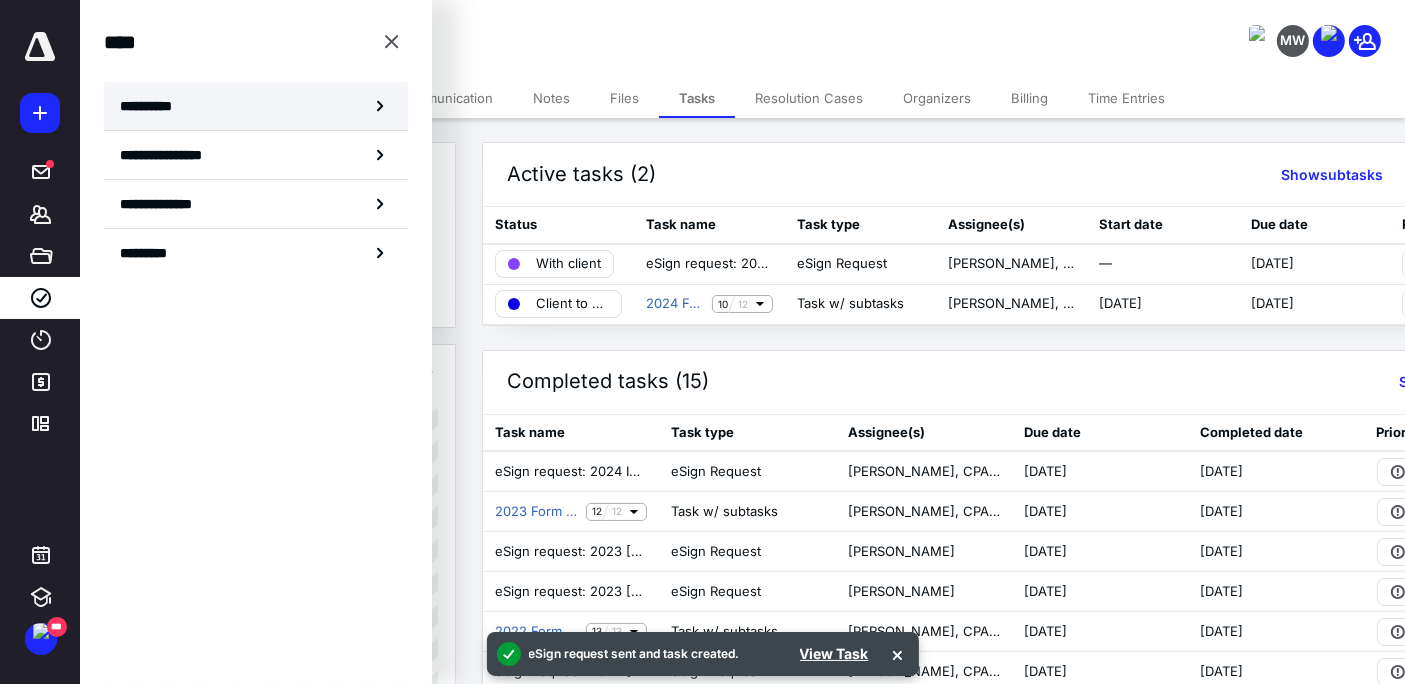 click on "**********" at bounding box center (256, 106) 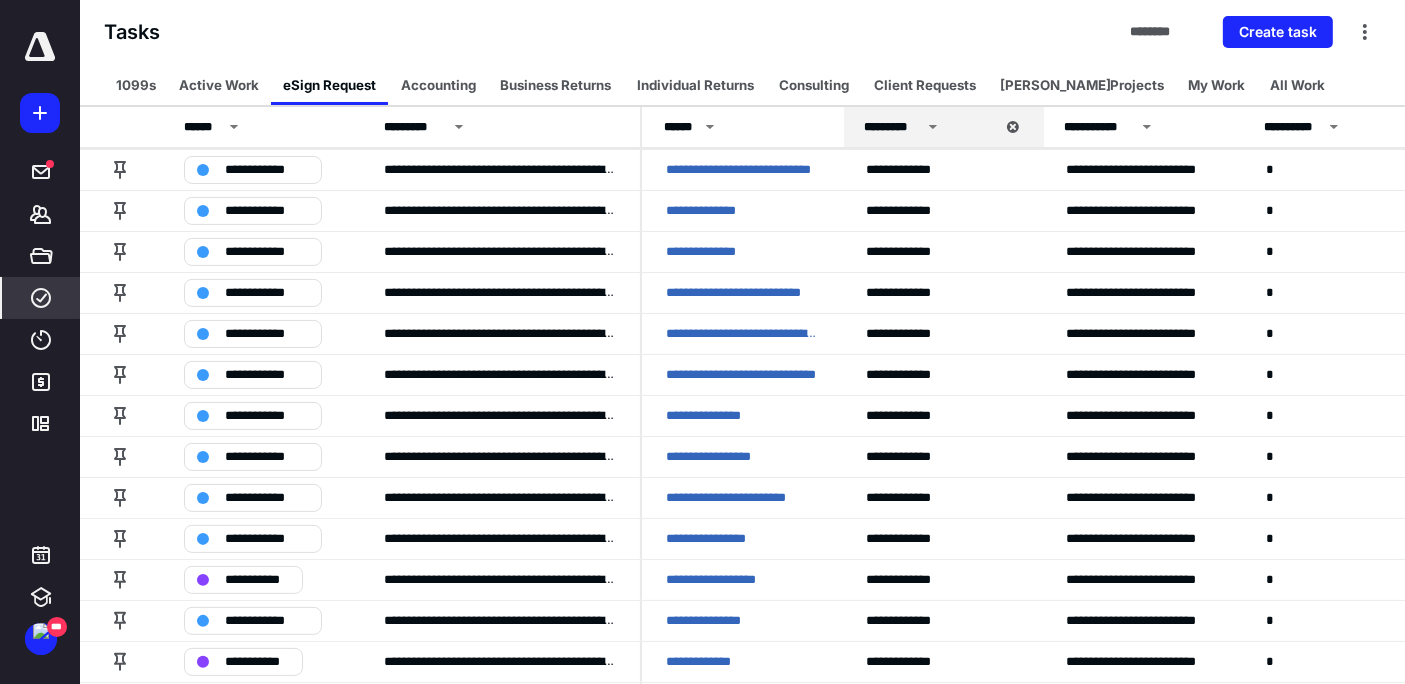 scroll, scrollTop: 505, scrollLeft: 0, axis: vertical 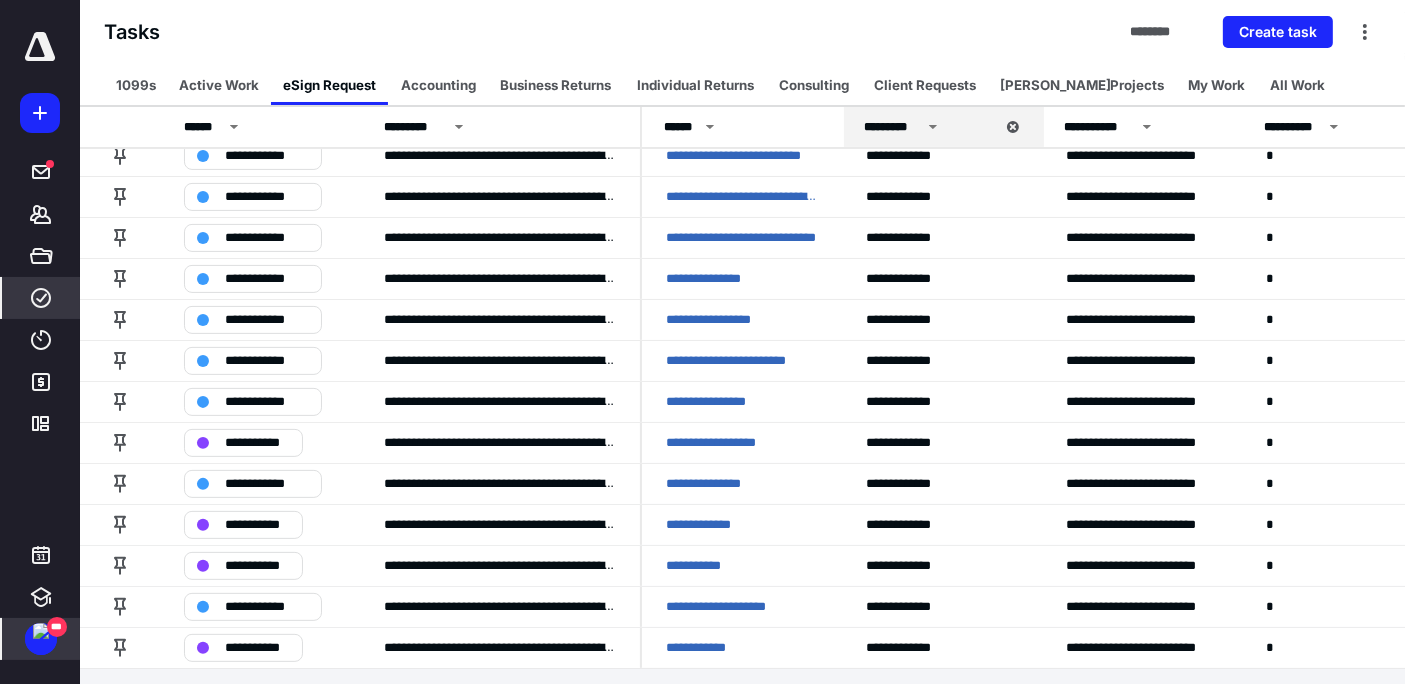 click at bounding box center (41, 631) 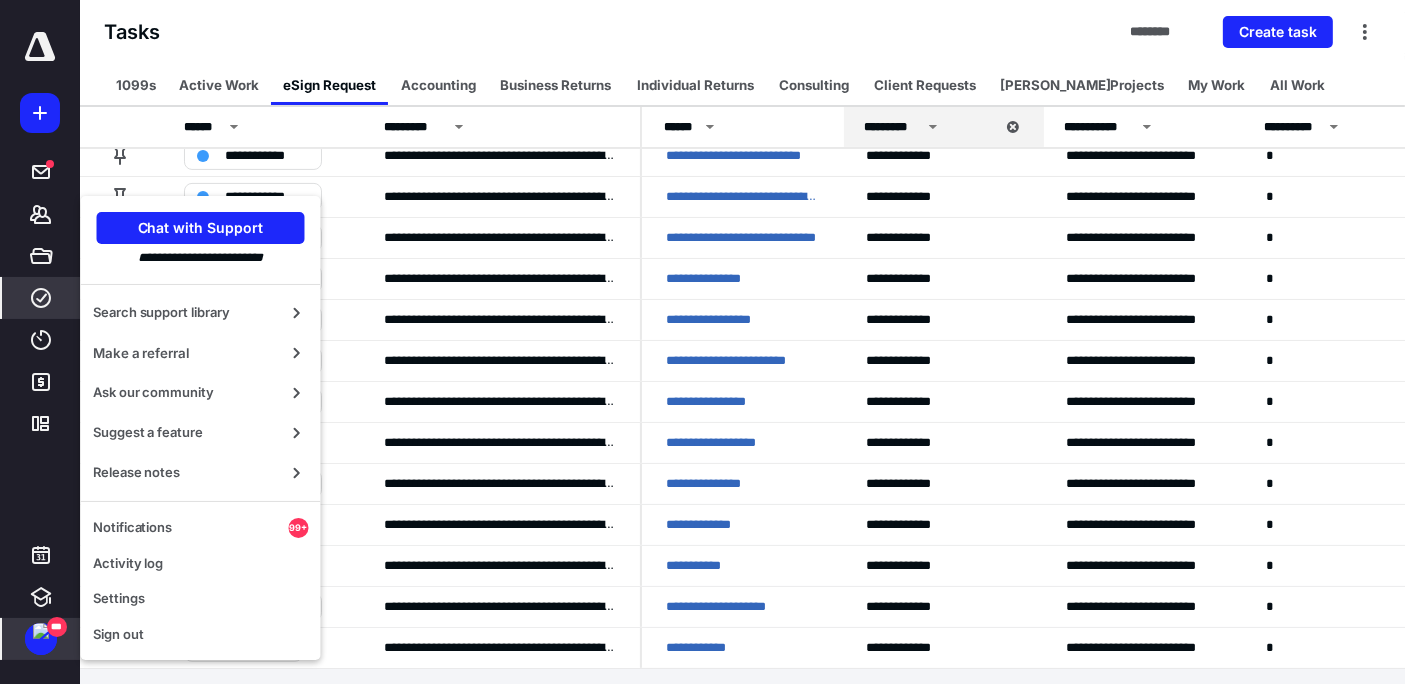 click on "Search support library Make a referral Ask our community Suggest a feature Release notes Notifications 99+ Activity log Settings Sign out" at bounding box center (201, 464) 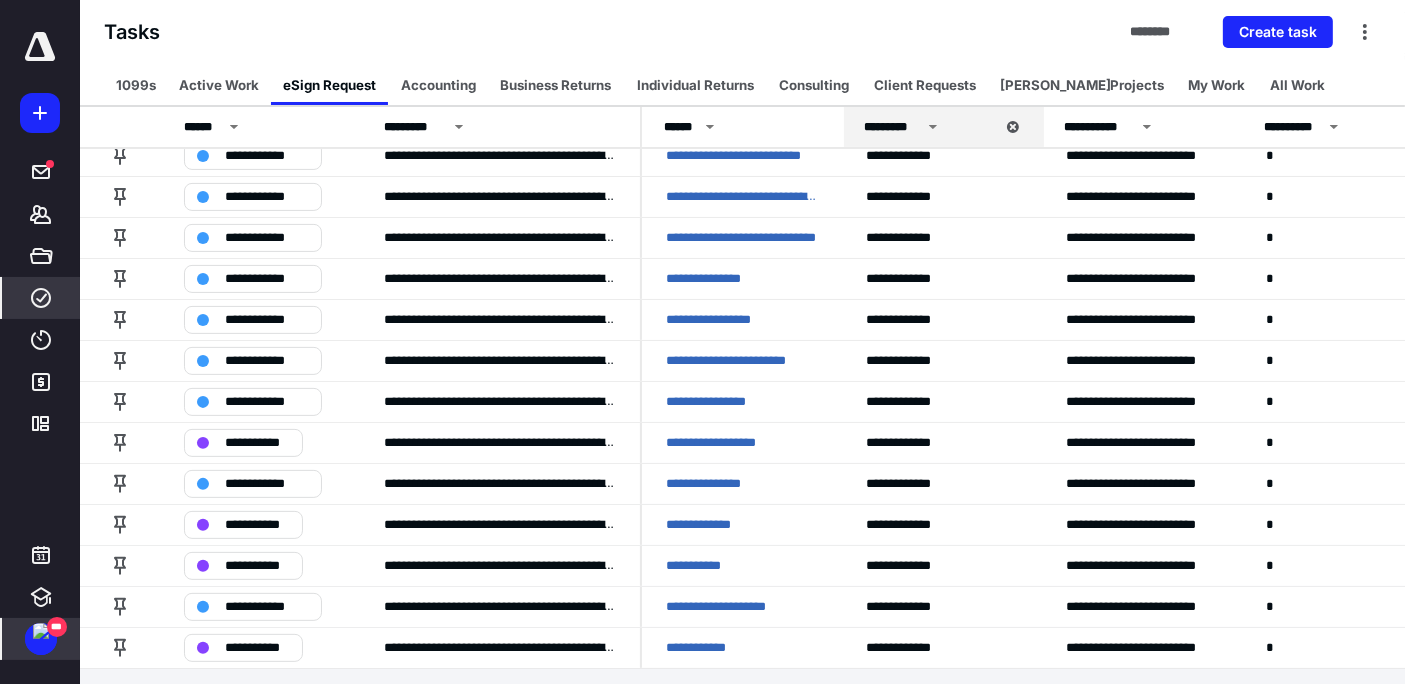 click at bounding box center [41, 631] 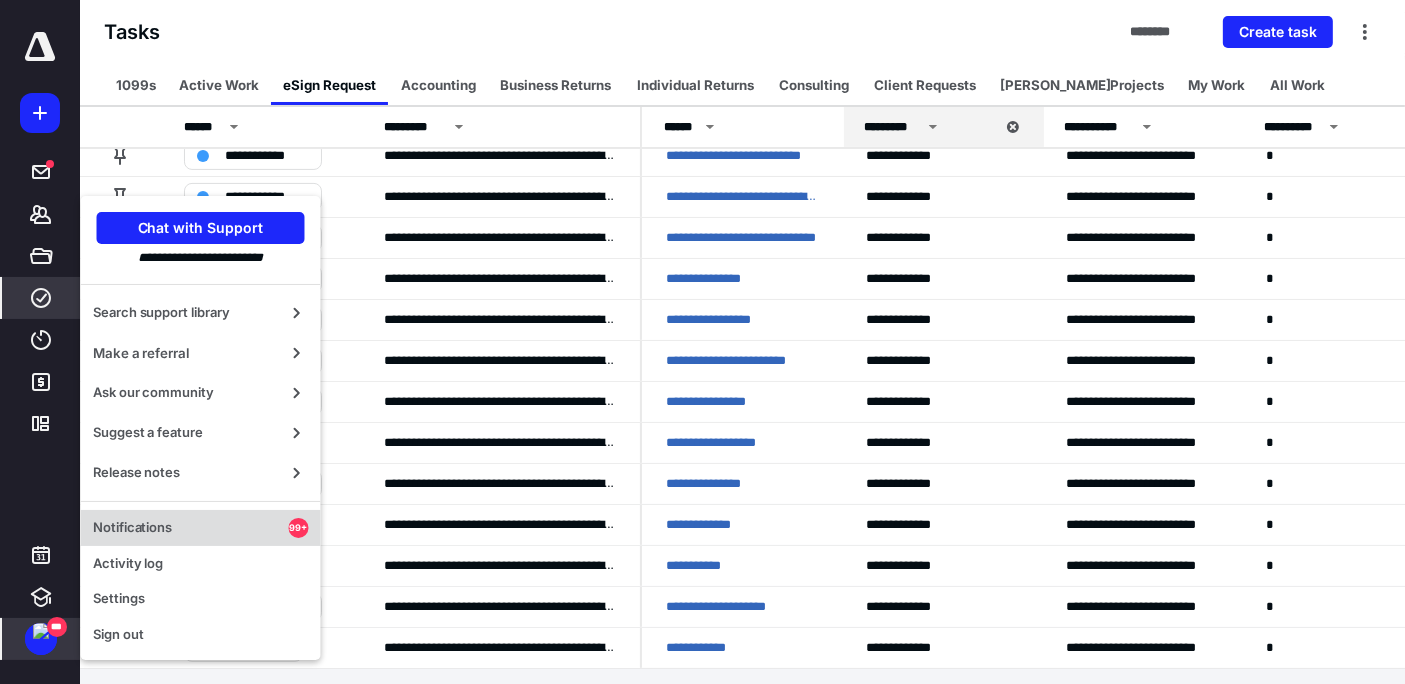 click on "Notifications" at bounding box center [191, 528] 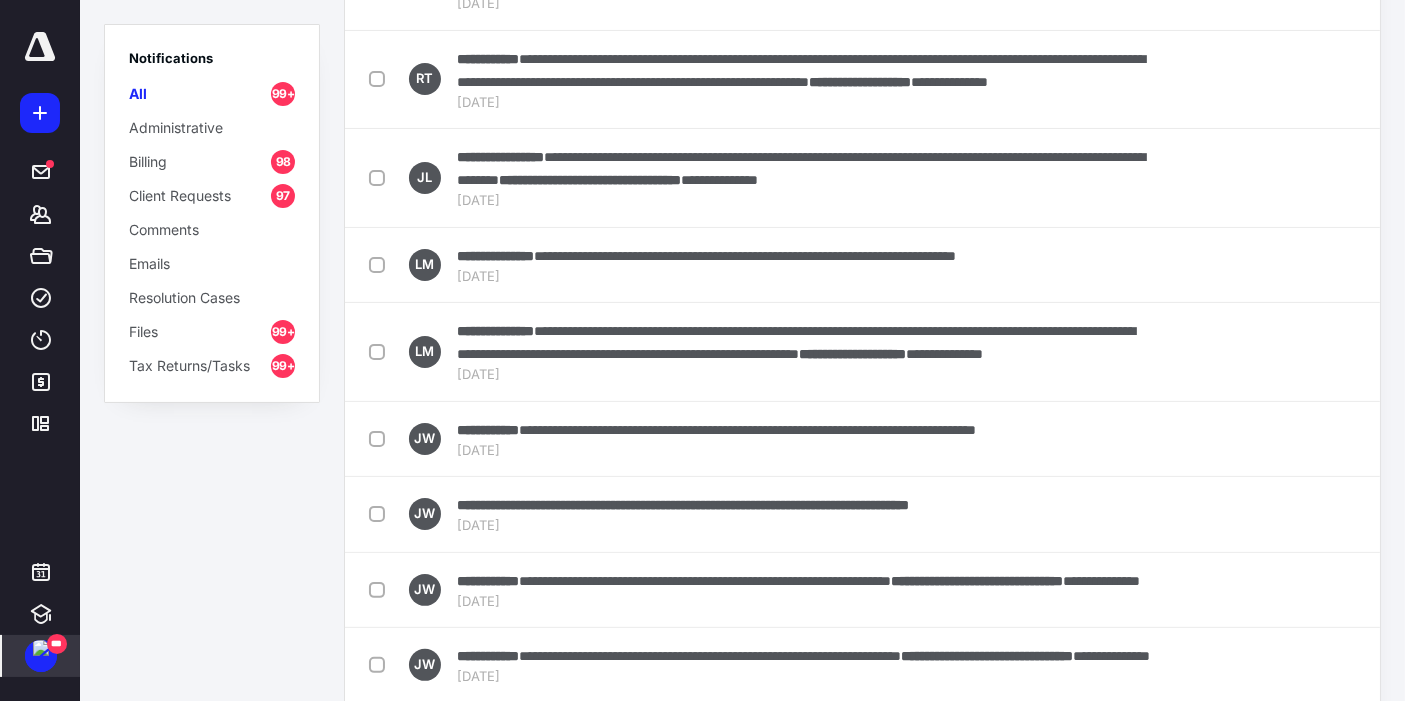 scroll, scrollTop: 364, scrollLeft: 0, axis: vertical 